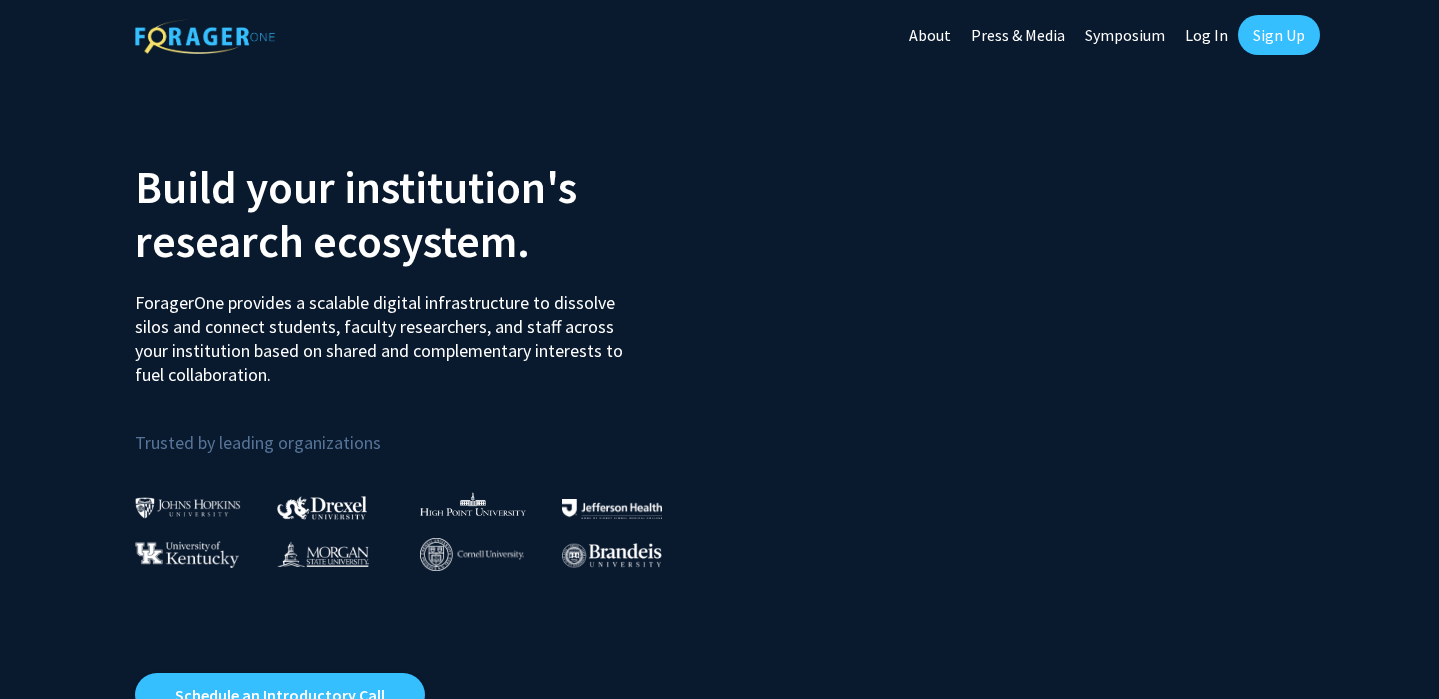 scroll, scrollTop: 0, scrollLeft: 0, axis: both 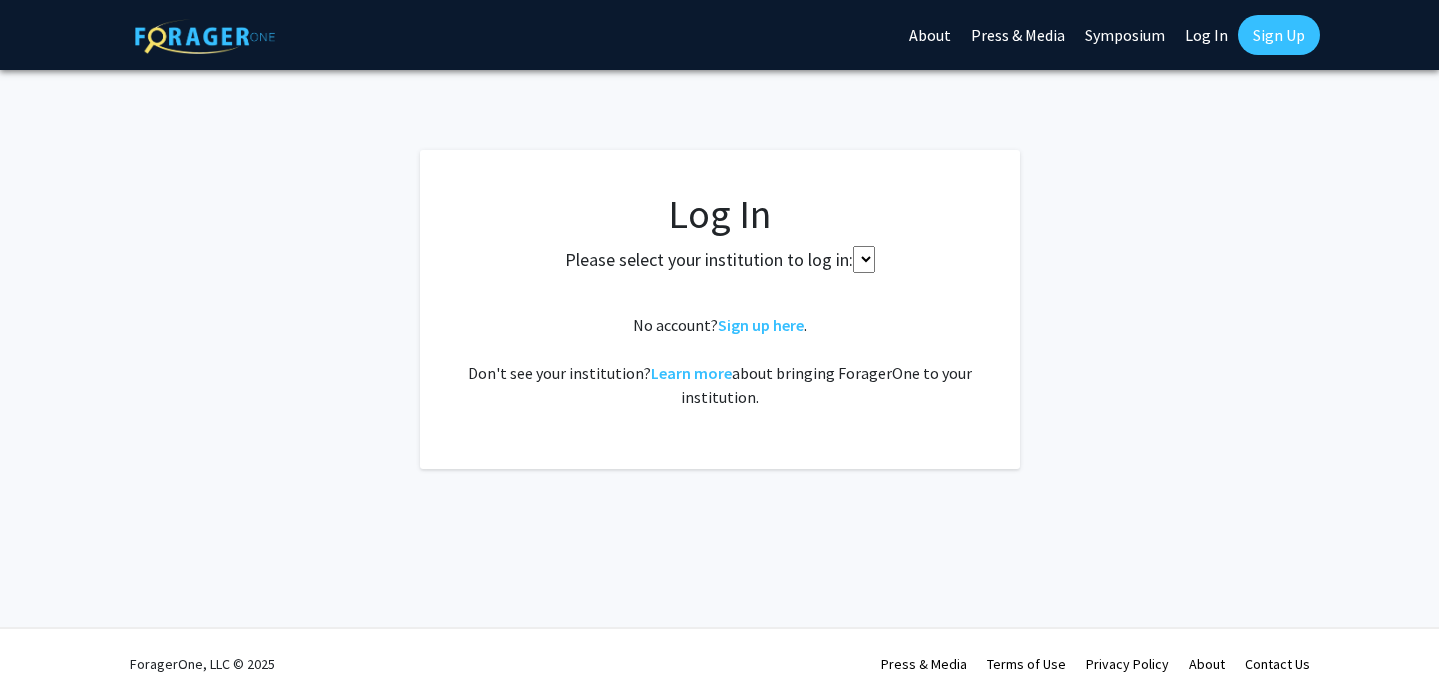 select 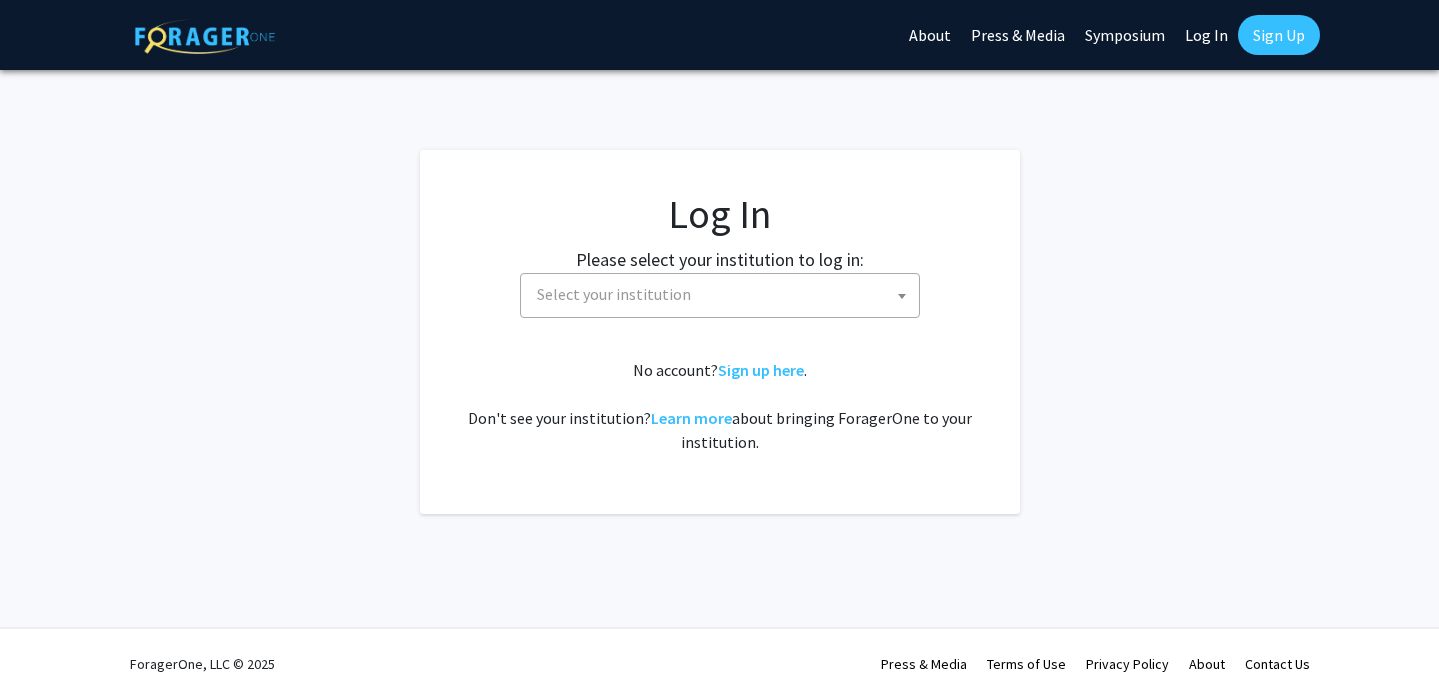 click on "Select your institution" at bounding box center [724, 294] 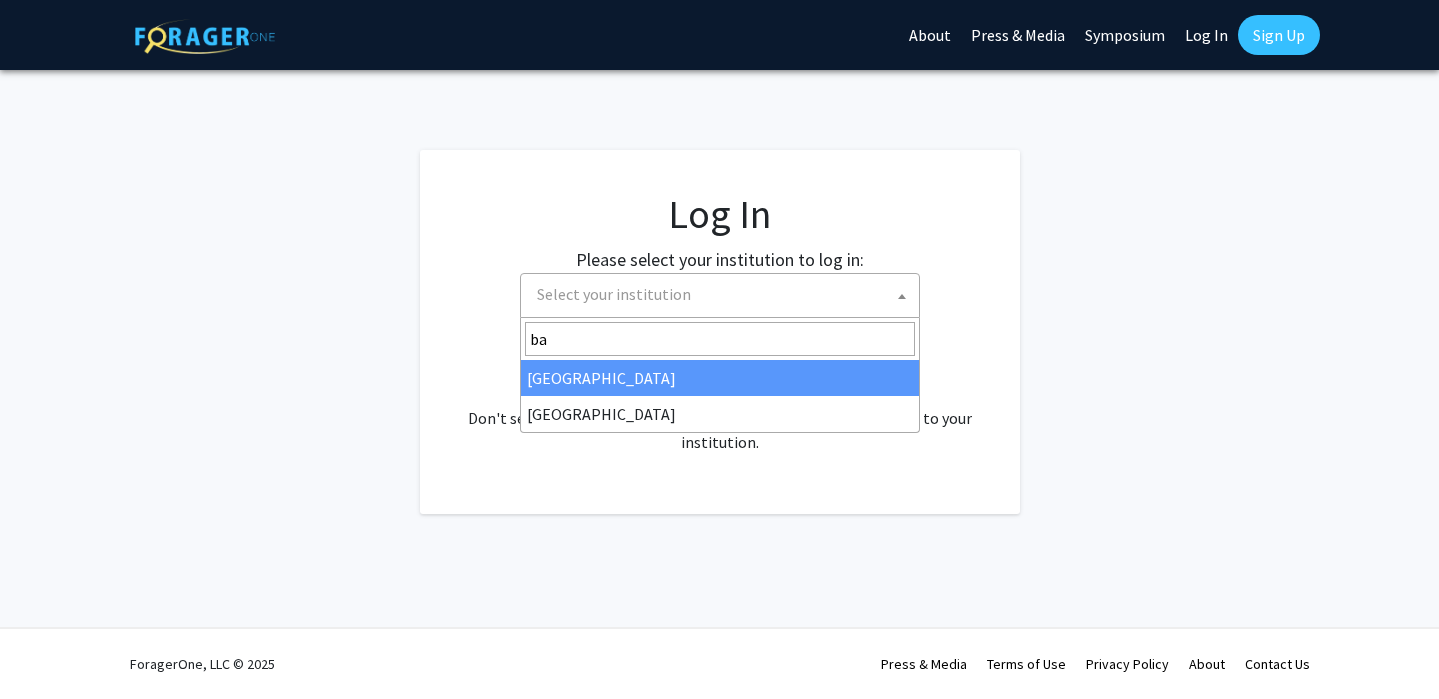 type on "bay" 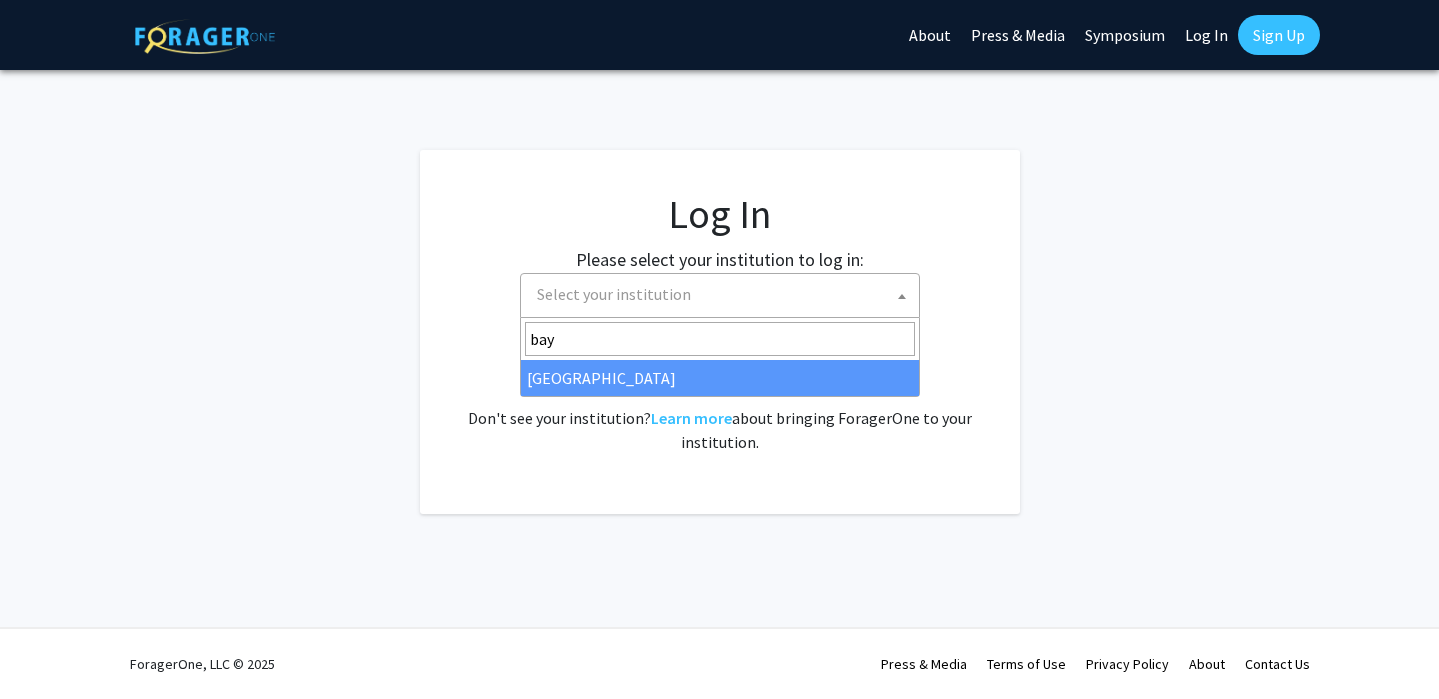 select on "34" 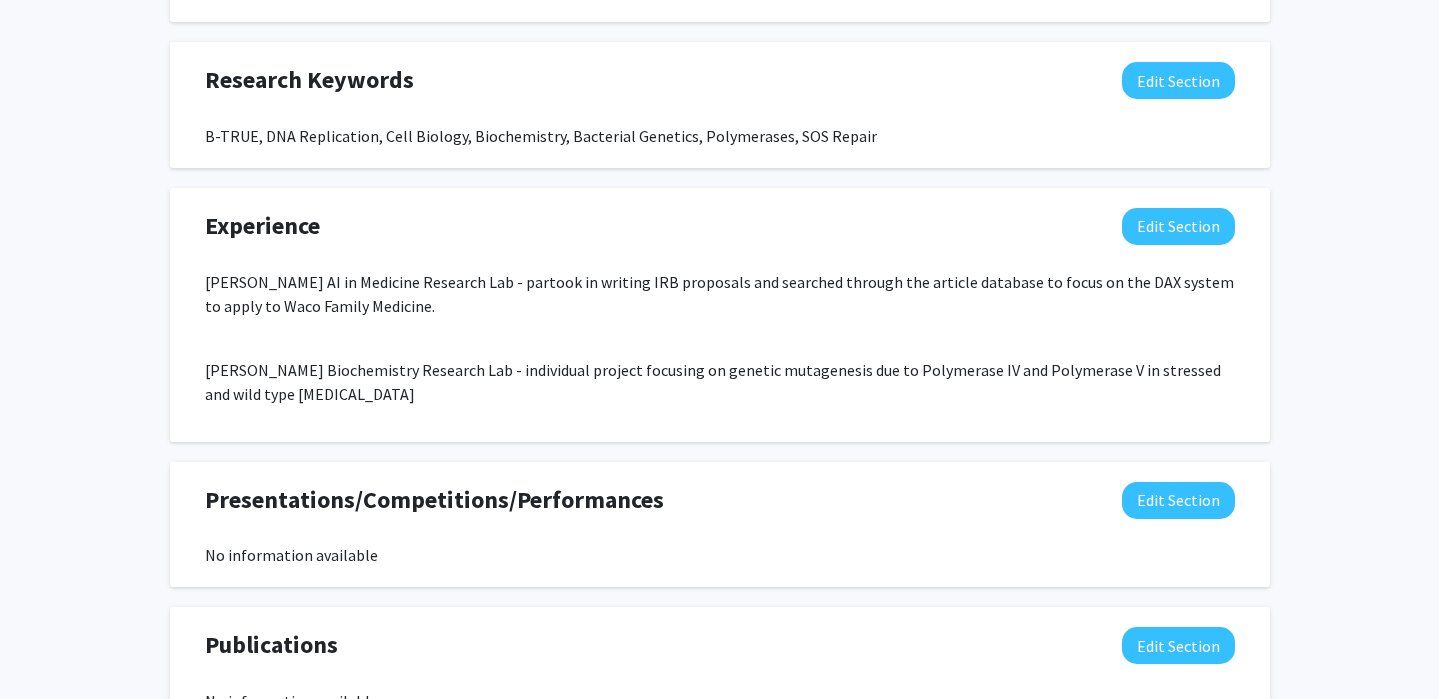 scroll, scrollTop: 1100, scrollLeft: 0, axis: vertical 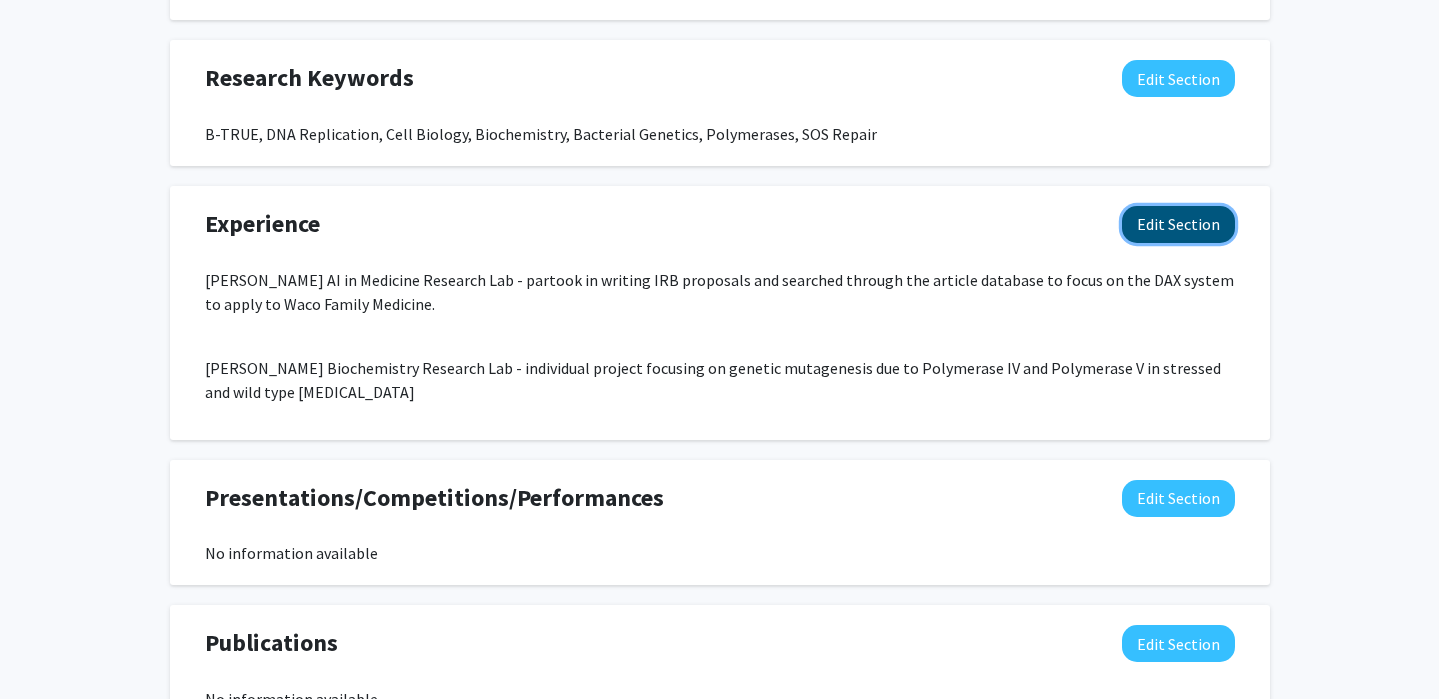 click on "Edit Section" 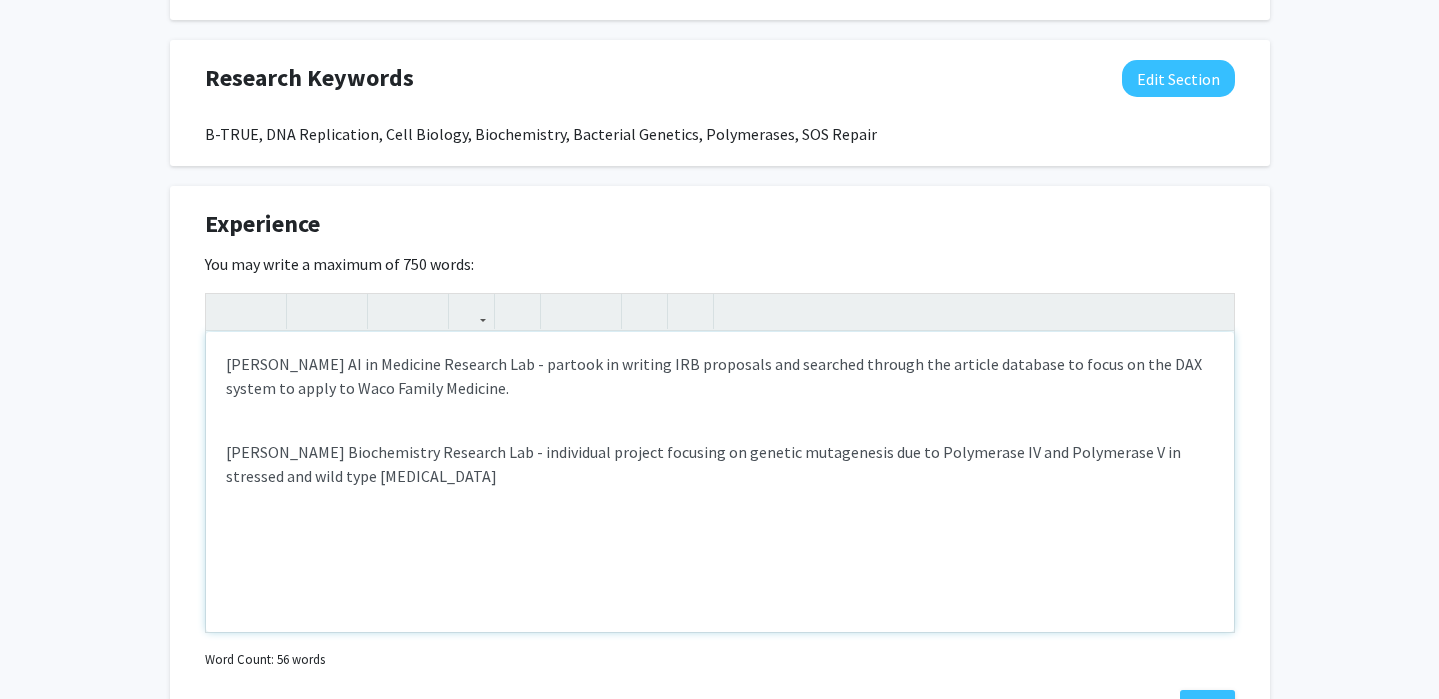 click on "[PERSON_NAME] Biochemistry Research Lab - individual project focusing on genetic mutagenesis due to Polymerase IV and Polymerase V in stressed and wild type [MEDICAL_DATA]" at bounding box center (720, 464) 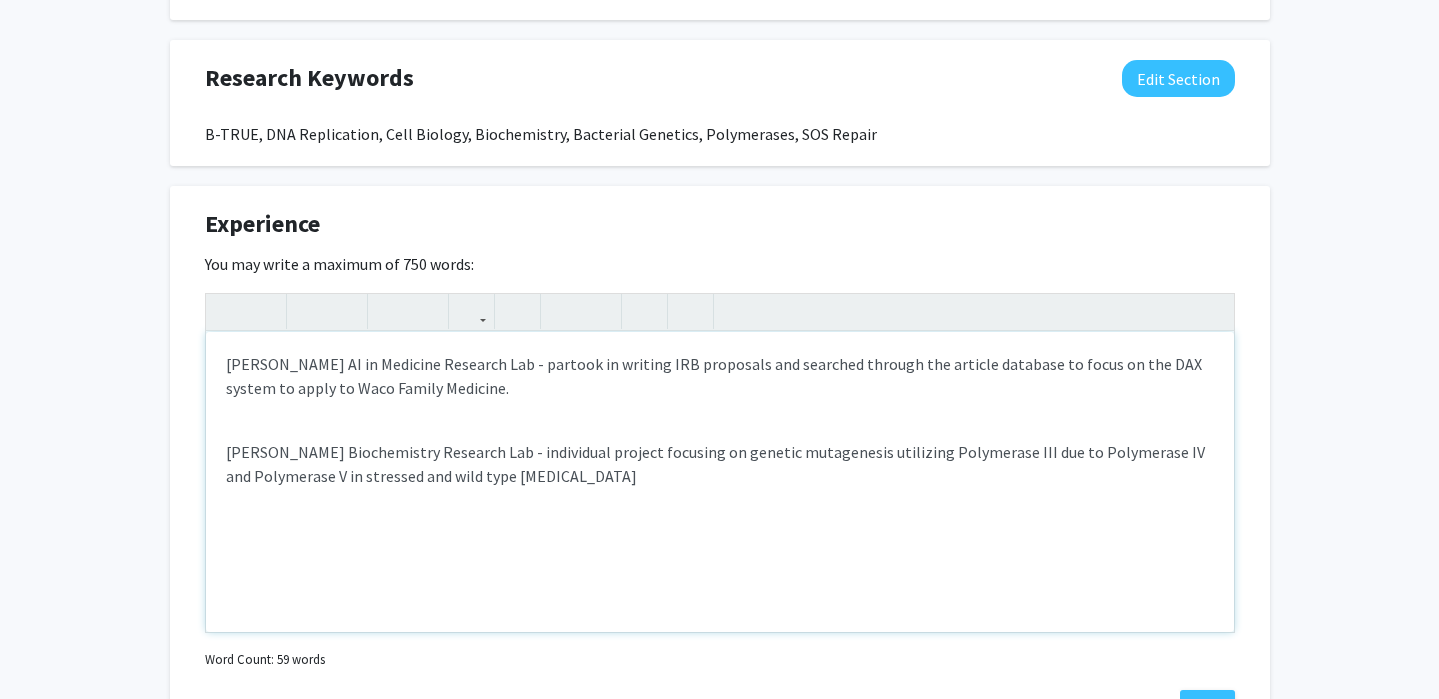 click on "Trakselis Biochemistry Research Lab - individual project focusing on genetic mutagenesis utilizing Polymerase III due to Polymerase IV and Polymerase V in stressed and wild type E. Coli" at bounding box center (720, 464) 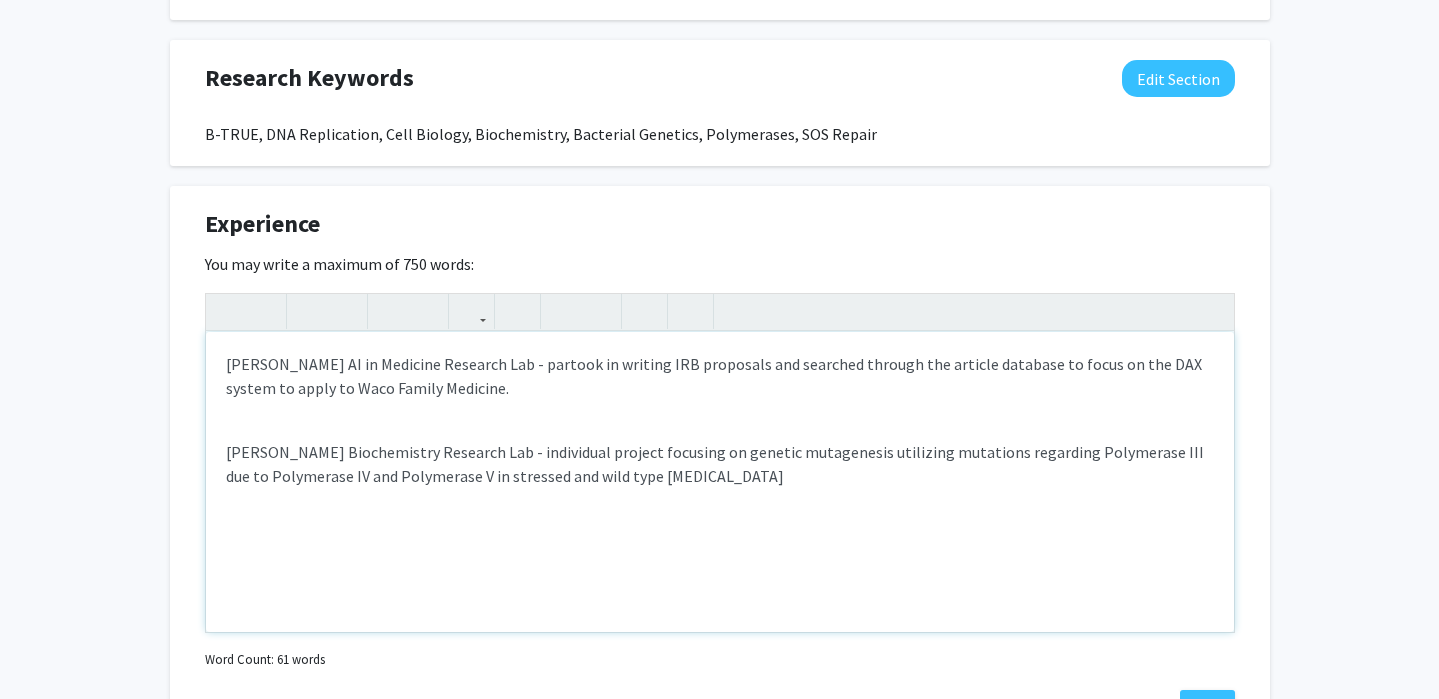 click on "Trakselis Biochemistry Research Lab - individual project focusing on genetic mutagenesis utilizing mutations regarding Polymerase III due to Polymerase IV and Polymerase V in stressed and wild type E. Coli" at bounding box center [720, 464] 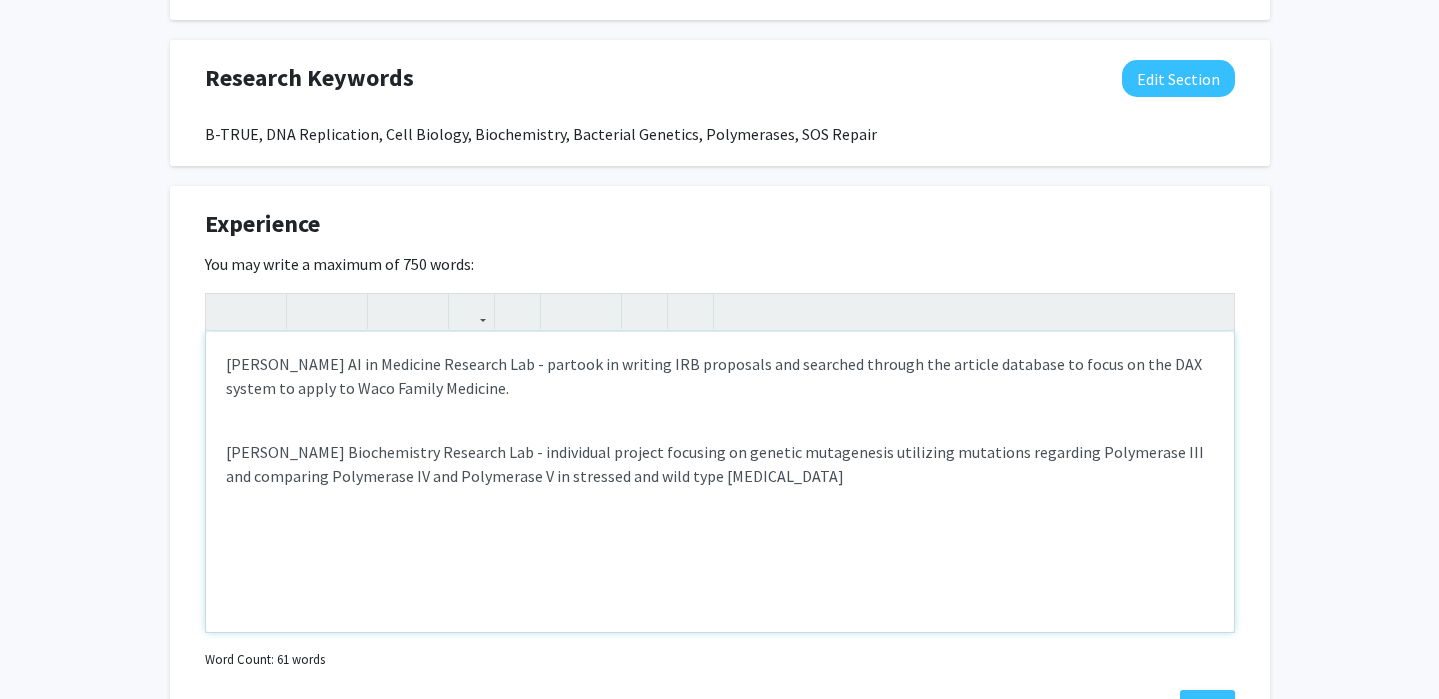 click on "Trakselis Biochemistry Research Lab - individual project focusing on genetic mutagenesis utilizing mutations regarding Polymerase III and comparing Polymerase IV and Polymerase V in stressed and wild type E. Coli" at bounding box center [720, 464] 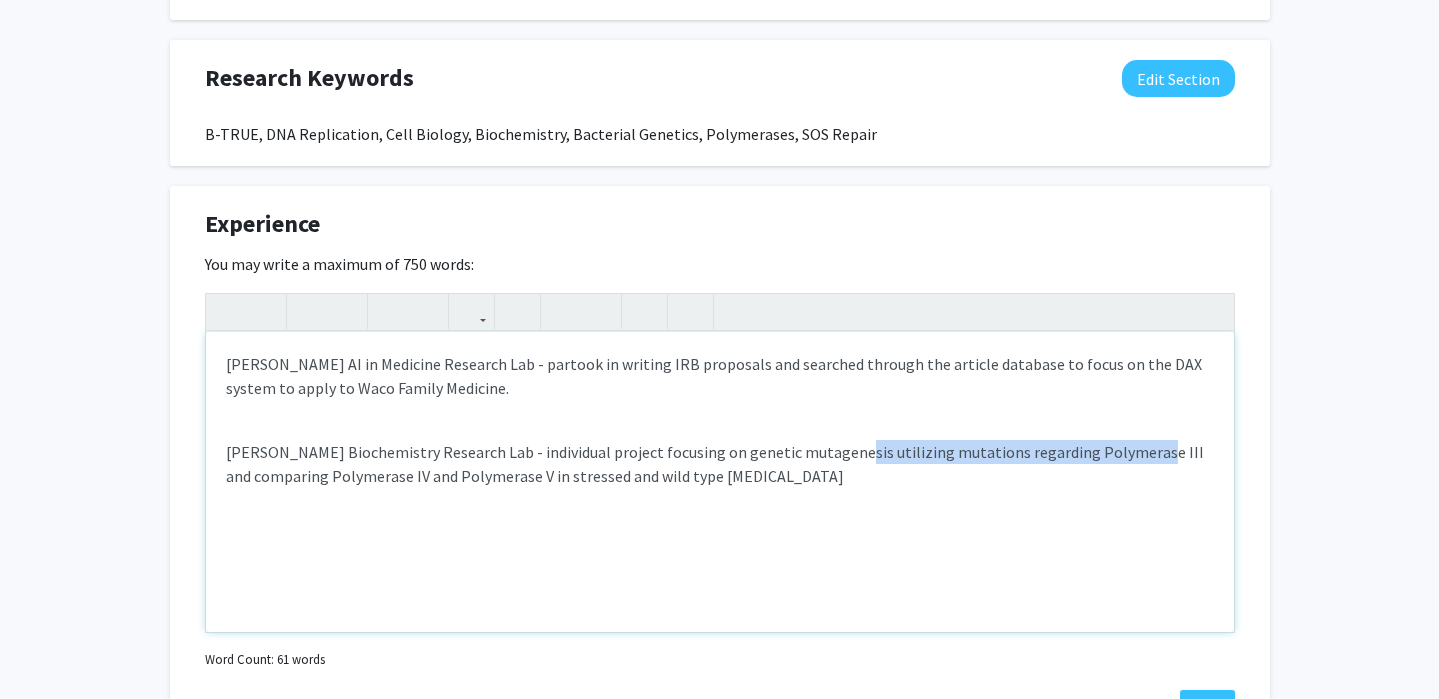 drag, startPoint x: 1107, startPoint y: 453, endPoint x: 820, endPoint y: 452, distance: 287.00174 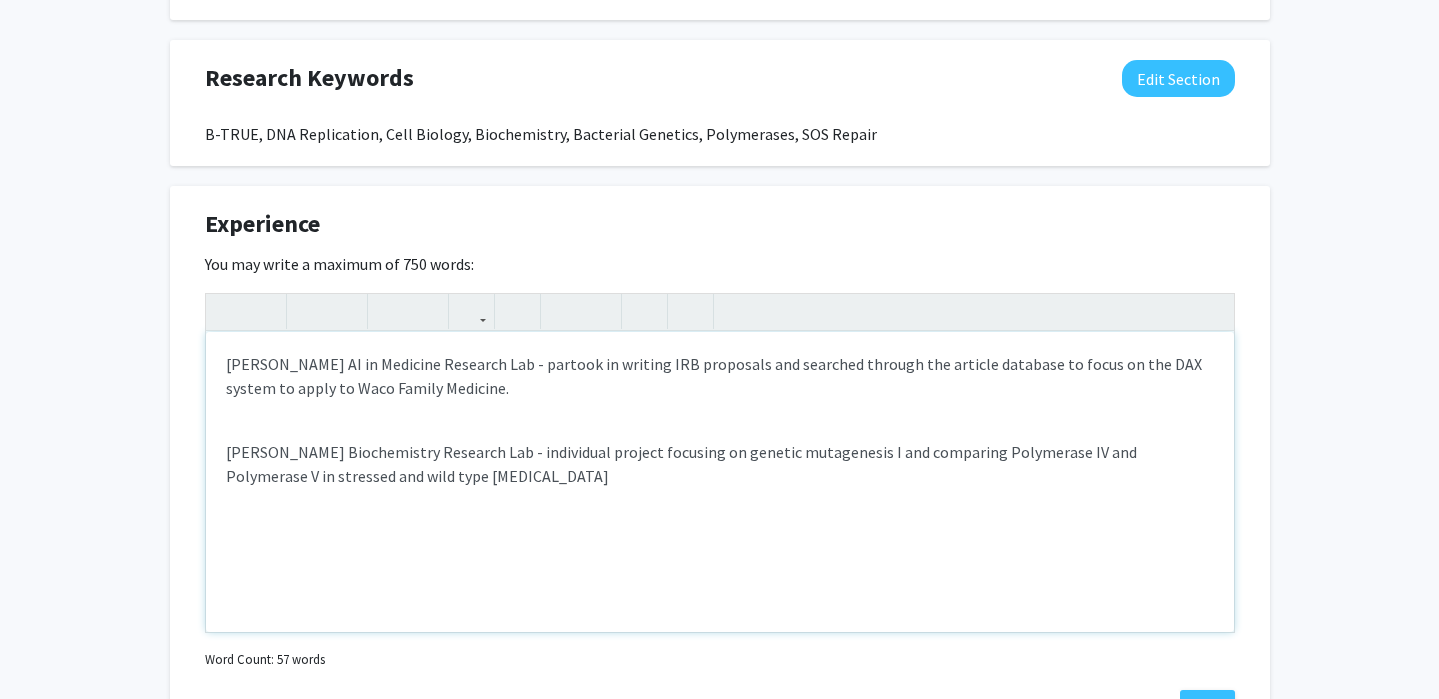 click on "Trakselis Biochemistry Research Lab - individual project focusing on genetic mutagenesis I and comparing Polymerase IV and Polymerase V in stressed and wild type E. Coli" at bounding box center [720, 464] 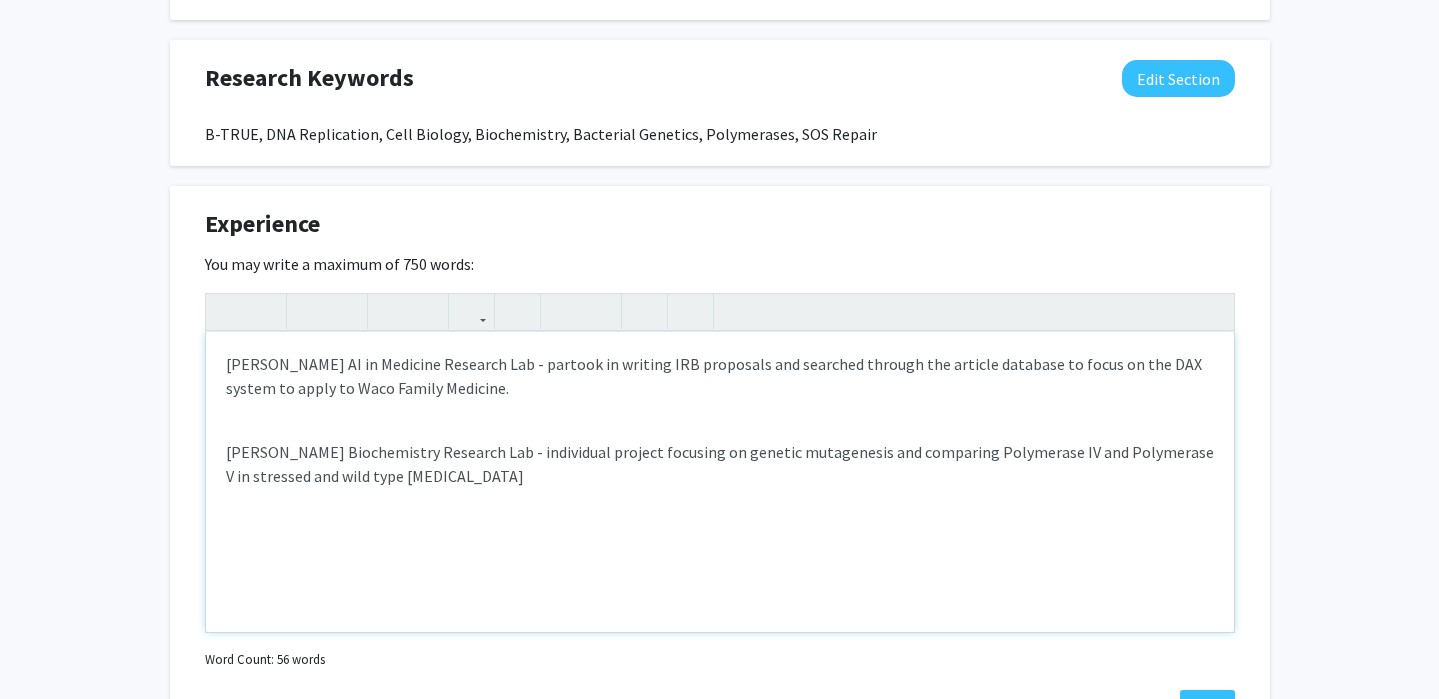click on "Trakselis Biochemistry Research Lab - individual project focusing on genetic mutagenesis and comparing Polymerase IV and Polymerase V in stressed and wild type E. Coli" at bounding box center (720, 464) 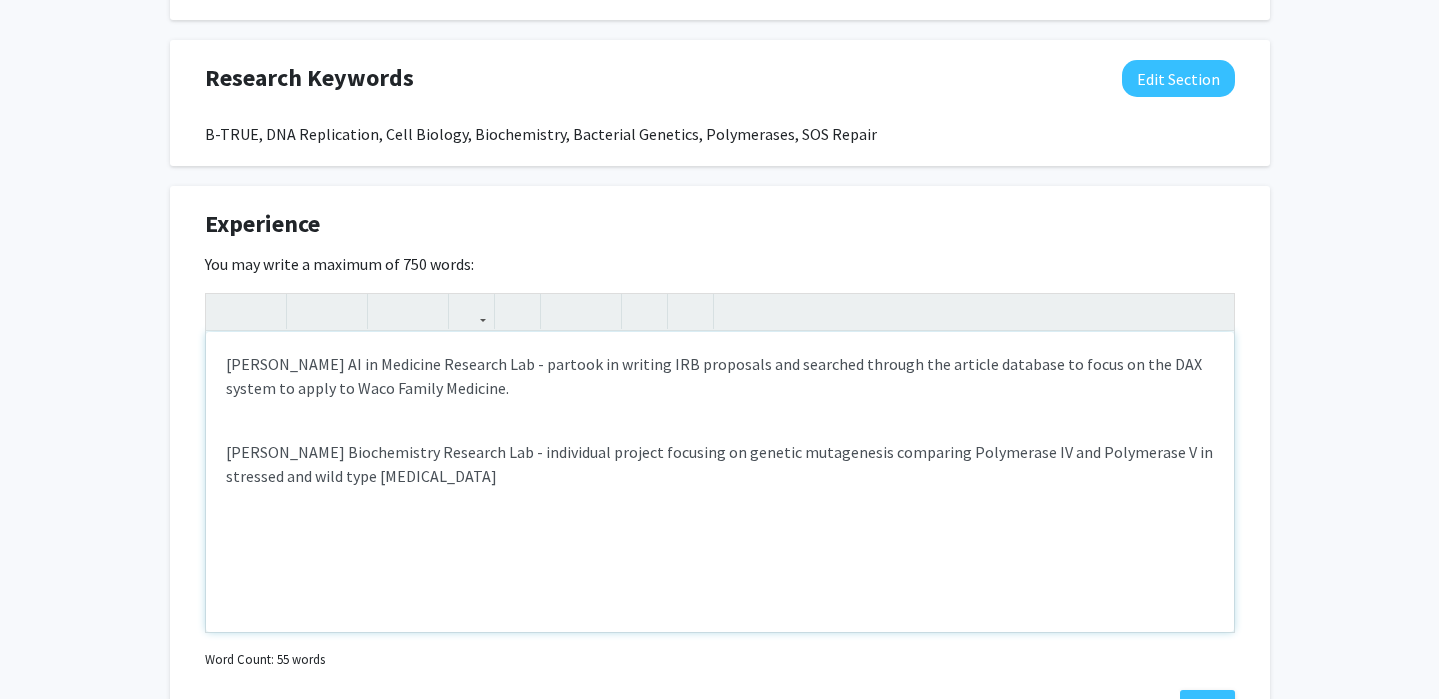 click on "Trakselis Biochemistry Research Lab - individual project focusing on genetic mutagenesis comparing Polymerase IV and Polymerase V in stressed and wild type E. Coli" at bounding box center (720, 464) 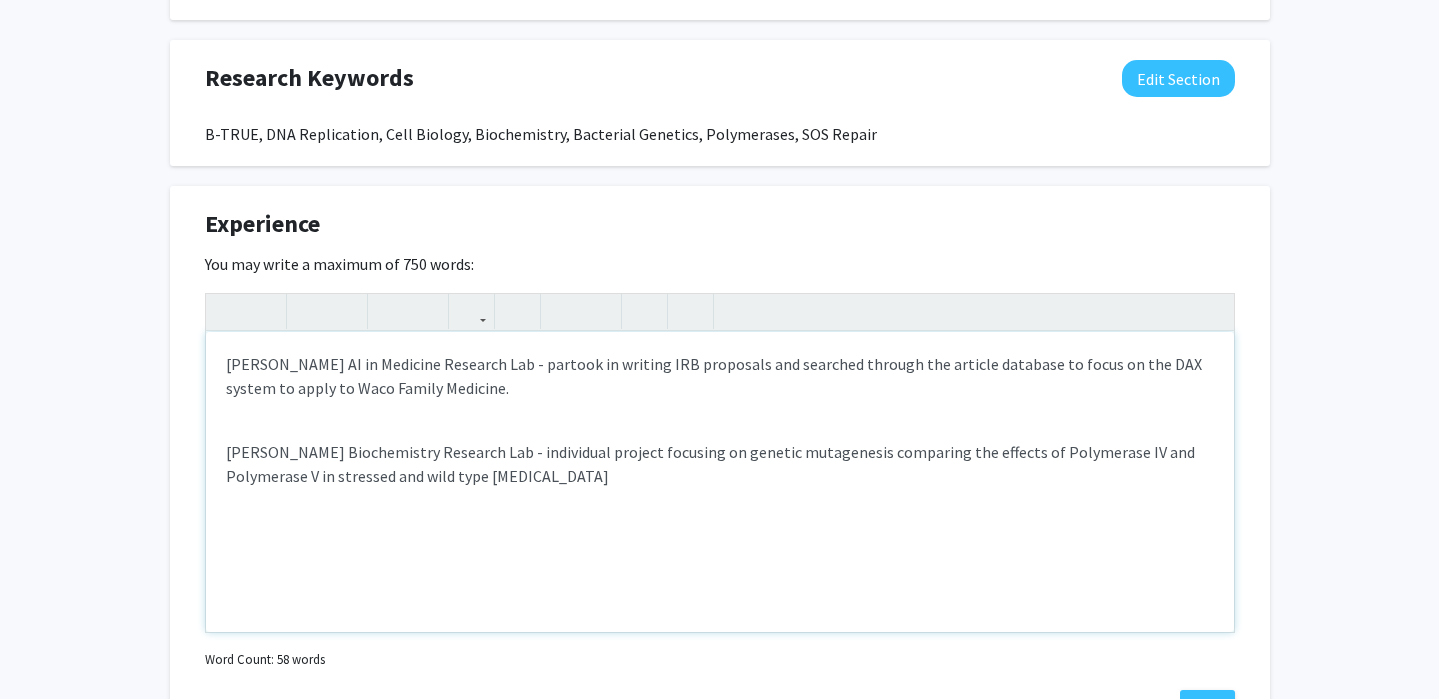 click on "Trakselis Biochemistry Research Lab - individual project focusing on genetic mutagenesis comparing the effects of Polymerase IV and Polymerase V in stressed and wild type E. Coli" at bounding box center [720, 464] 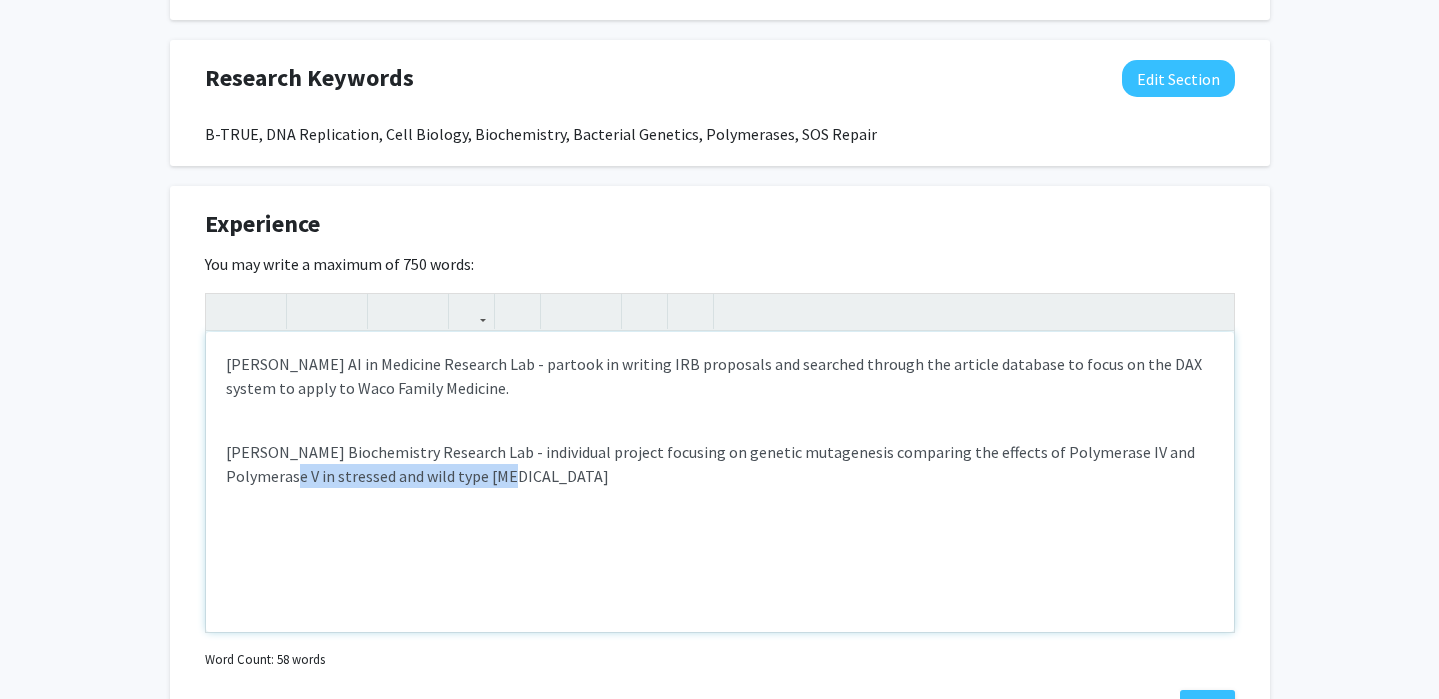 drag, startPoint x: 823, startPoint y: 478, endPoint x: 224, endPoint y: 471, distance: 599.0409 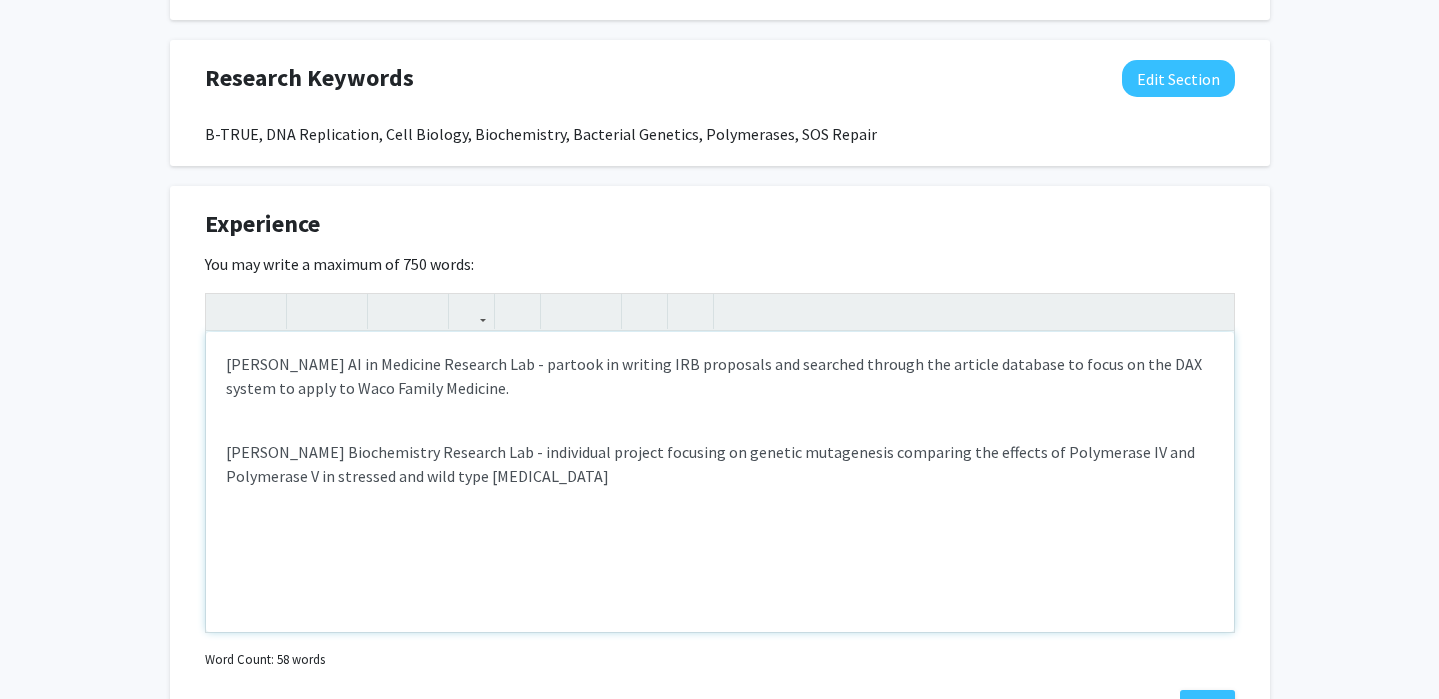 click on "Dr Sanker's AI in Medicine Research Lab - partook in writing IRB proposals and searched through the article database to focus on the DAX system to apply to Waco Family Medicine. Trakselis Biochemistry Research Lab - individual project focusing on genetic mutagenesis comparing the effects of Polymerase IV and Polymerase V in stressed and wild type E. Coli" at bounding box center (720, 482) 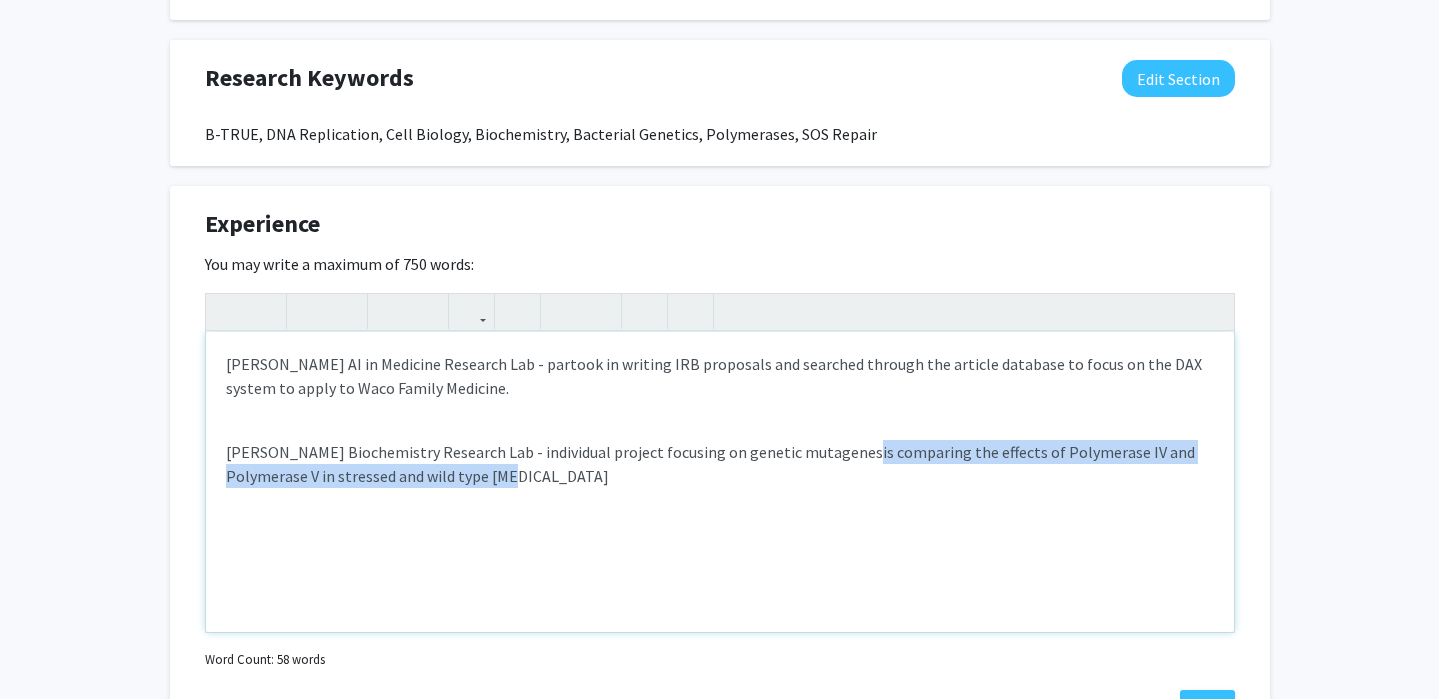 drag, startPoint x: 545, startPoint y: 492, endPoint x: 824, endPoint y: 456, distance: 281.313 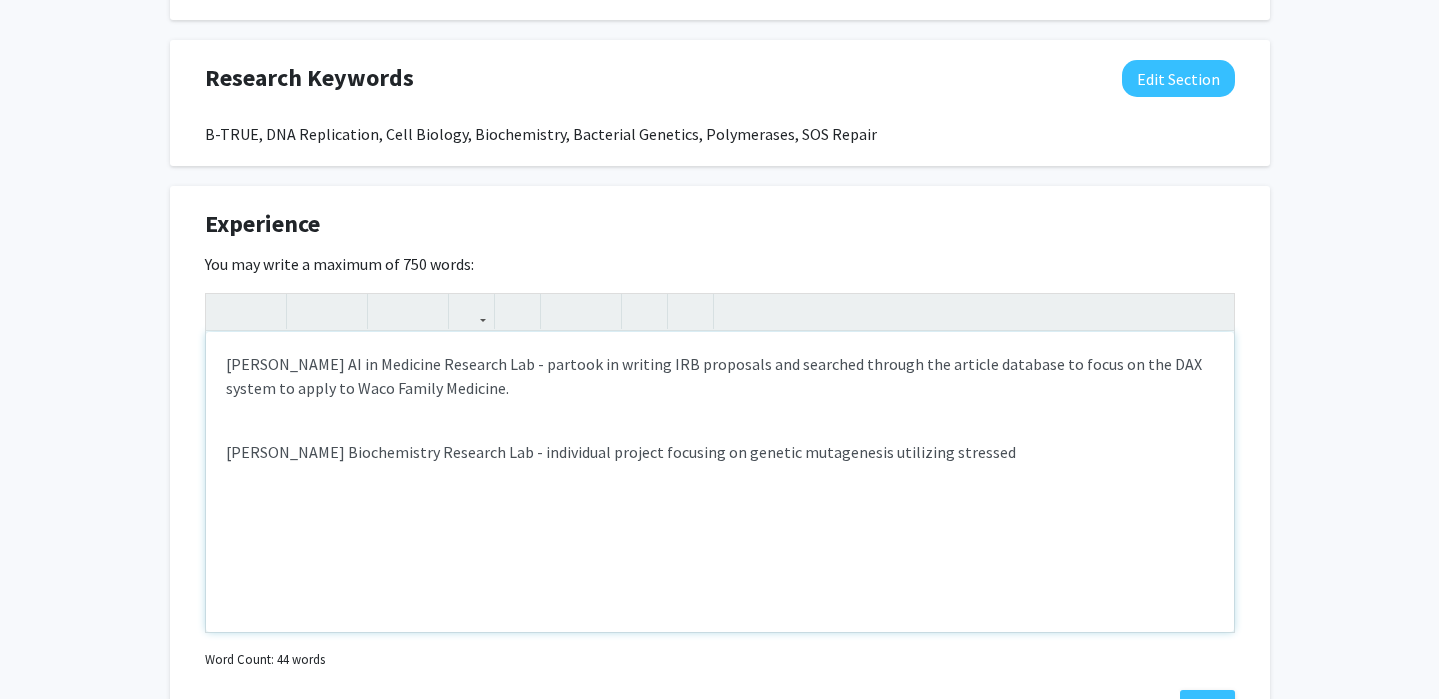 click on "Trakselis Biochemistry Research Lab - individual project focusing on genetic mutagenesis utilizing stressed" at bounding box center (720, 452) 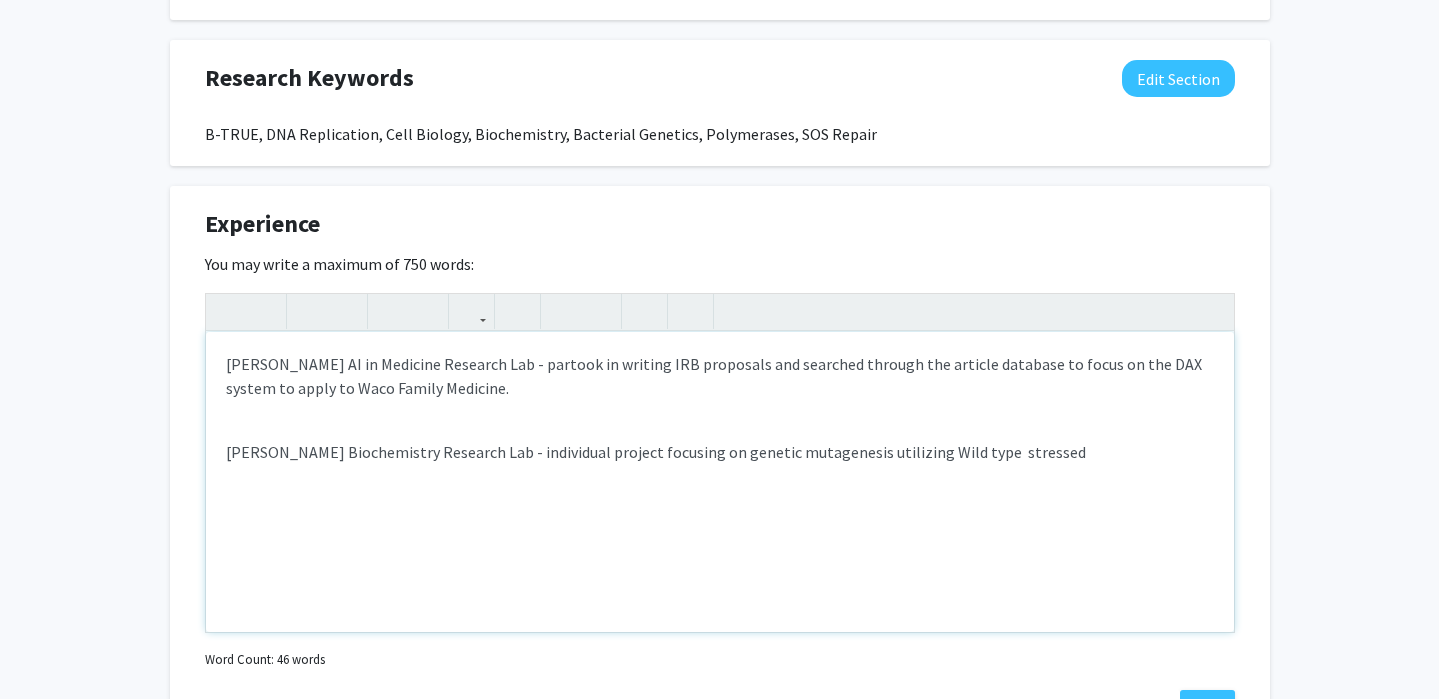 click on "Trakselis Biochemistry Research Lab - individual project focusing on genetic mutagenesis utilizing Wild type  stressed" at bounding box center [720, 452] 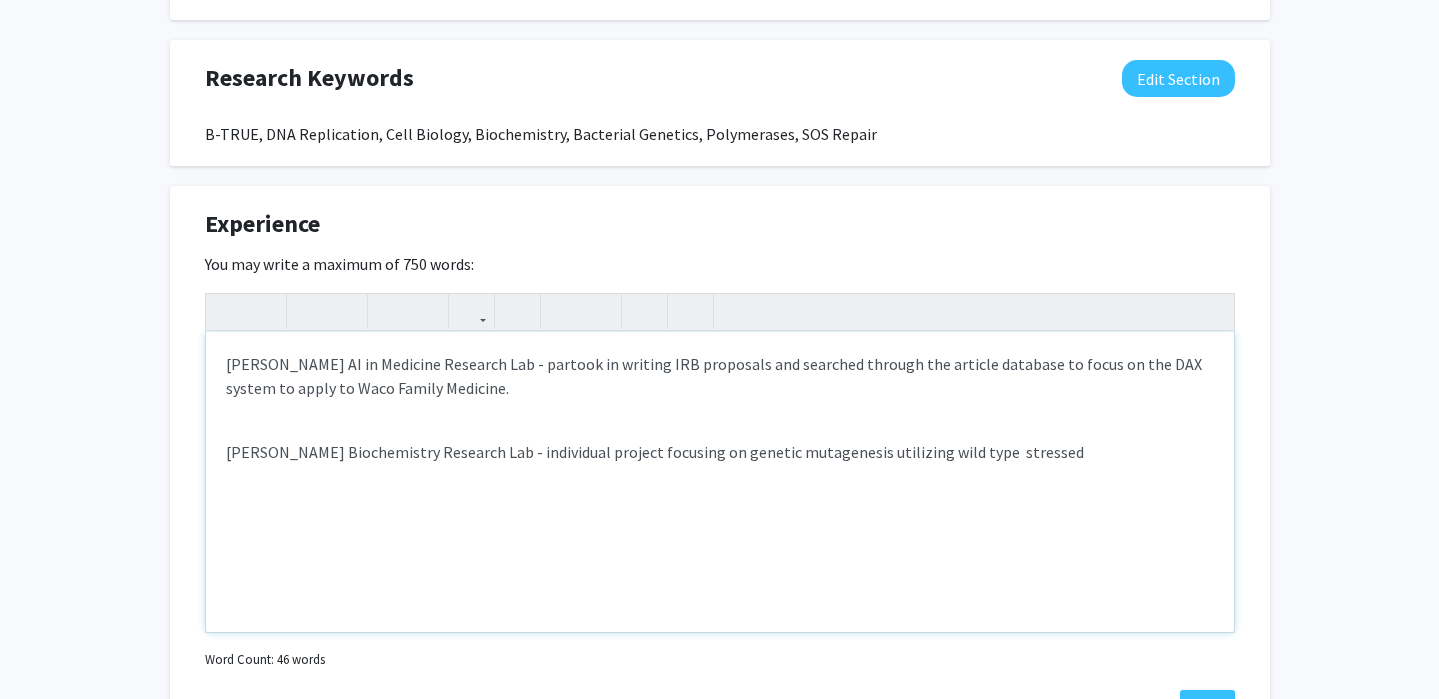 click on "Trakselis Biochemistry Research Lab - individual project focusing on genetic mutagenesis utilizing wild type  stressed" at bounding box center [720, 452] 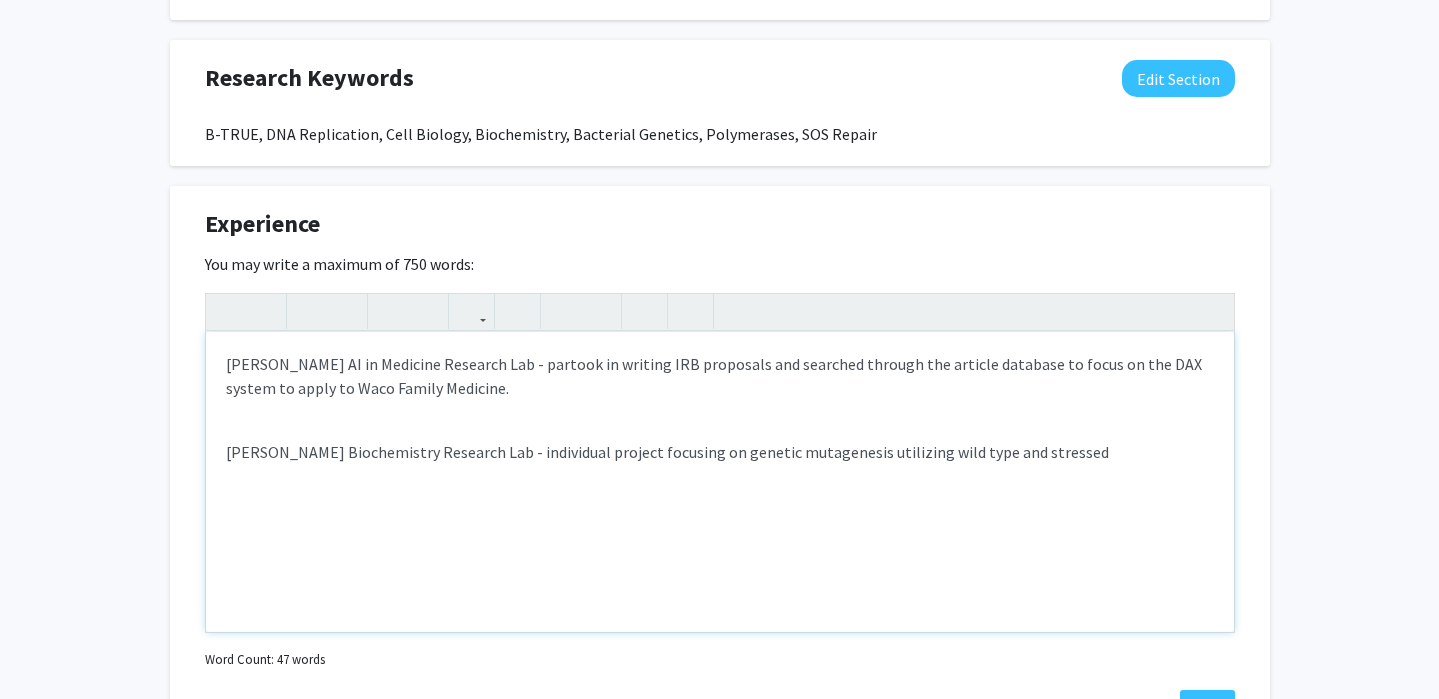 click on "Trakselis Biochemistry Research Lab - individual project focusing on genetic mutagenesis utilizing wild type and stressed" at bounding box center [720, 452] 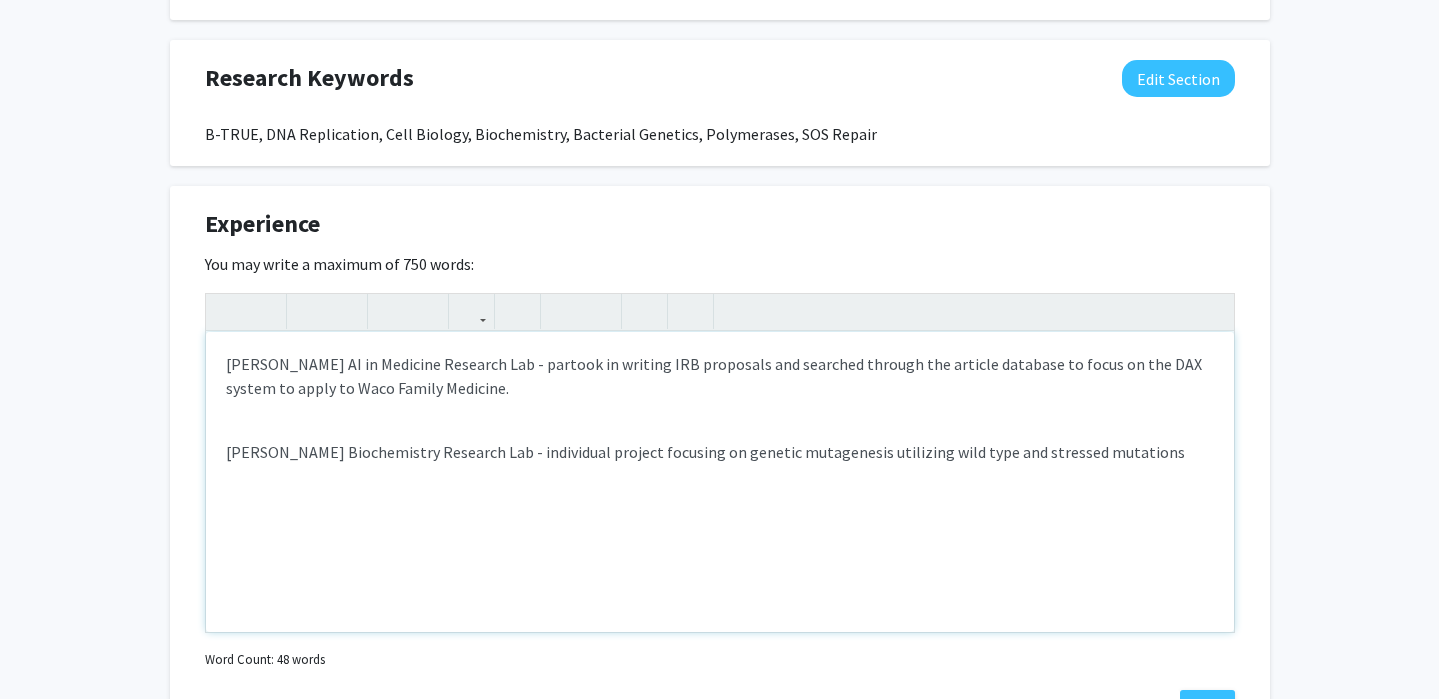 click on "Trakselis Biochemistry Research Lab - individual project focusing on genetic mutagenesis utilizing wild type and stressed mutations" at bounding box center [720, 452] 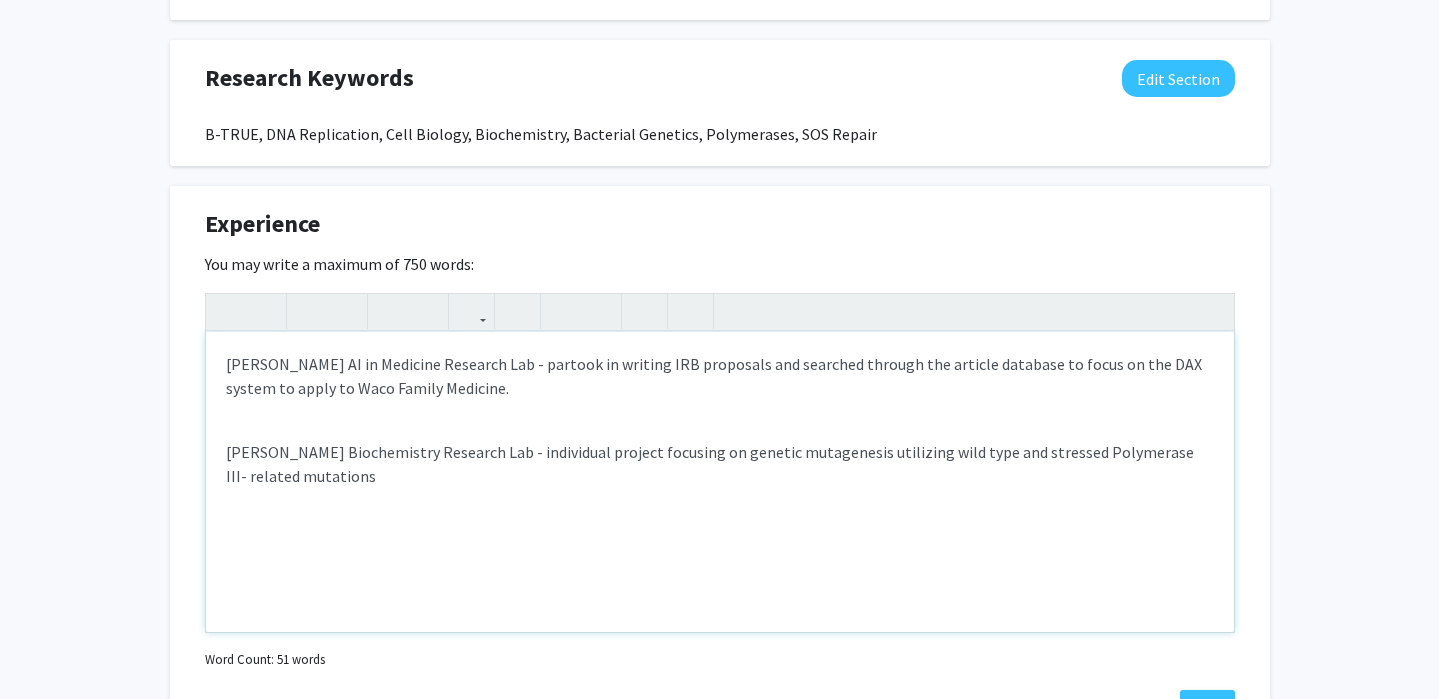 click on "Trakselis Biochemistry Research Lab - individual project focusing on genetic mutagenesis utilizing wild type and stressed Polymerase III- related mutations" at bounding box center [720, 464] 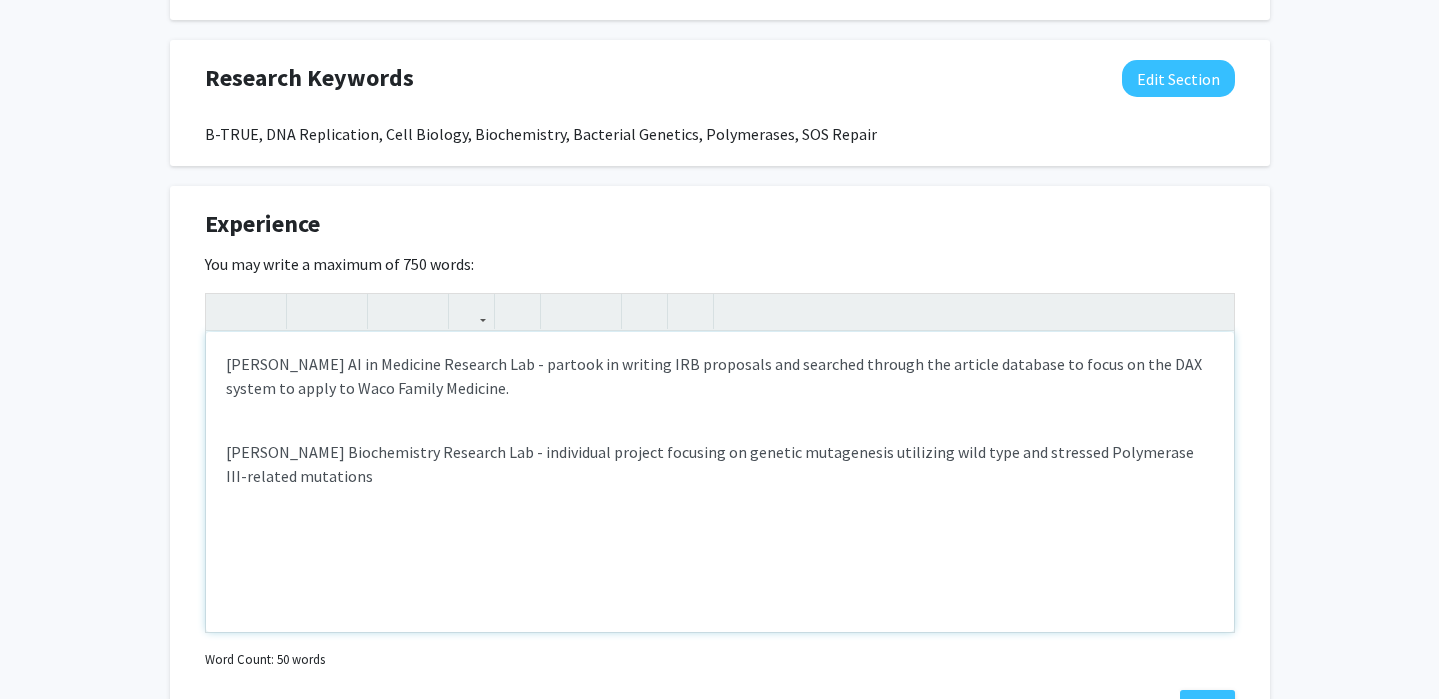 click on "Dr Sanker's AI in Medicine Research Lab - partook in writing IRB proposals and searched through the article database to focus on the DAX system to apply to Waco Family Medicine. Trakselis Biochemistry Research Lab - individual project focusing on genetic mutagenesis utilizing wild type and stressed Polymerase III-related mutations" at bounding box center [720, 482] 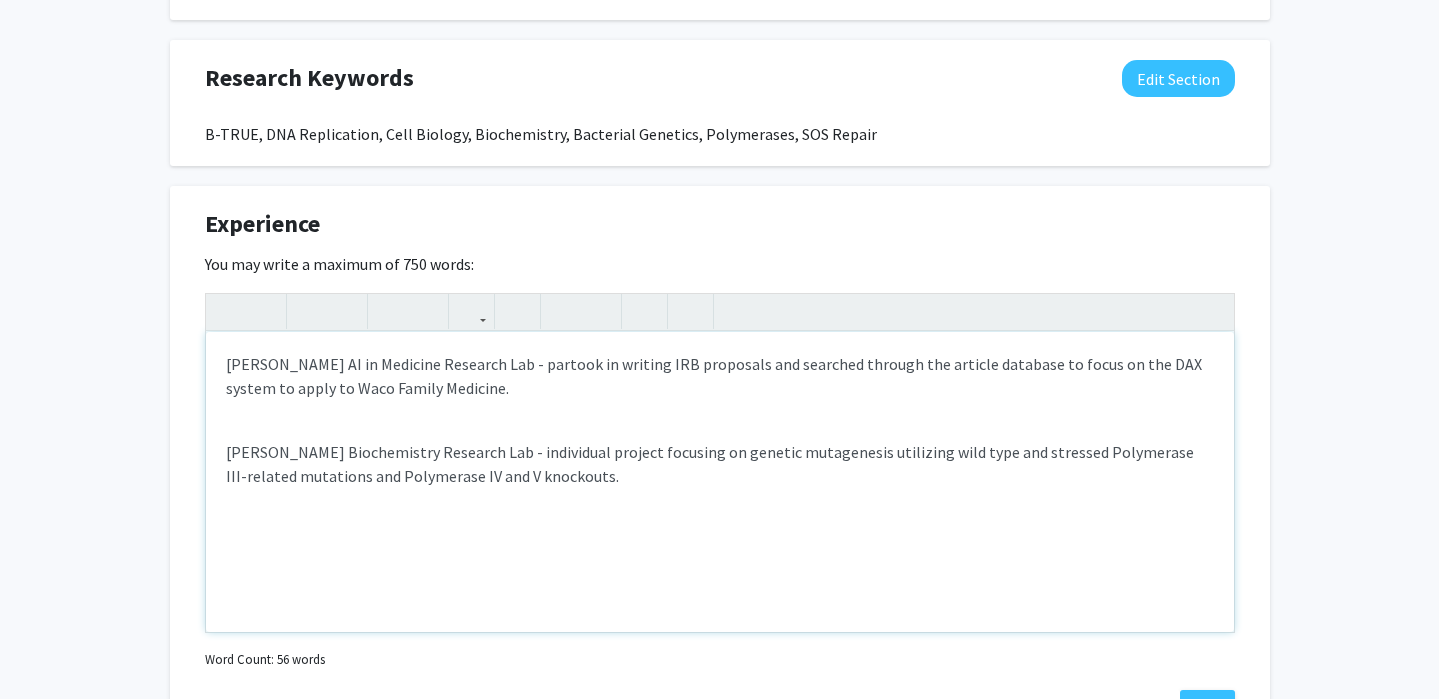 click on "Trakselis Biochemistry Research Lab - individual project focusing on genetic mutagenesis utilizing wild type and stressed Polymerase III-related mutations and Polymerase IV and V knockouts." at bounding box center (720, 464) 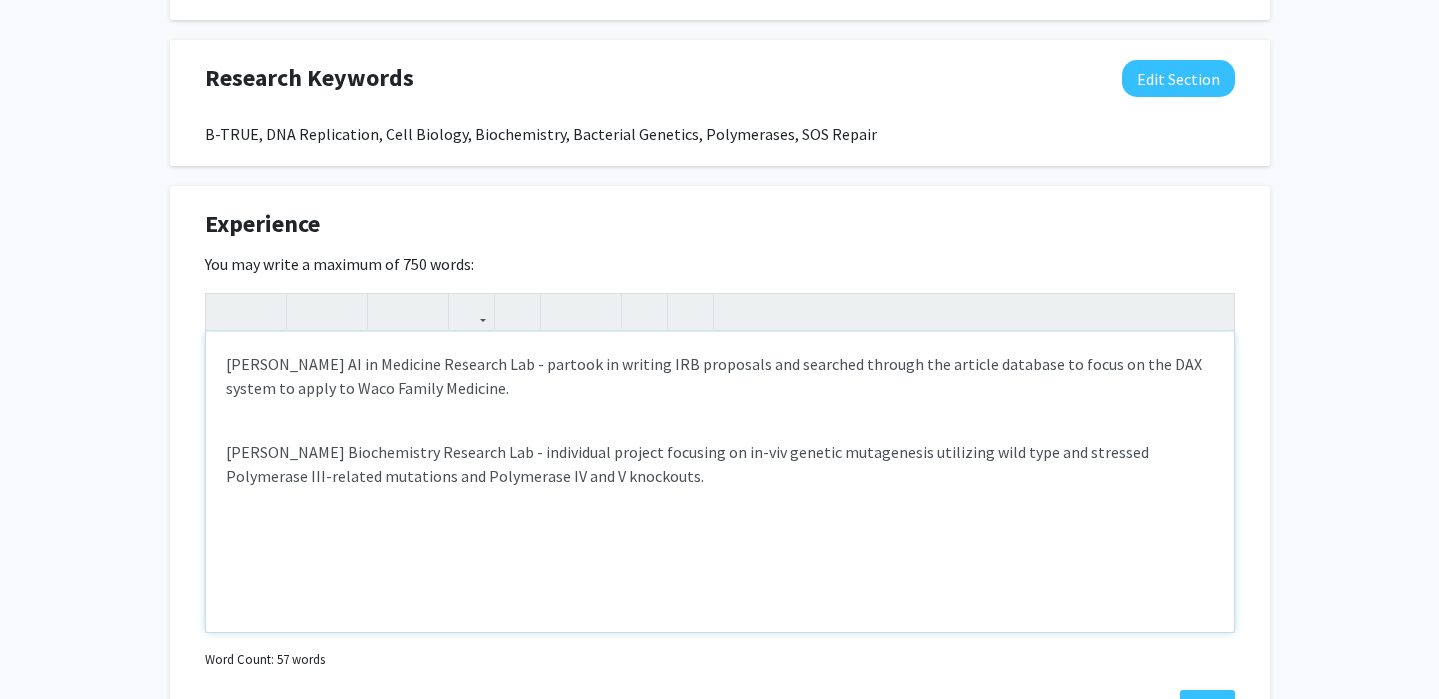 type on "<p>Dr Sanker's AI in Medicine Research Lab - partook in writing IRB proposals and searched through the article database to focus on the DAX system to apply to Waco Family Medicine.</p><br><p>Trakselis Biochemistry Research Lab - individual project focusing on in-vivo genetic mutagenesis utilizing wild type and stressed Polymerase III-related mutations and Polymerase IV and V knockouts.</p>" 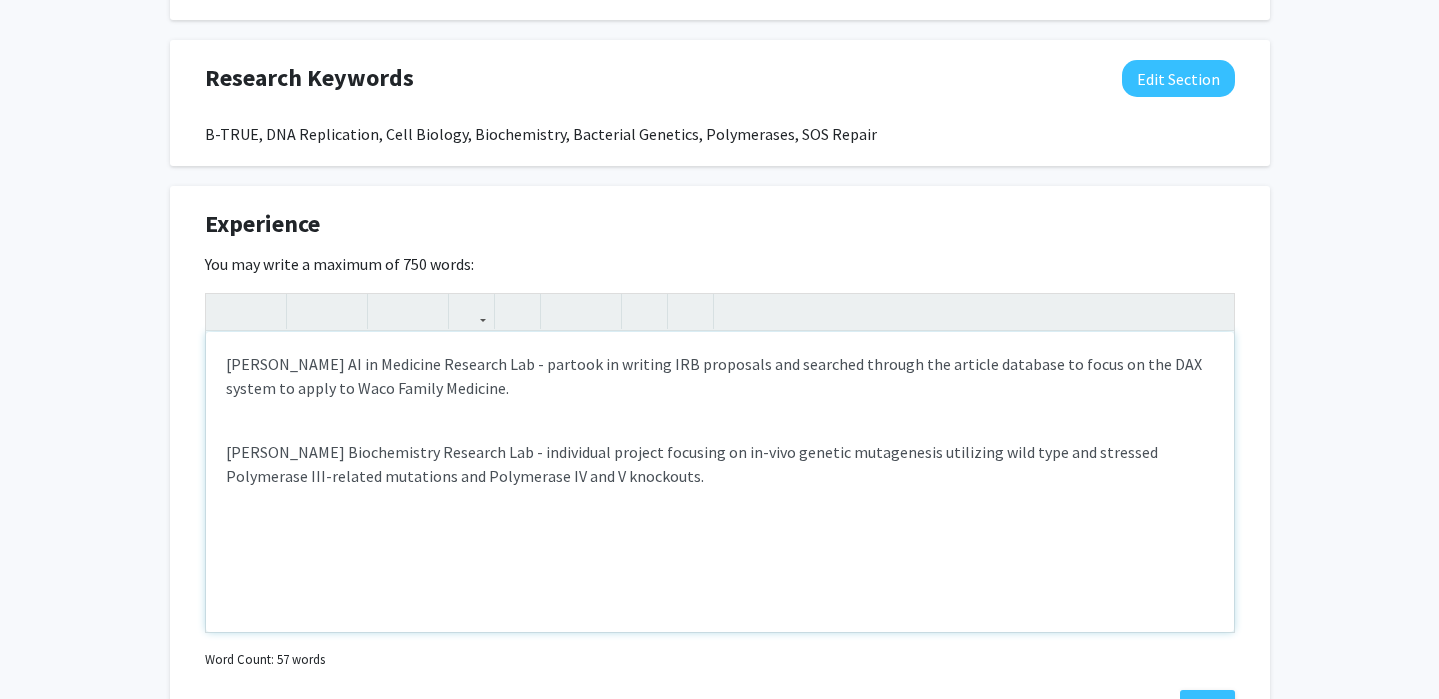 click on "Trakselis Biochemistry Research Lab - individual project focusing on in-vivo genetic mutagenesis utilizing wild type and stressed Polymerase III-related mutations and Polymerase IV and V knockouts." at bounding box center (720, 464) 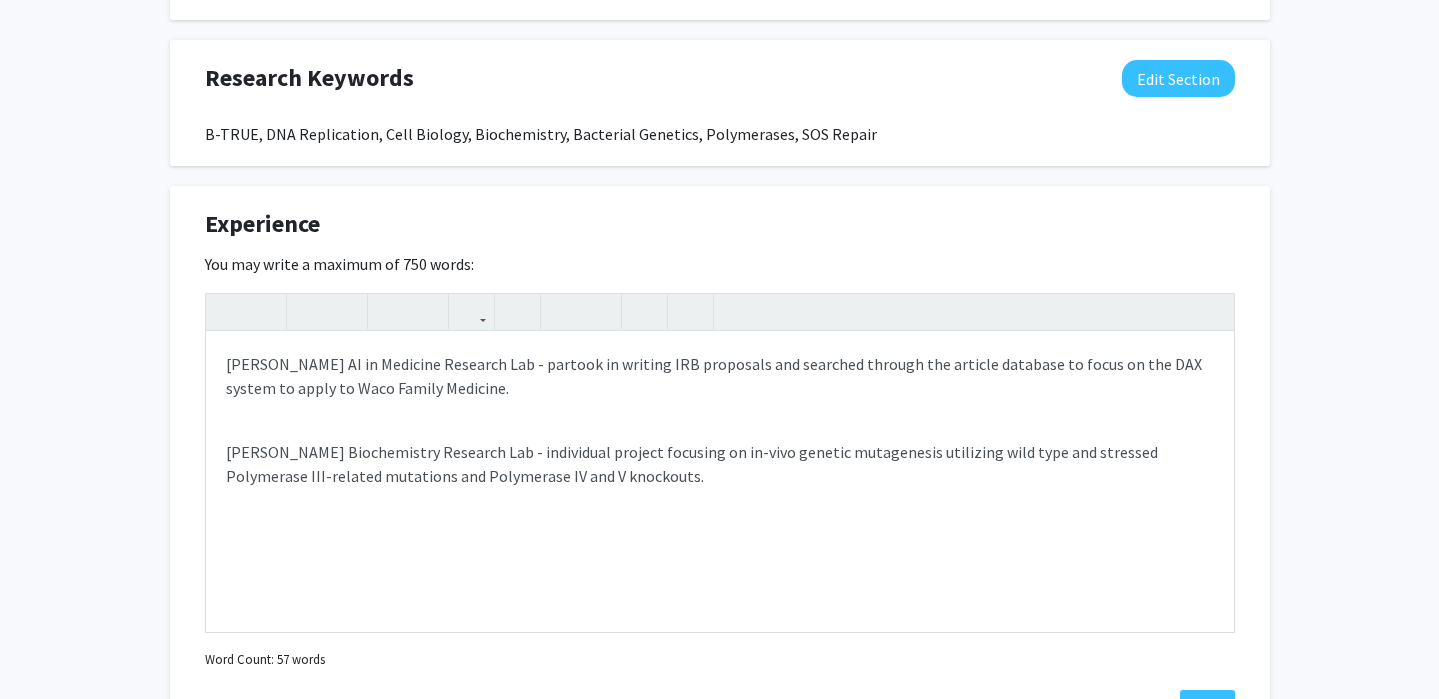 click on "Steven Podczerwinski  Edit Section  See Public View  help  Degree Level:   Undergraduate Student   Year:   Senior   Expected Graduation:   2026   GPA:   3.74   Major:  Biochemistry  Skills:  Colony PCR, Gene Knockout, Cell Cultures and Plating Seeking Opportunities?  Indicate to faculty/staff and other users that you are looking for opportunities to join collaborative projects.    Seeking Collaborators?  Indicate if you are looking for other students to join you on collaborative projects.       Supplemental Files    Allow supplemental files to be publicly visible?  help  Use this section to upload files such as resumes, transcripts, and more. File Name Uploaded Date  Resume - Mar2025   07/08/2025   Remove File   Add File  About  Edit Section  No information available  You may write a maximum of 1,000 words:  Insert link Remove link Word Count: 0 words Save  Cancel Edits  Research Keywords  Edit Section  B-TRUE, DNA Replication, Cell Biology, Biochemistry, Bacterial Genetics, Polymerases, SOS Repair Save" 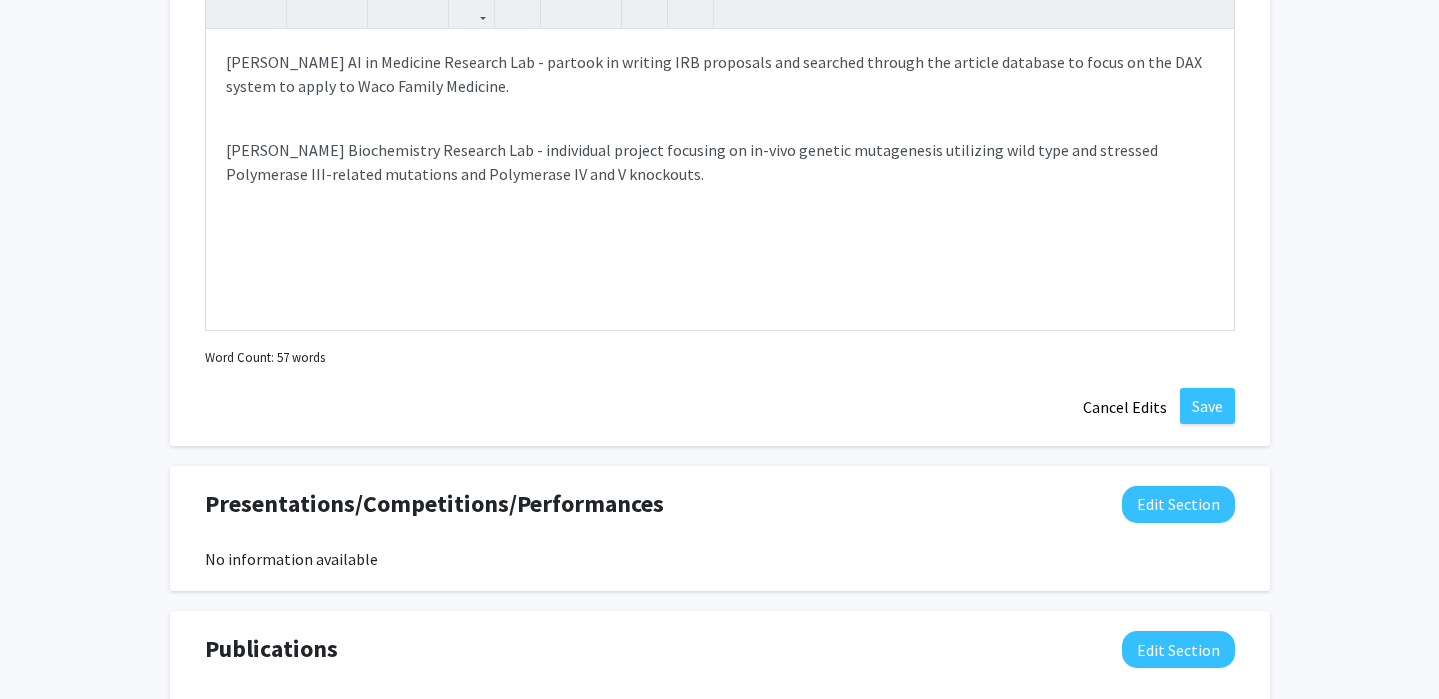 scroll, scrollTop: 1430, scrollLeft: 0, axis: vertical 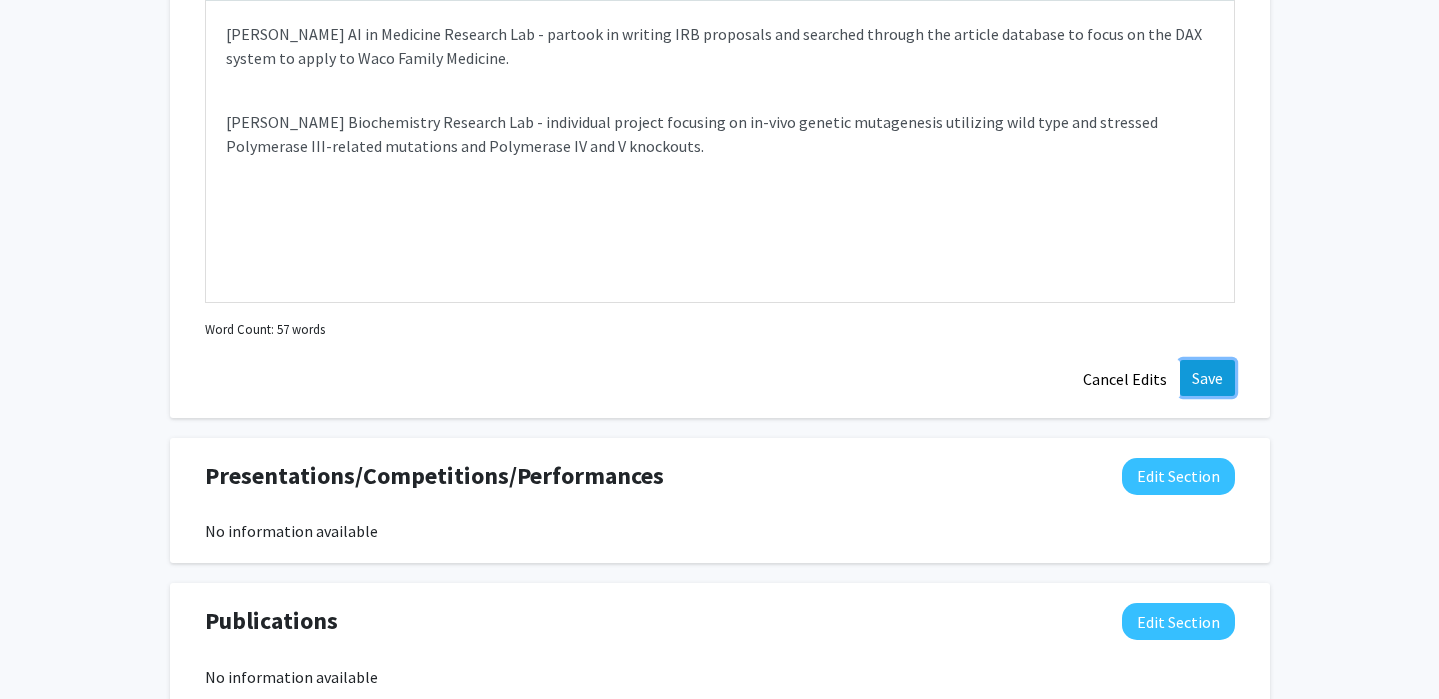 click on "Save" 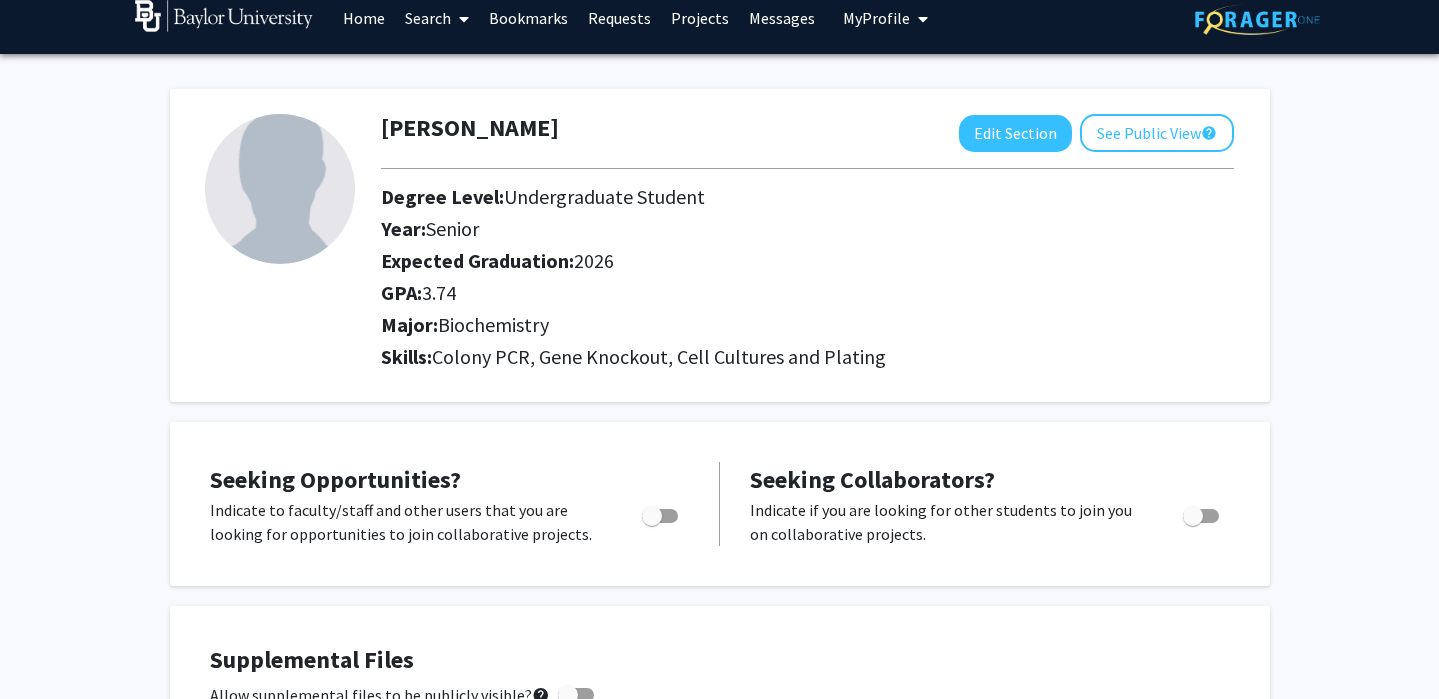 scroll, scrollTop: 0, scrollLeft: 0, axis: both 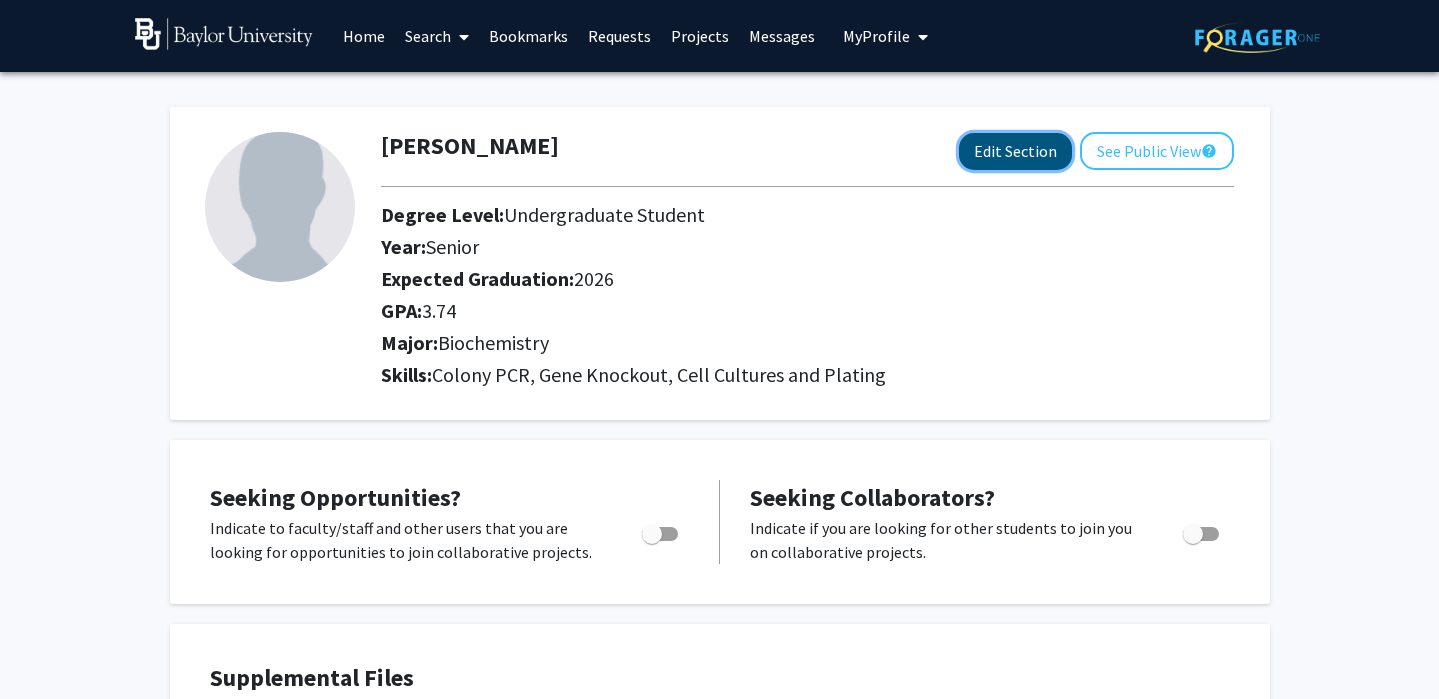 click on "Edit Section" 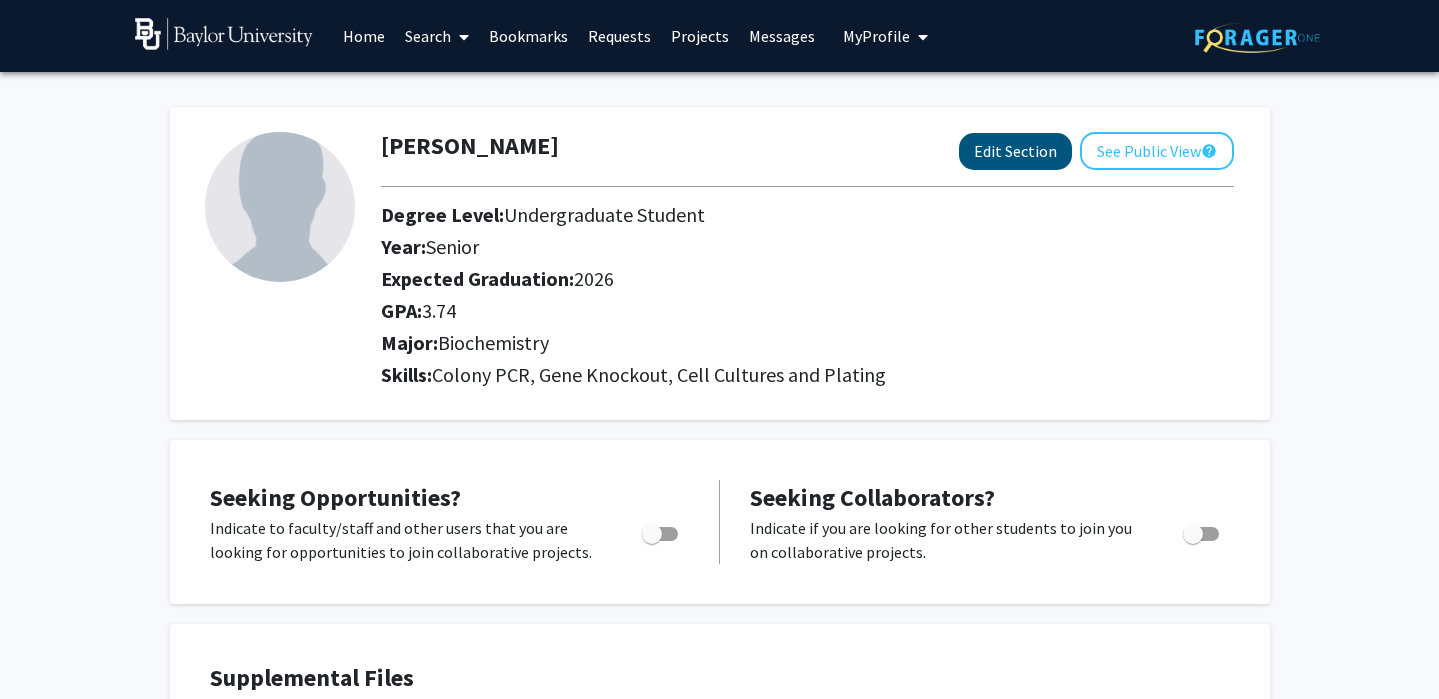 select on "senior" 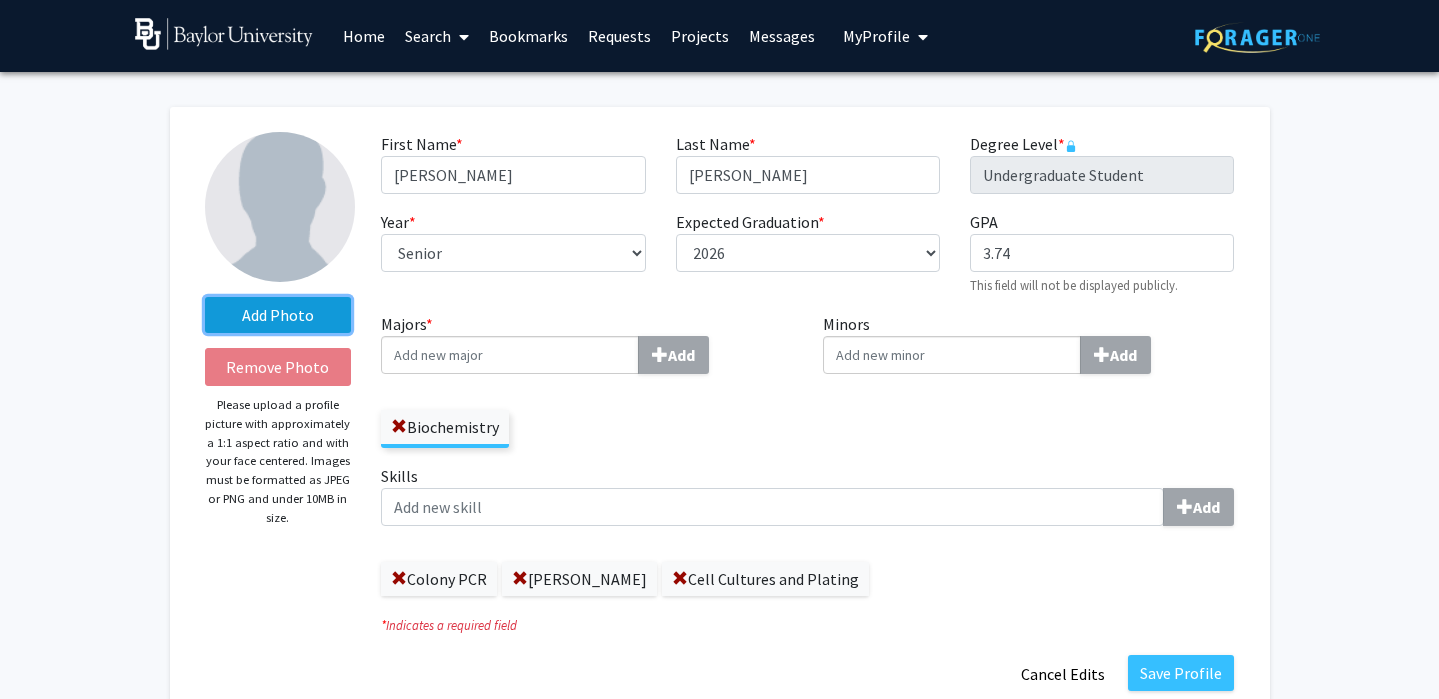 click on "Add Photo" 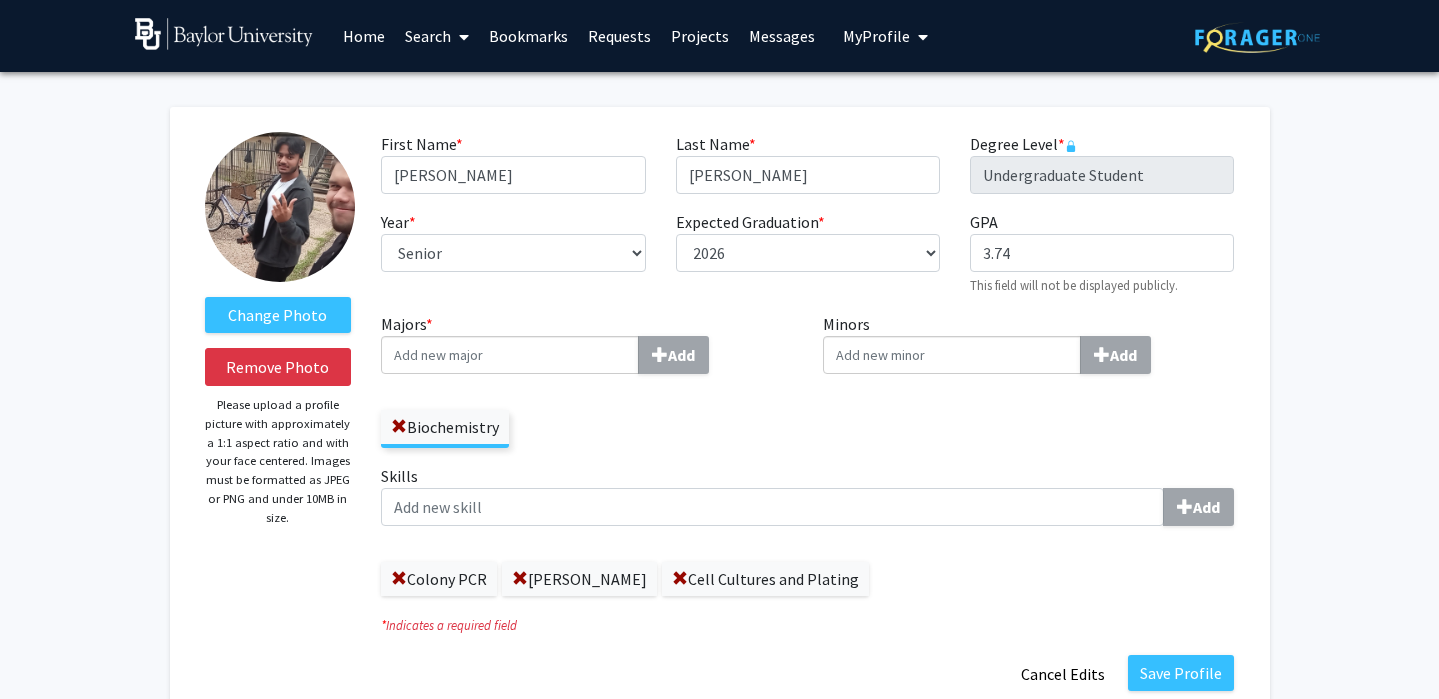 drag, startPoint x: 296, startPoint y: 215, endPoint x: 297, endPoint y: 232, distance: 17.029387 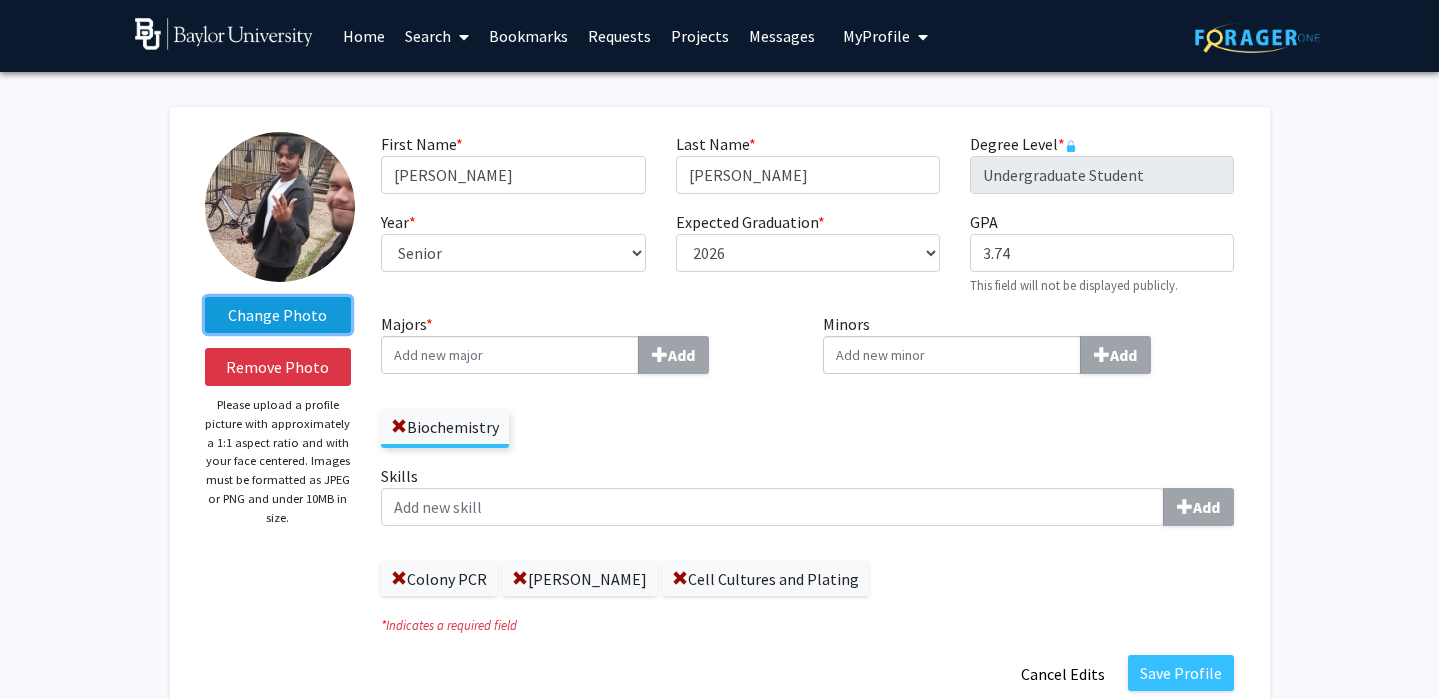 click on "Change Photo" 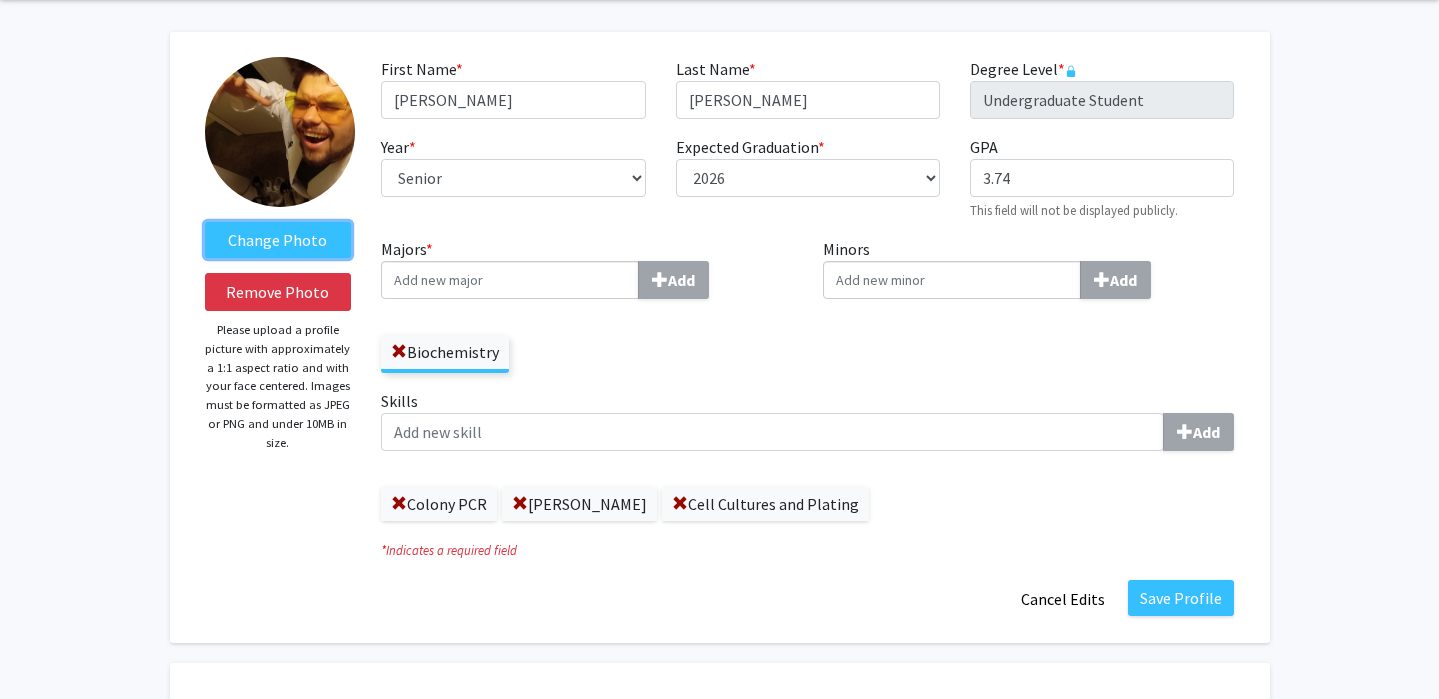 scroll, scrollTop: 93, scrollLeft: 0, axis: vertical 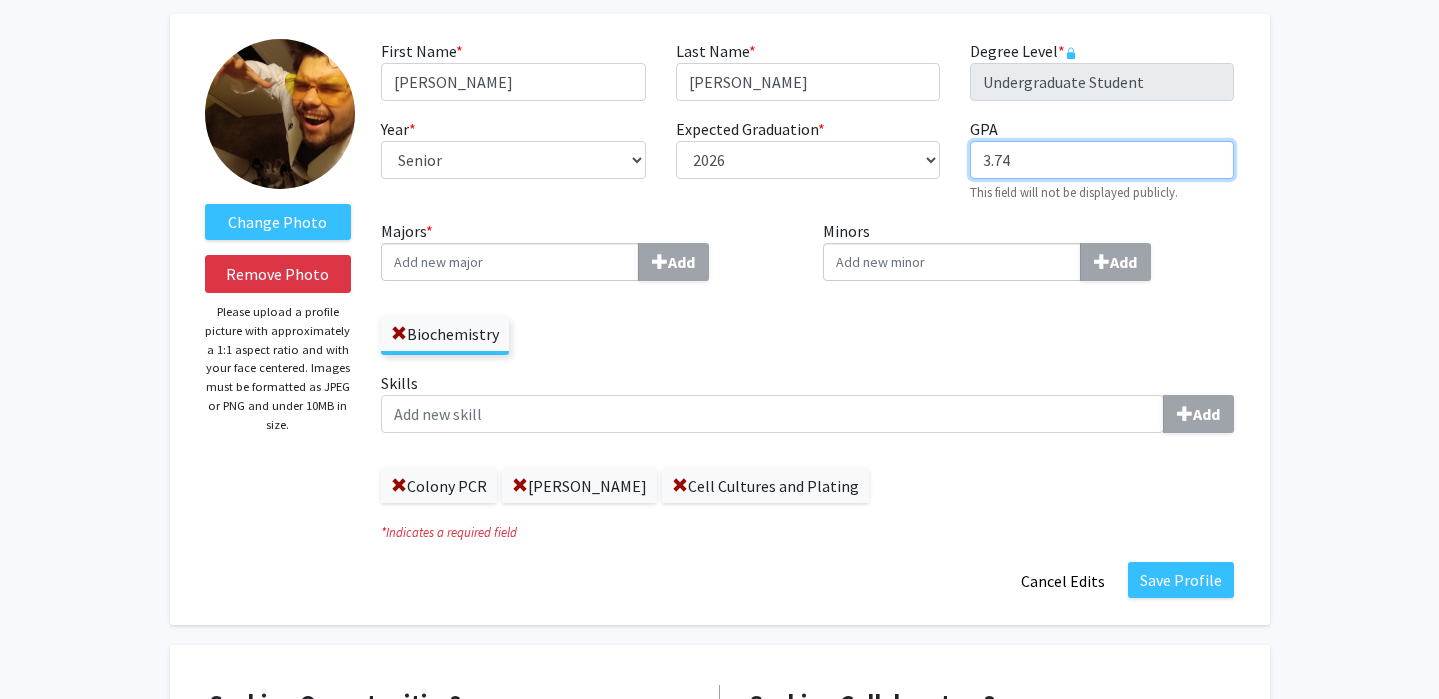 click on "3.74" at bounding box center (1102, 160) 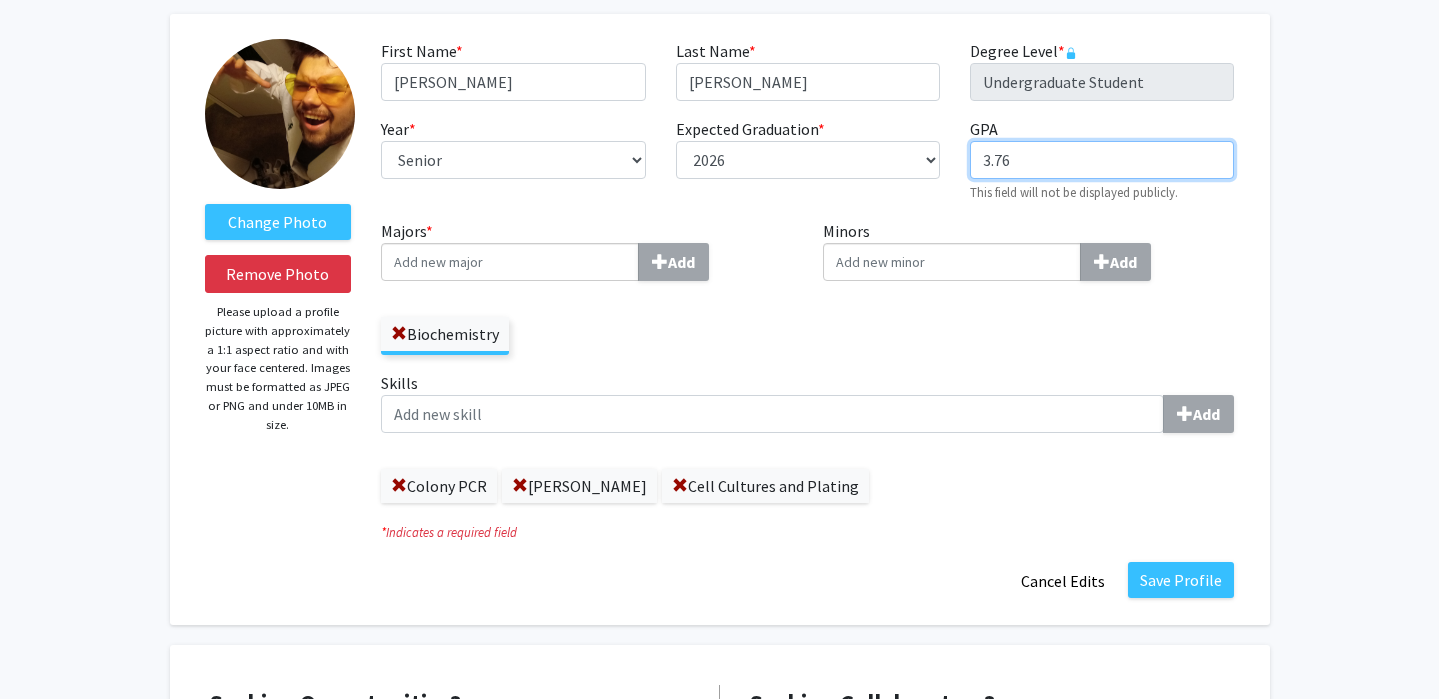 type on "3.76" 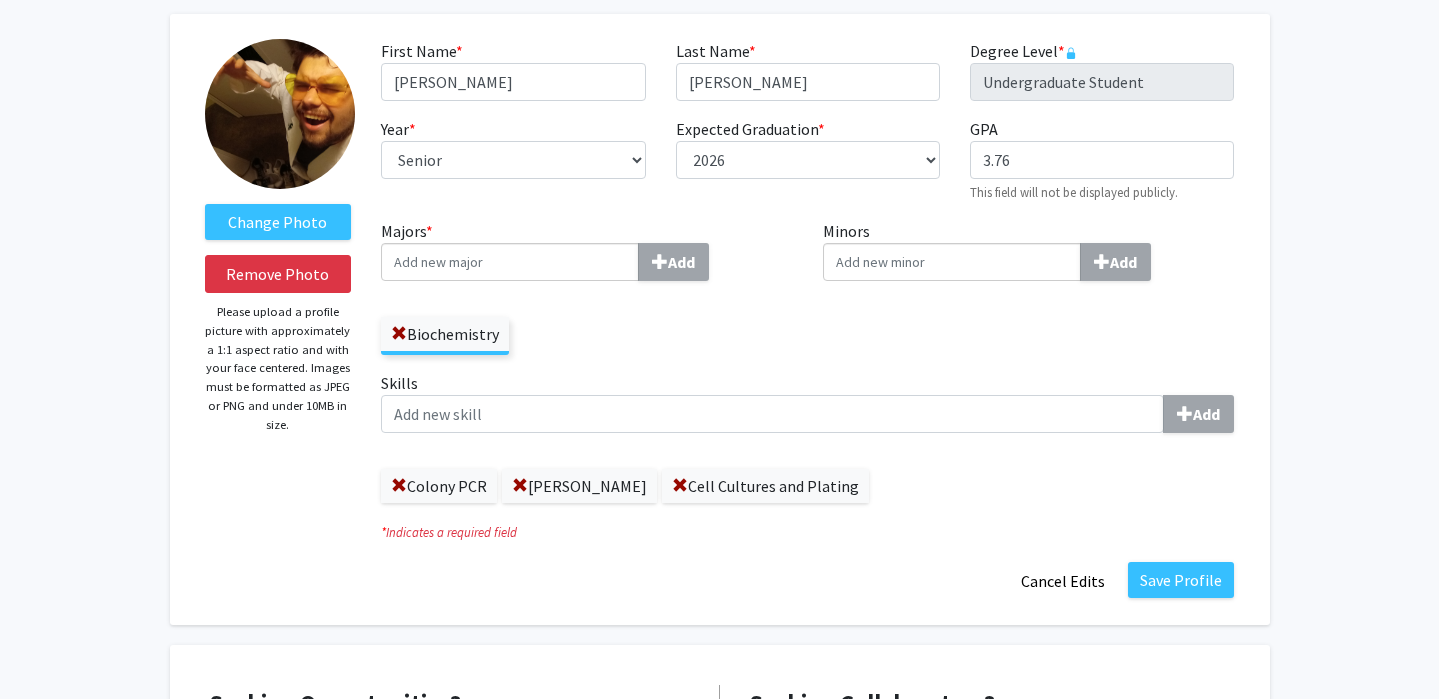 click on "First Name  * required Steven  Last Name  * required Podczerwinski  Degree Level  * required Undergraduate Student  Year  * required ---  First-year   Sophomore   Junior   Senior   Postbaccalaureate Certificate   Expected Graduation  * required ---  2018   2019   2020   2021   2022   2023   2024   2025   2026   2027   2028   2029   2030   2031   GPA  required 3.76  This field will not be displayed publicly." 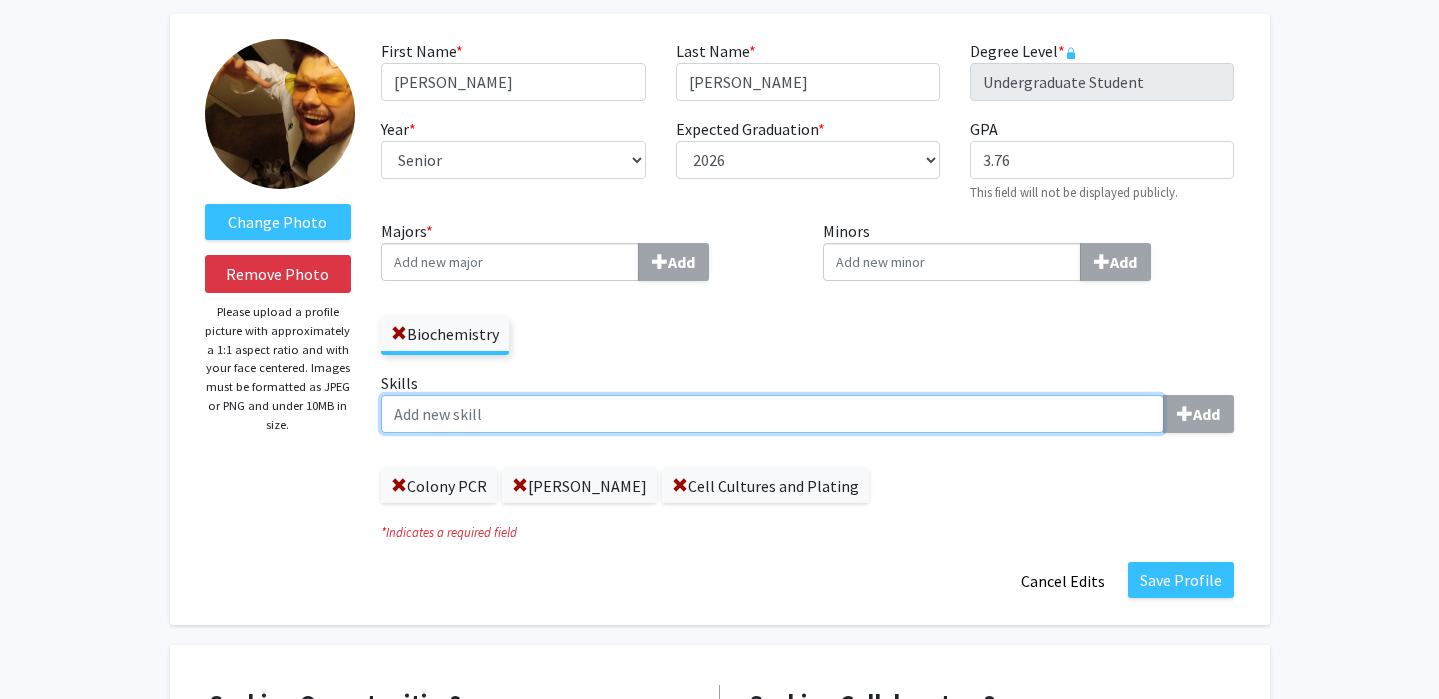 click on "Skills  Add" 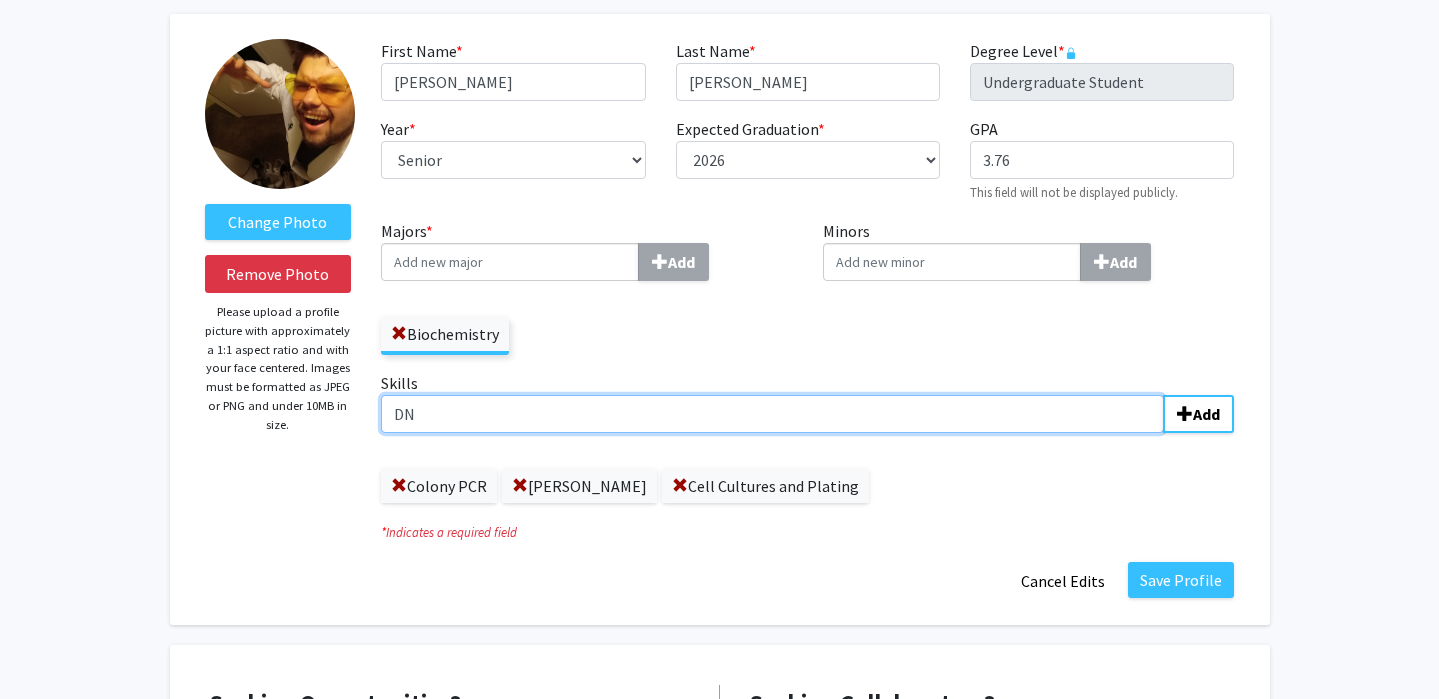 type on "D" 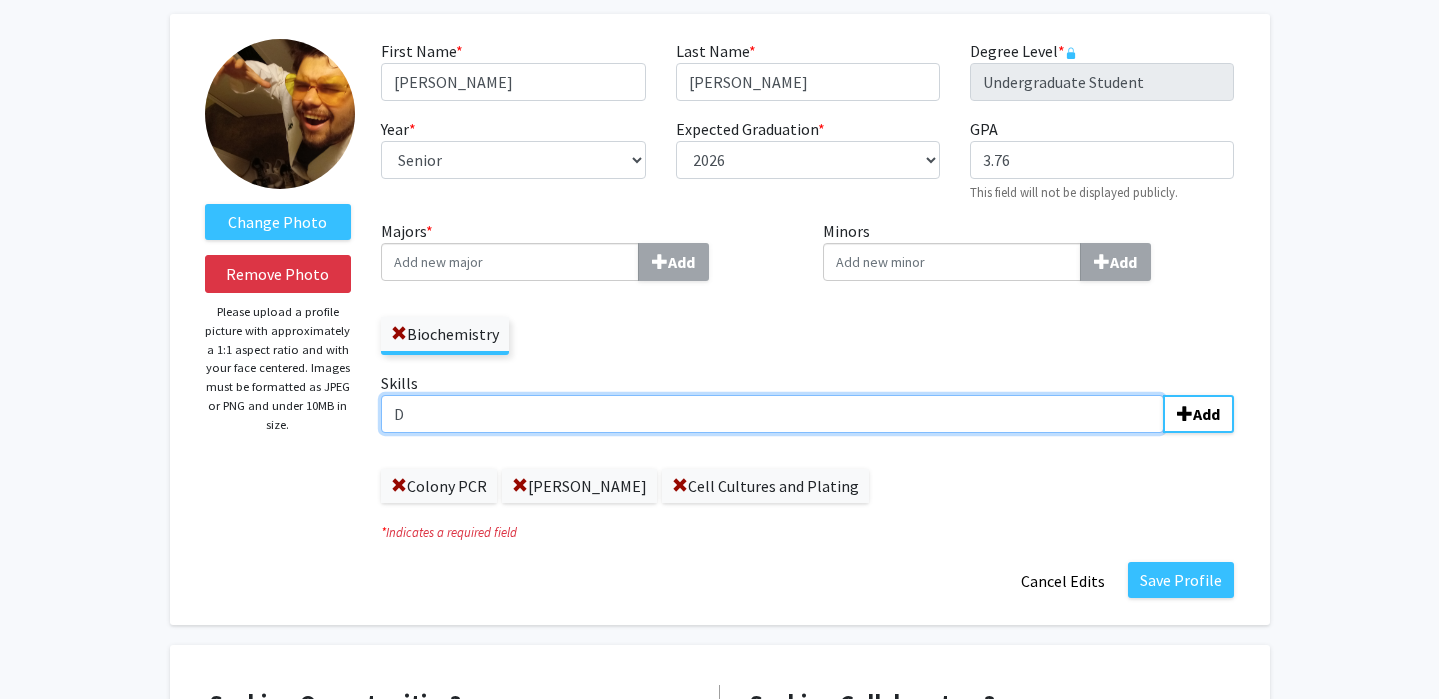 type 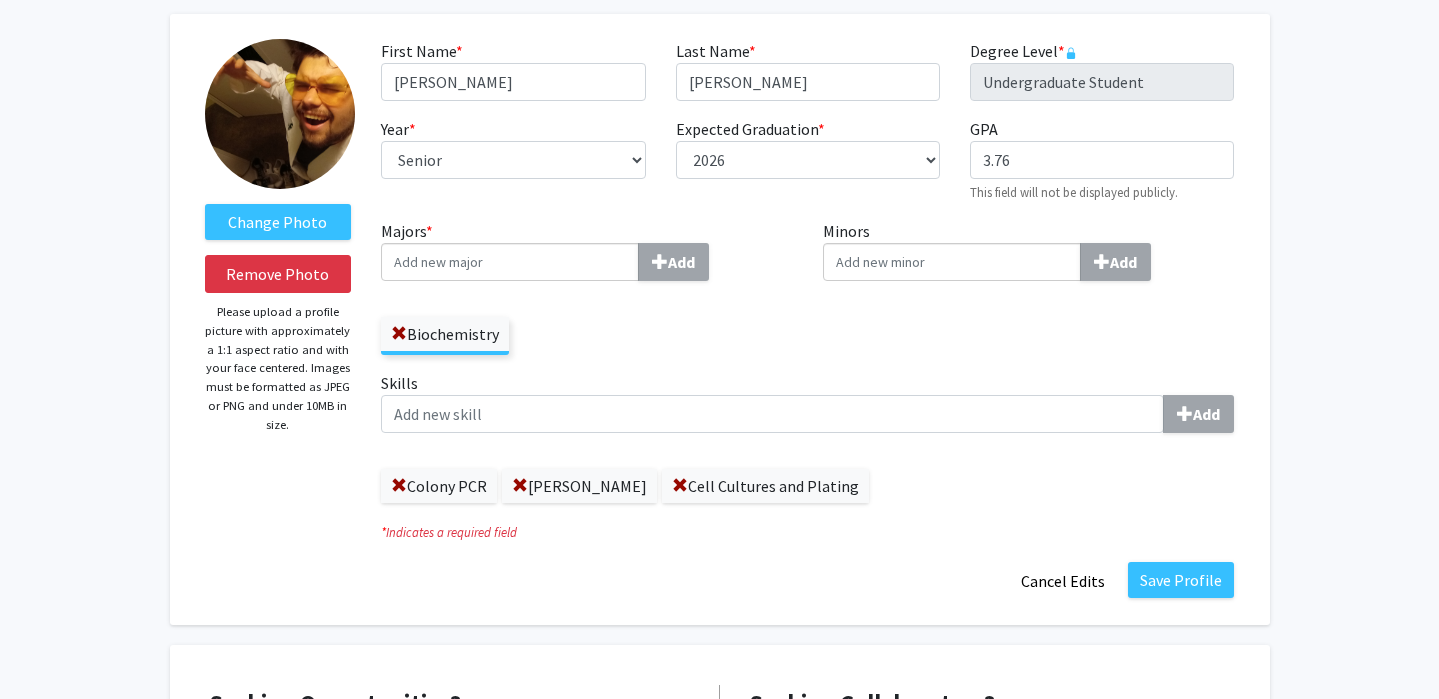 click on "Colony PCR   Gene Knockout   Cell Cultures and Plating" 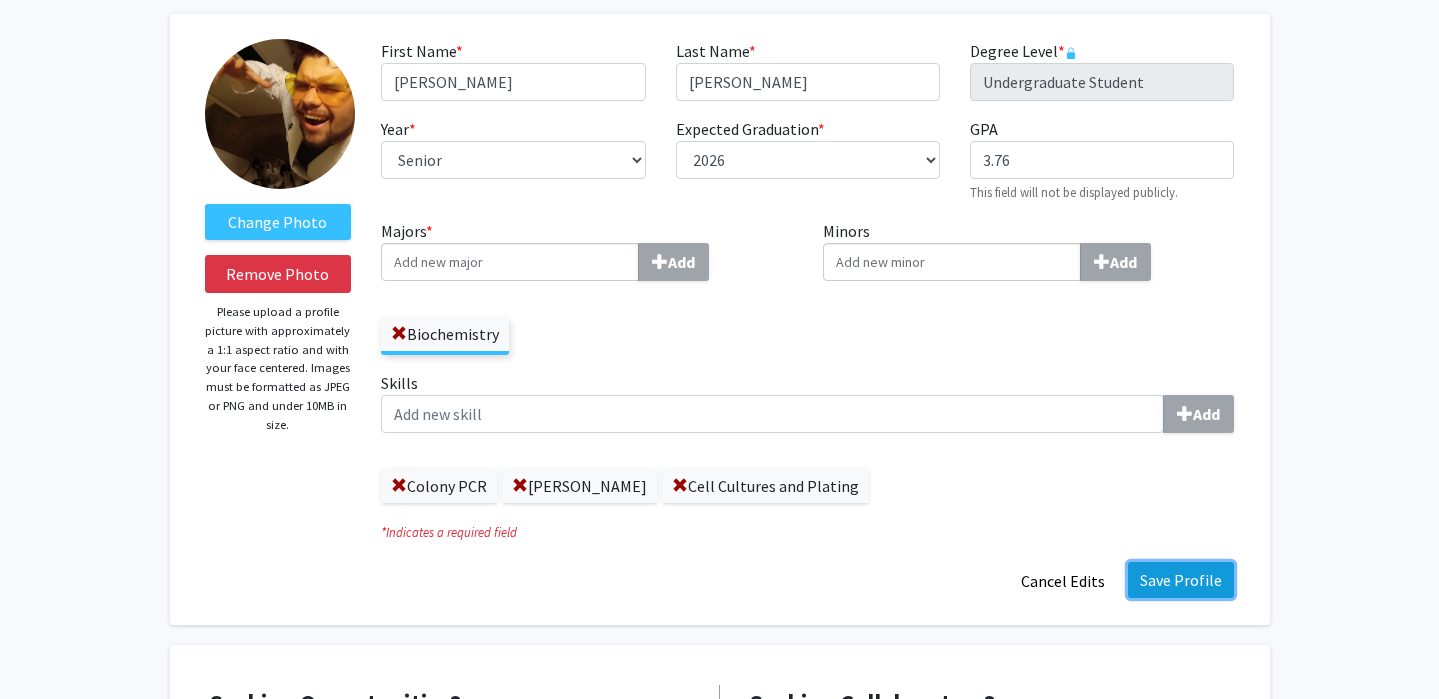 click on "Save Profile" 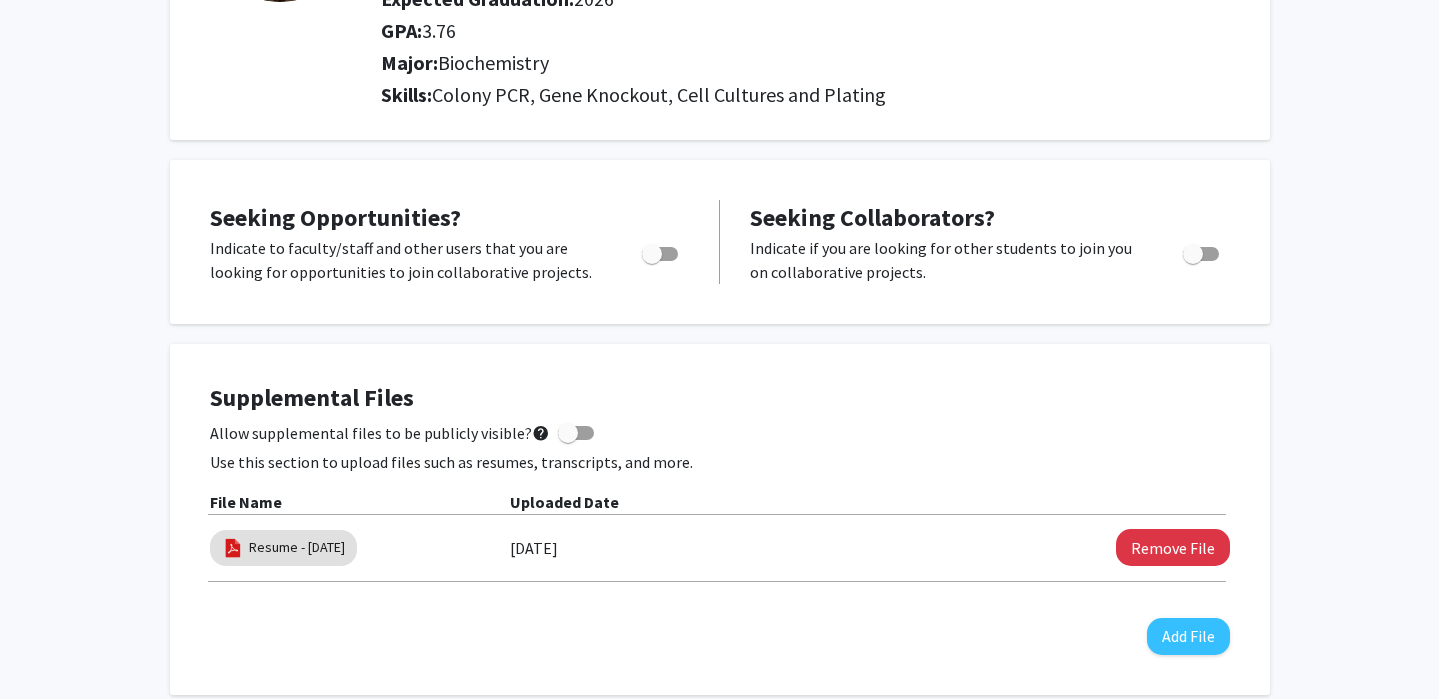 scroll, scrollTop: 0, scrollLeft: 0, axis: both 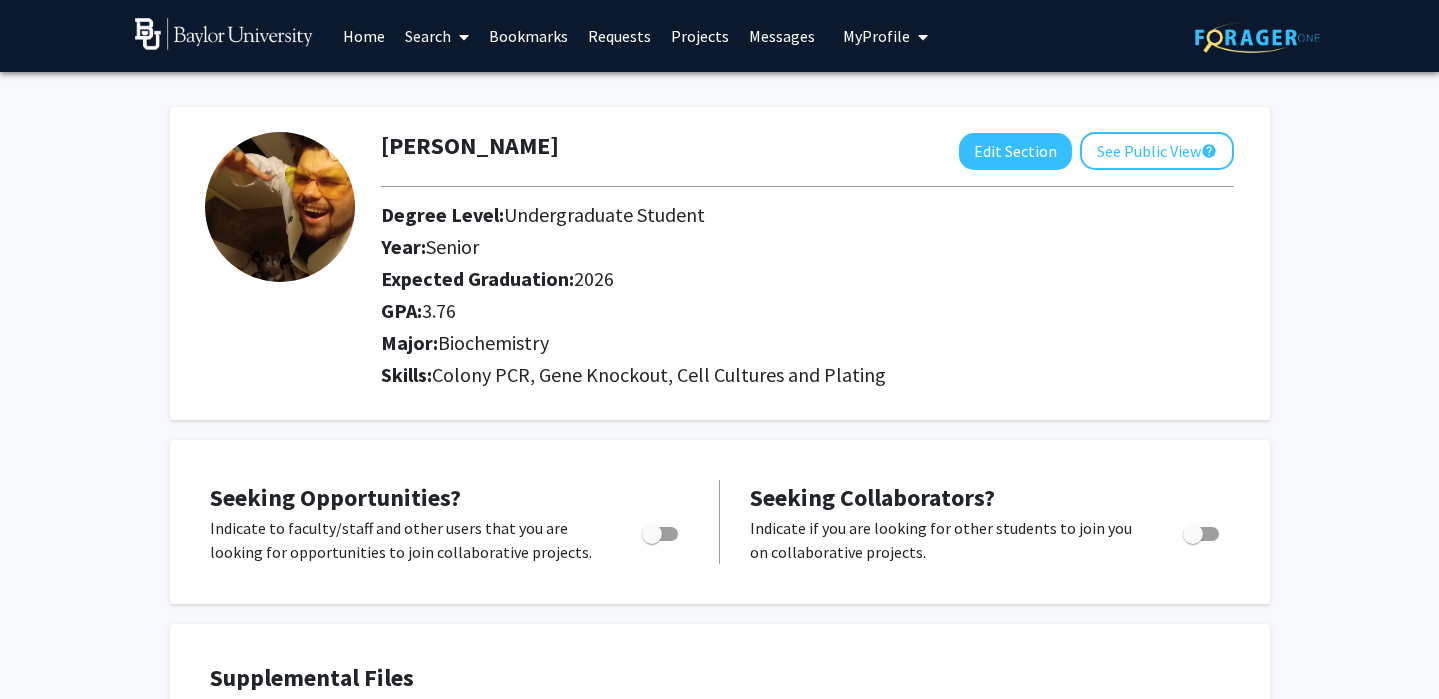 click on "Requests" at bounding box center [619, 36] 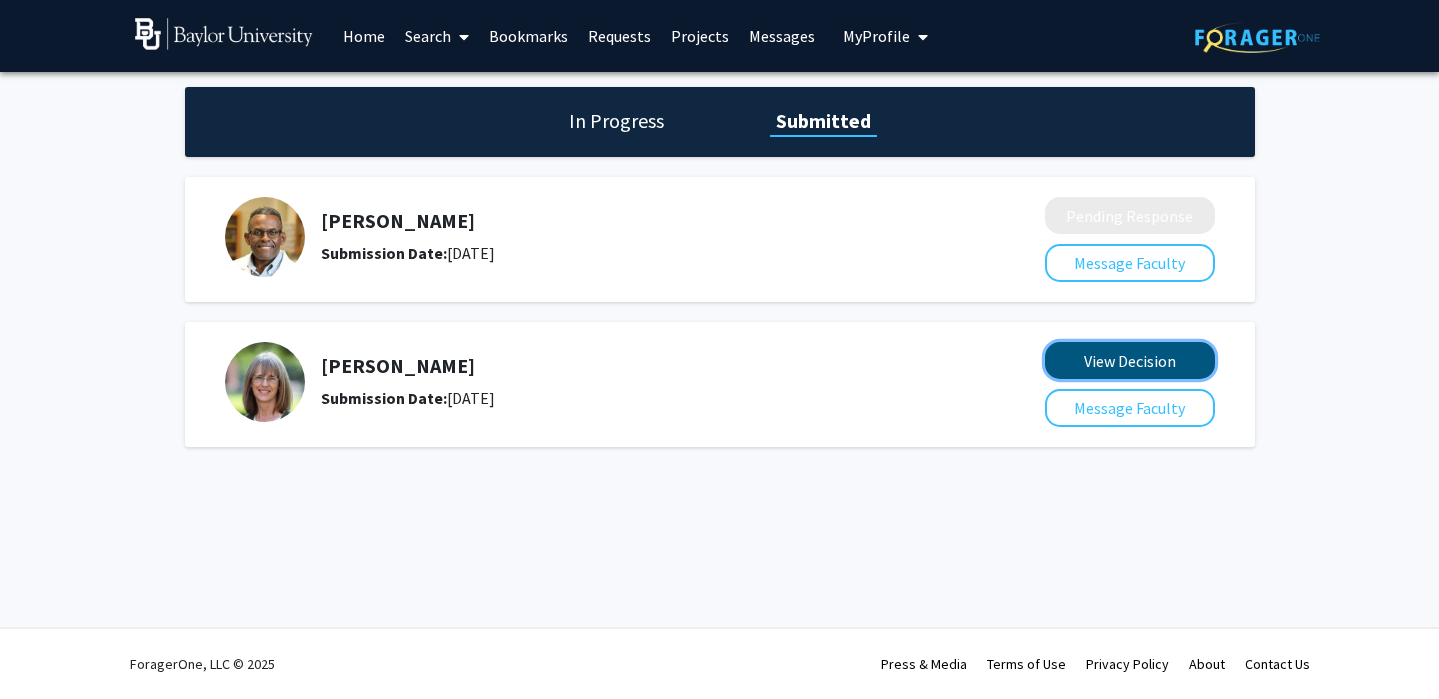 click on "View Decision" 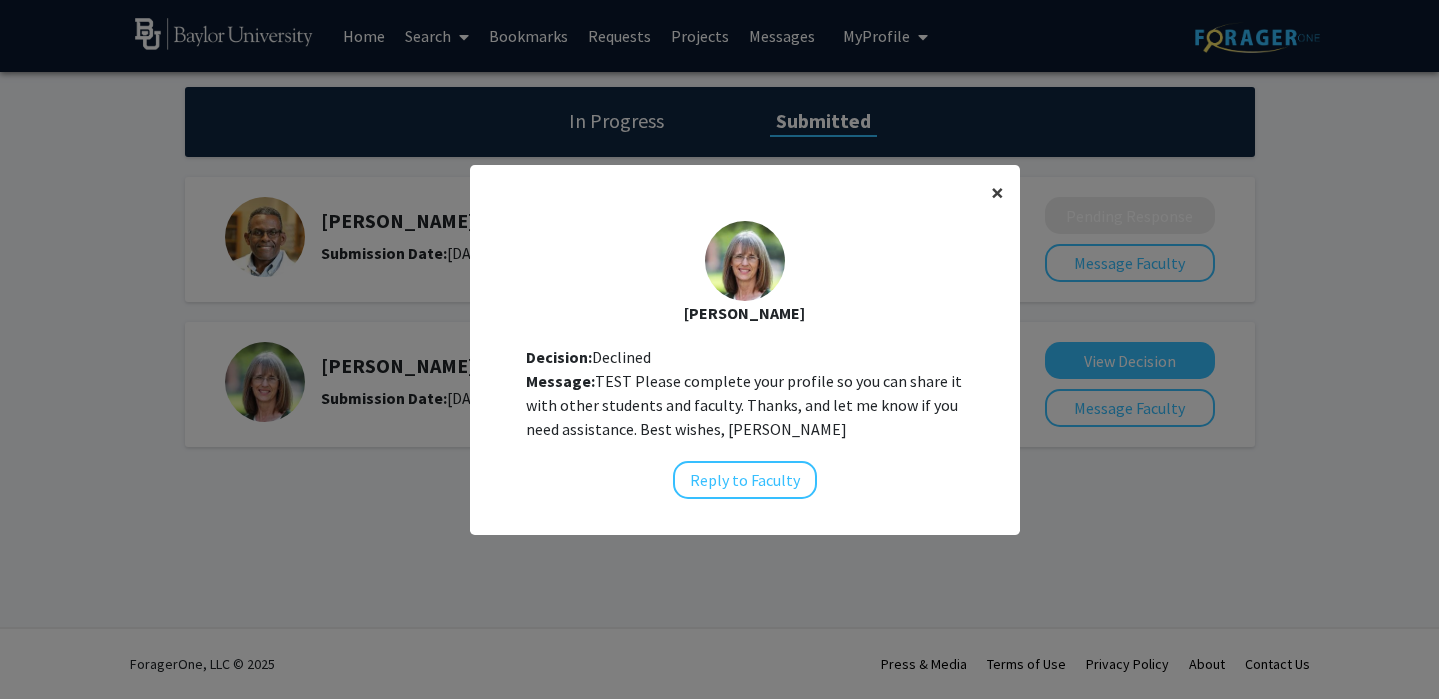 click on "×" 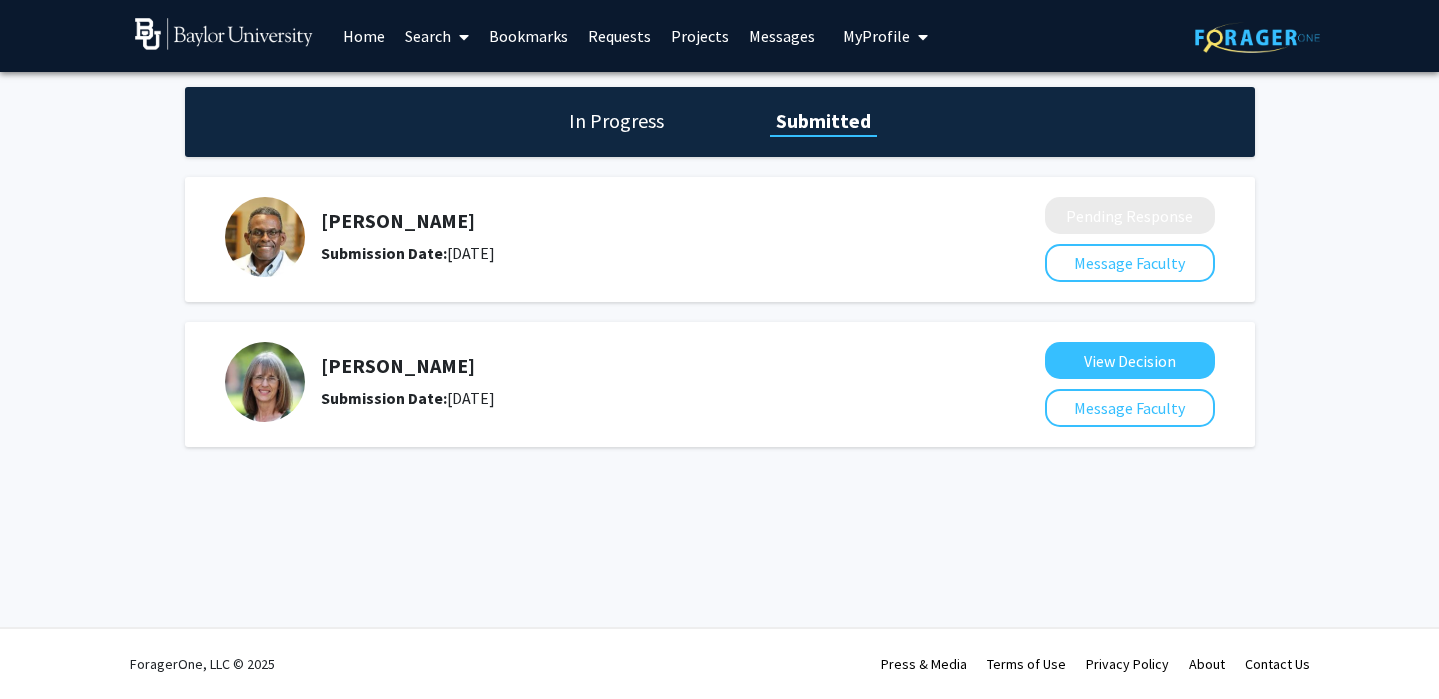 click on "In Progress" 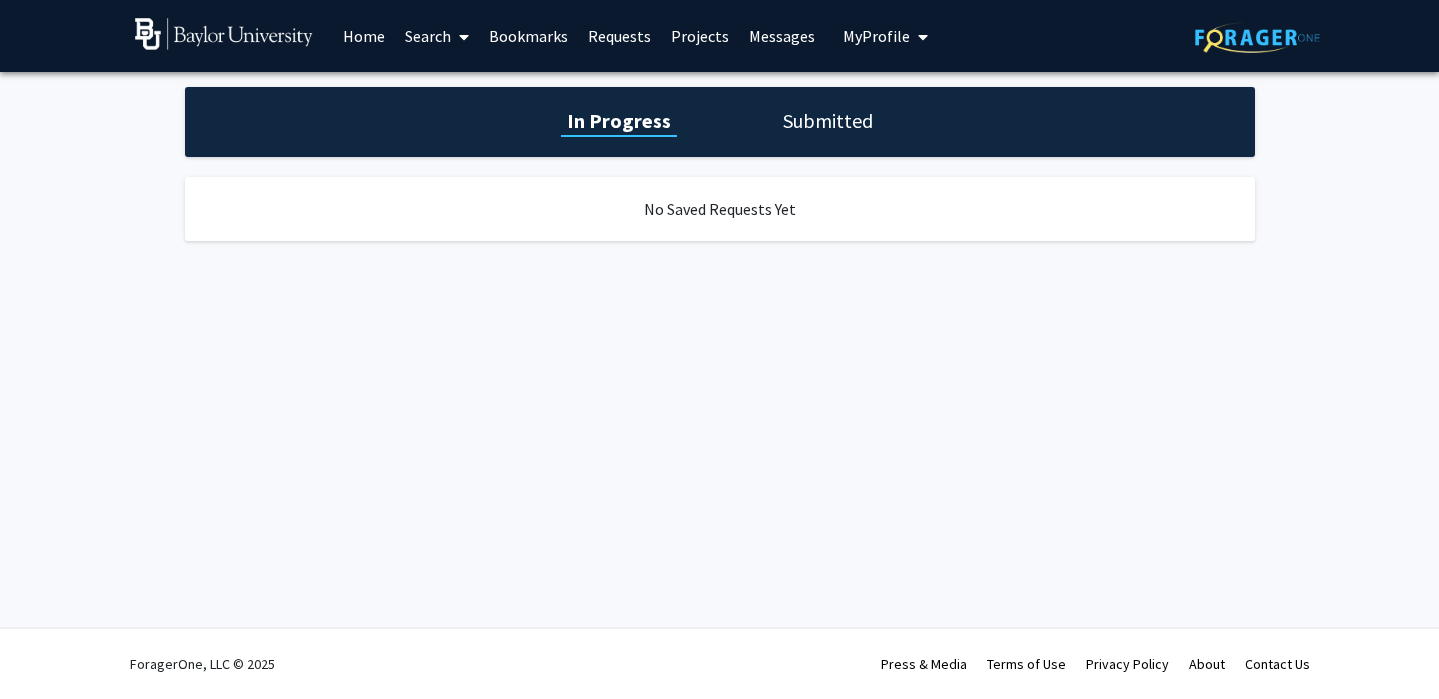 click on "Submitted" 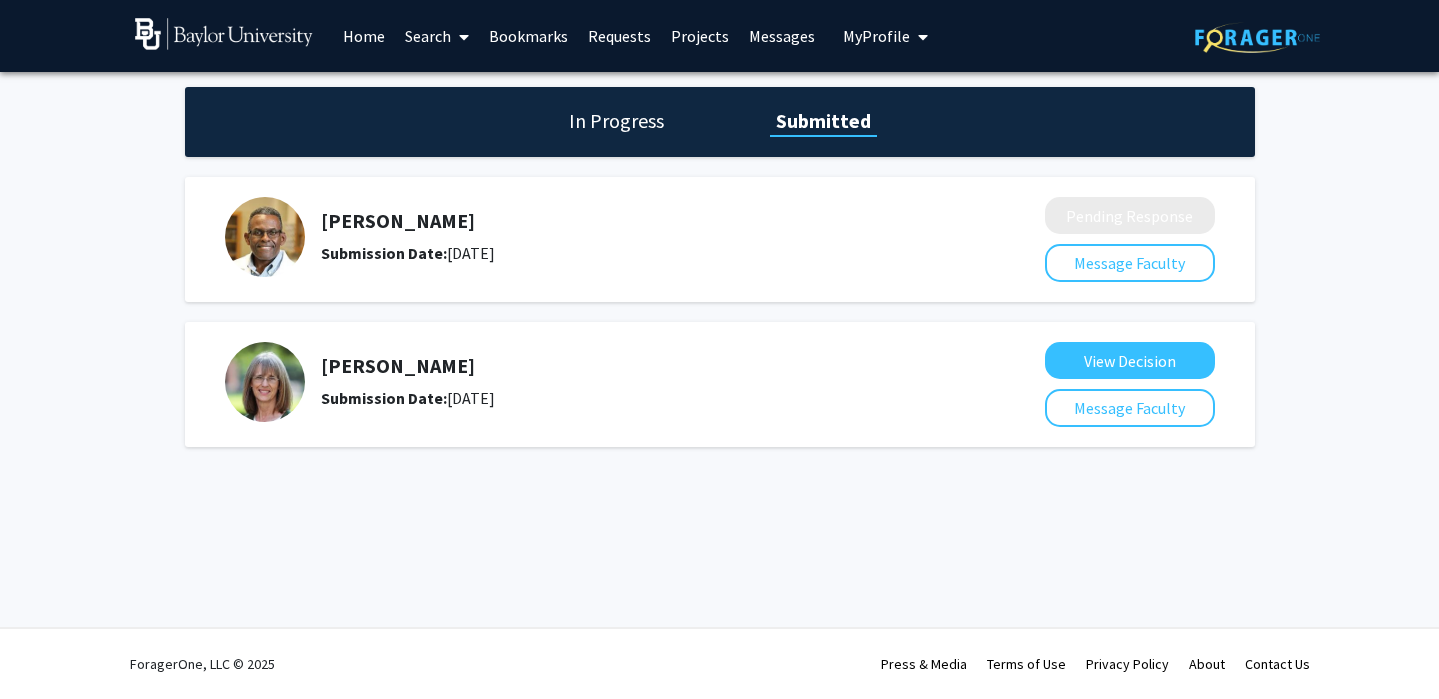 click on "Bookmarks" at bounding box center [528, 36] 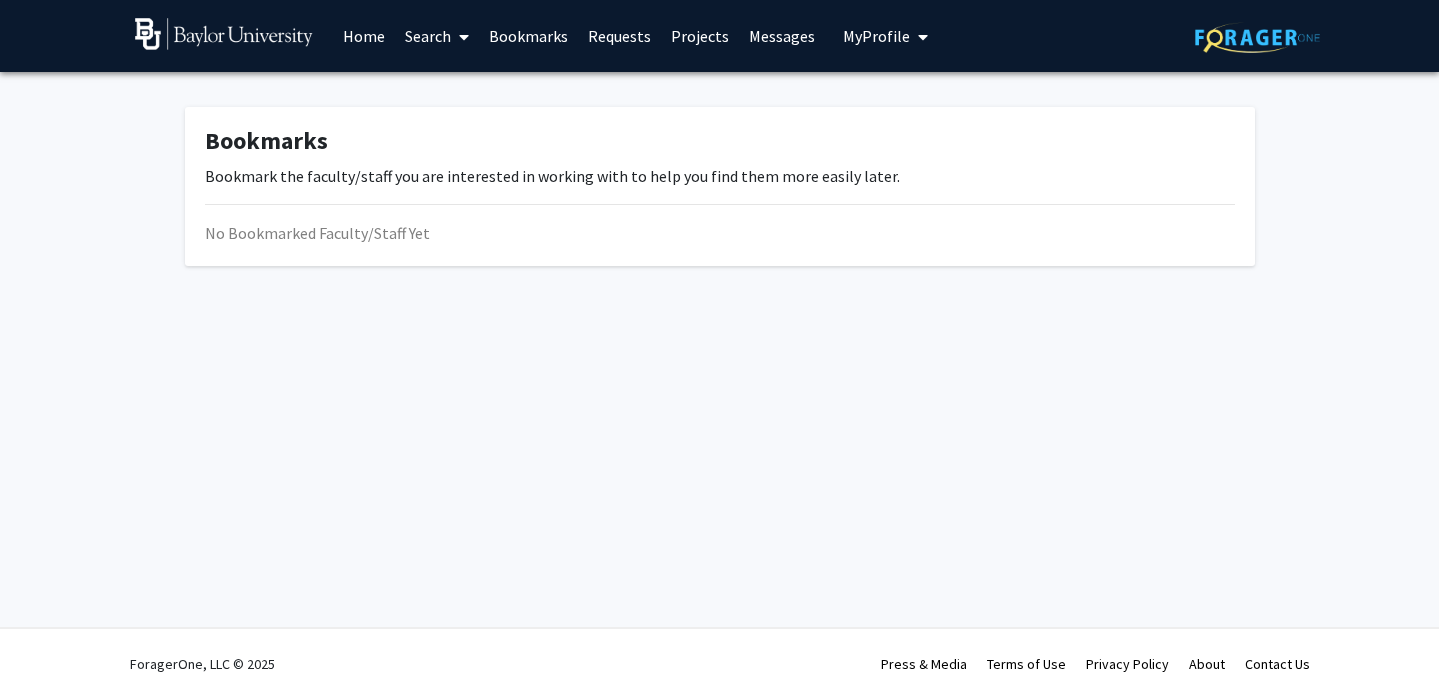 click on "Requests" at bounding box center [619, 36] 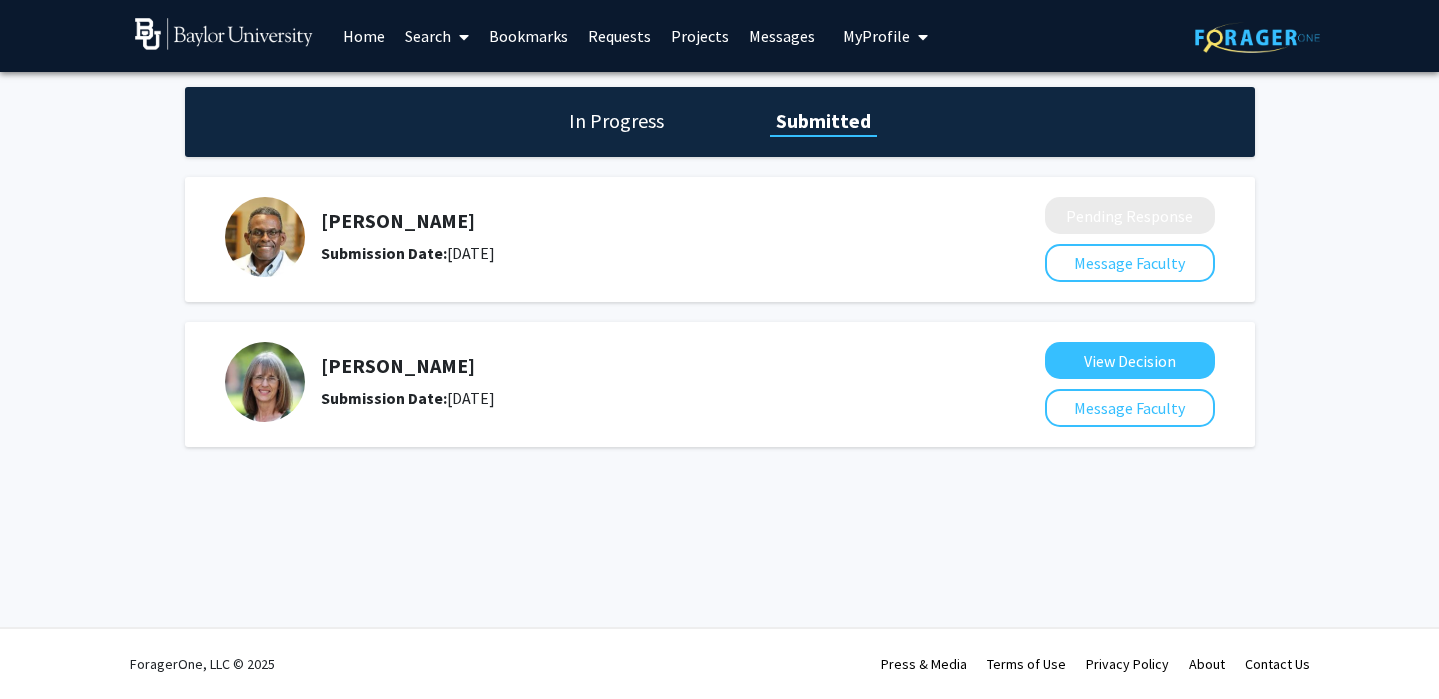 click on "Messages" at bounding box center (782, 36) 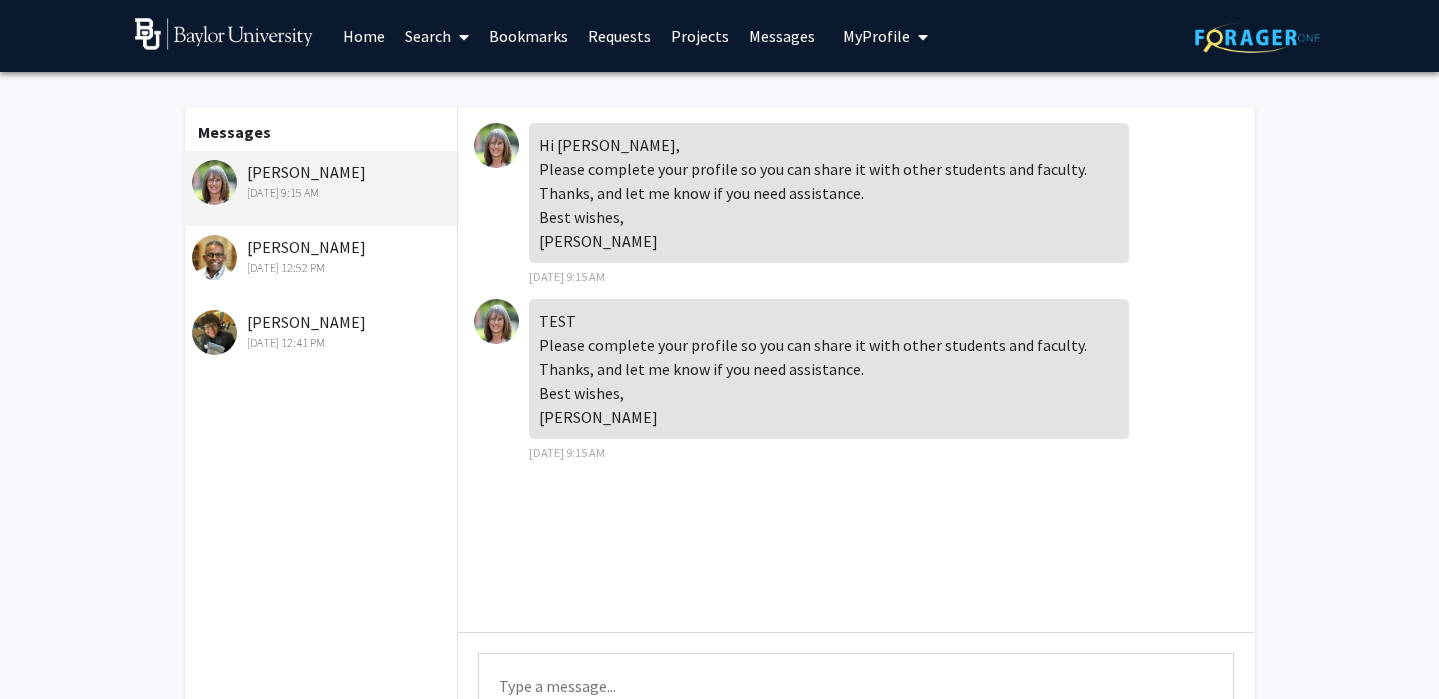 click on "Jul 8, 2025 12:41 PM" 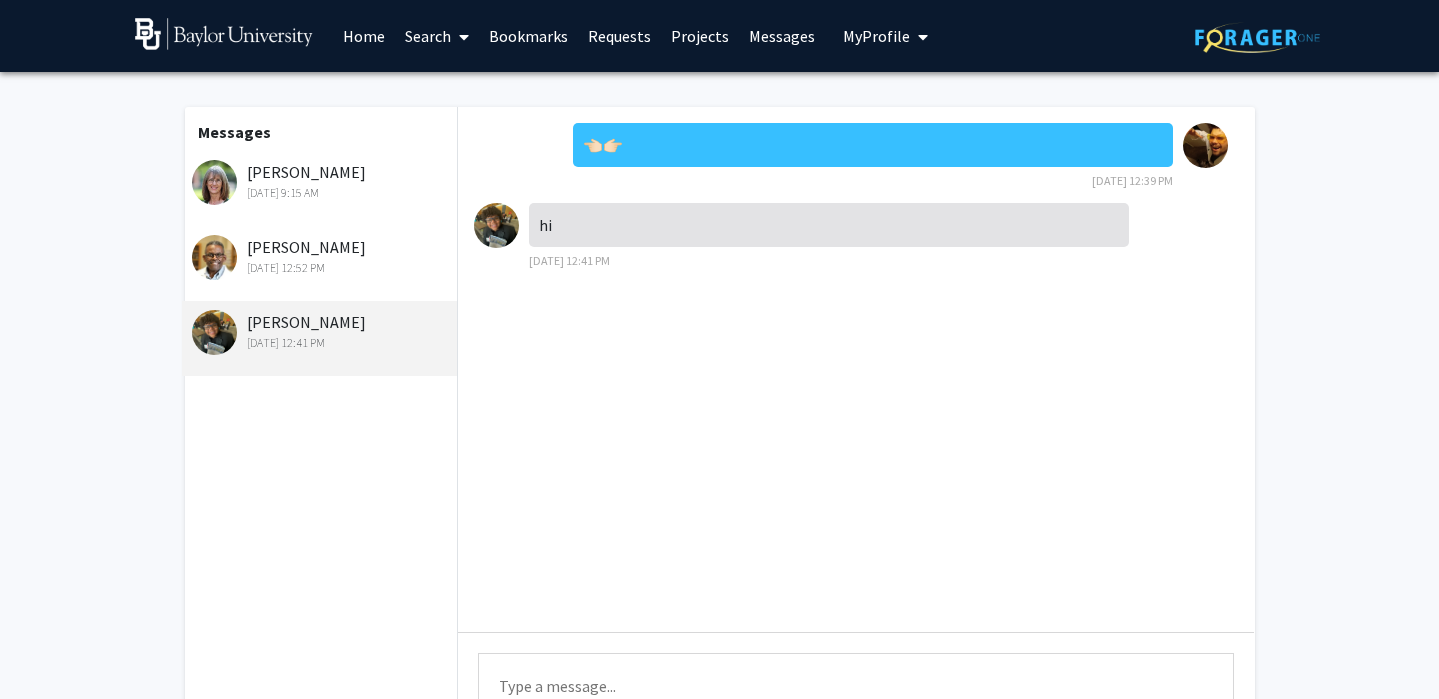 click on "Dwayne Simmons   Jul 8, 2025 12:52 PM" 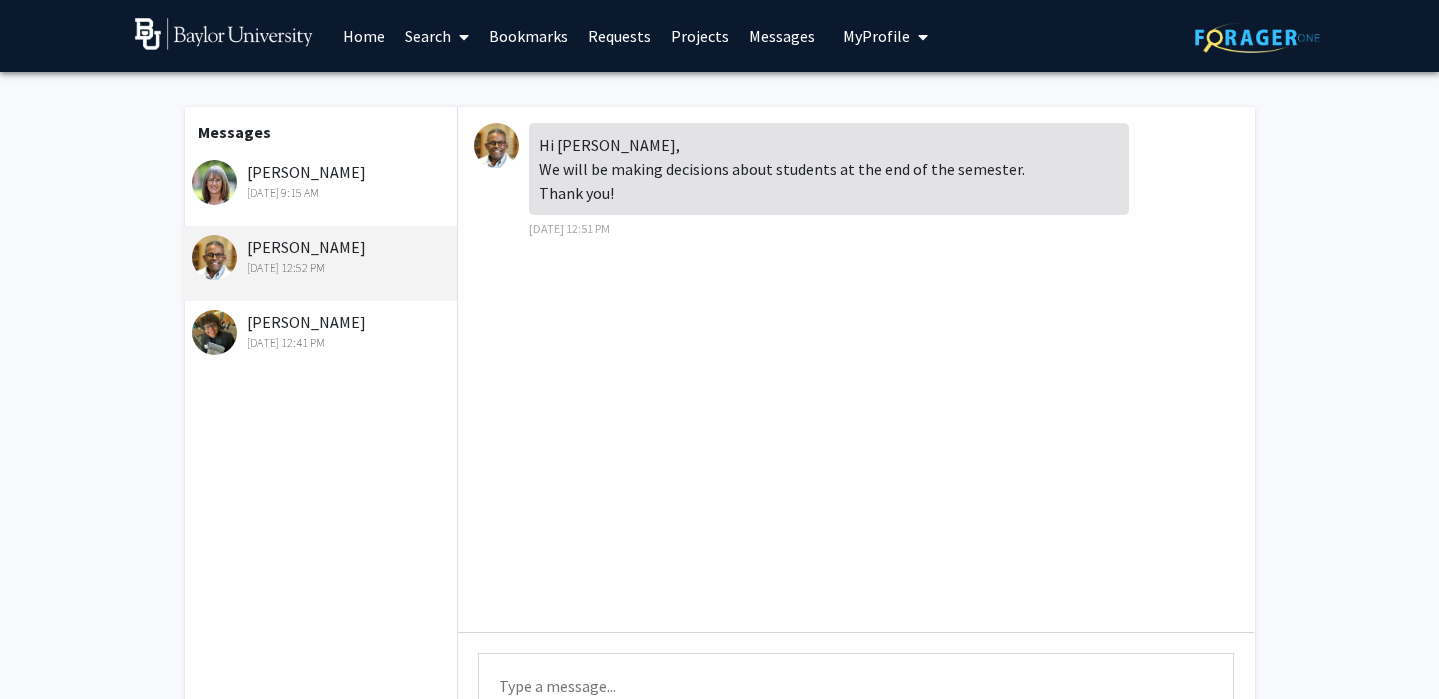 click on "Jul 11, 2025 9:15 AM" 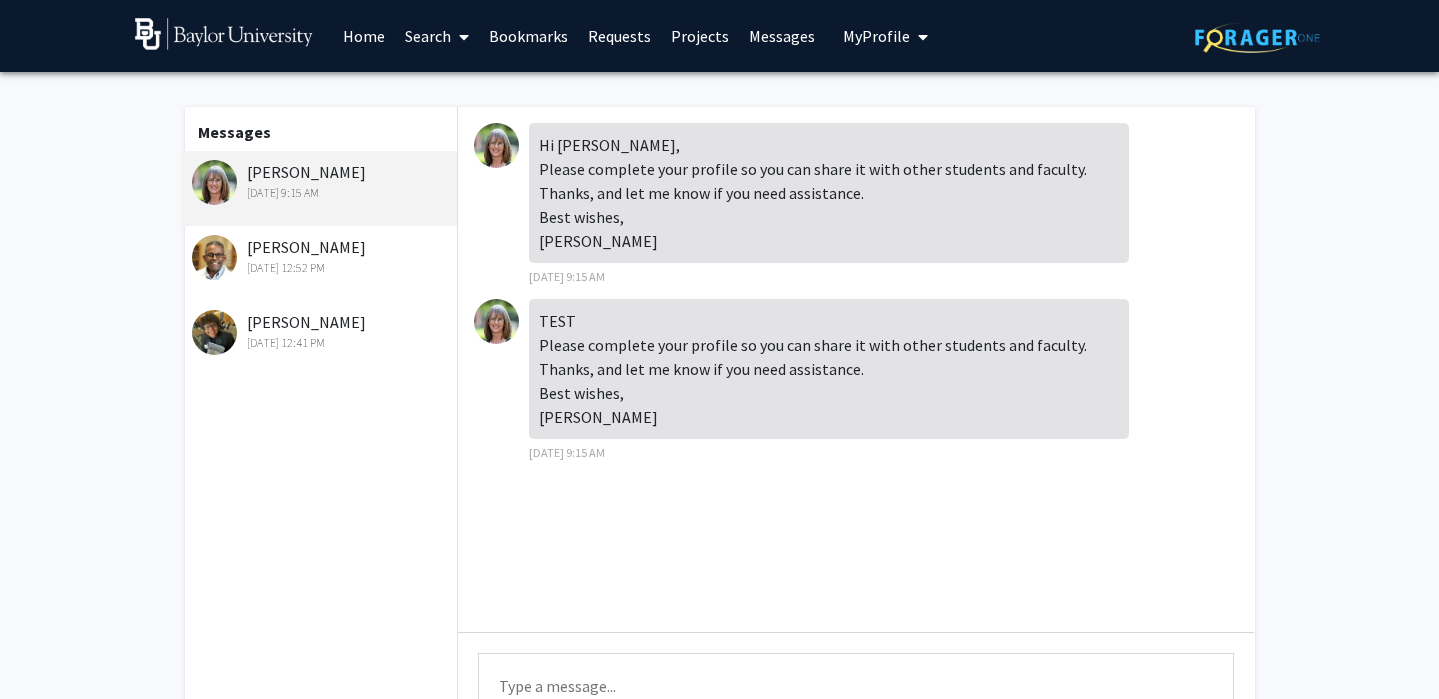 click on "Dwayne Simmons   Jul 8, 2025 12:52 PM" 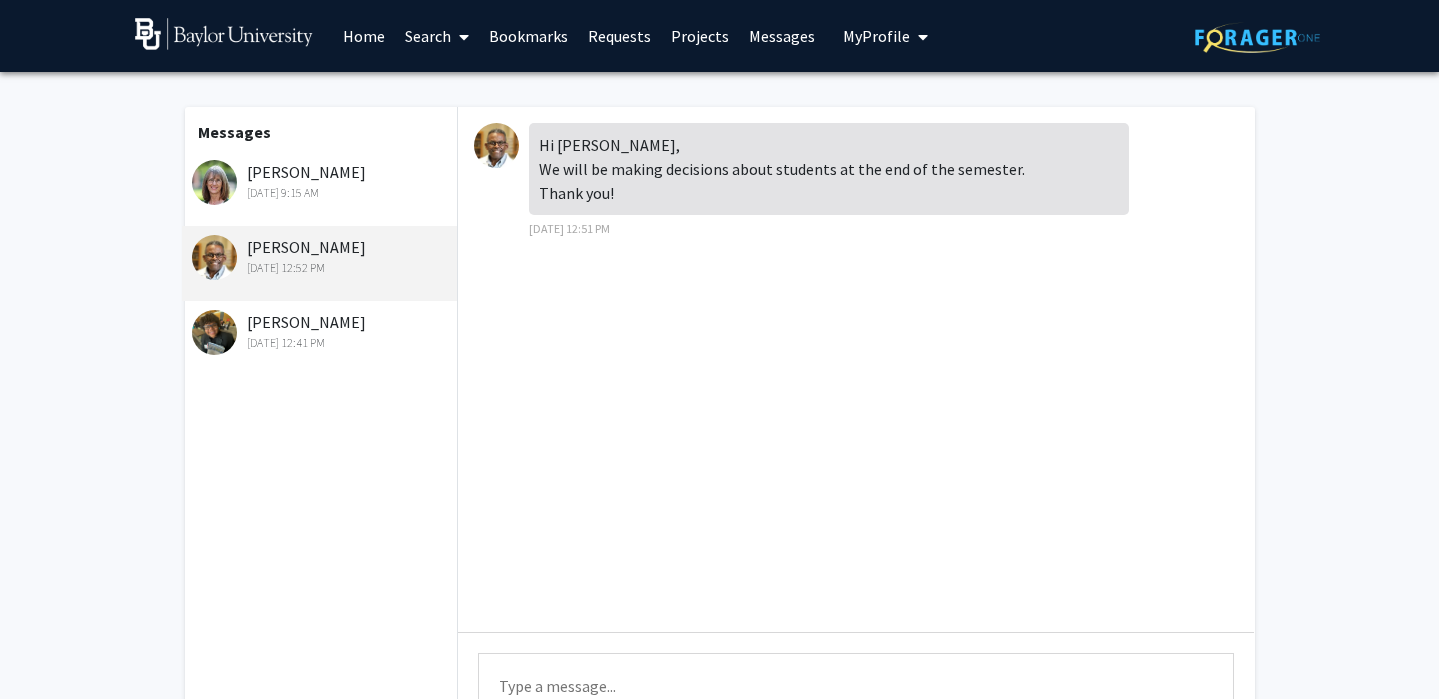click on "Jul 11, 2025 9:15 AM" 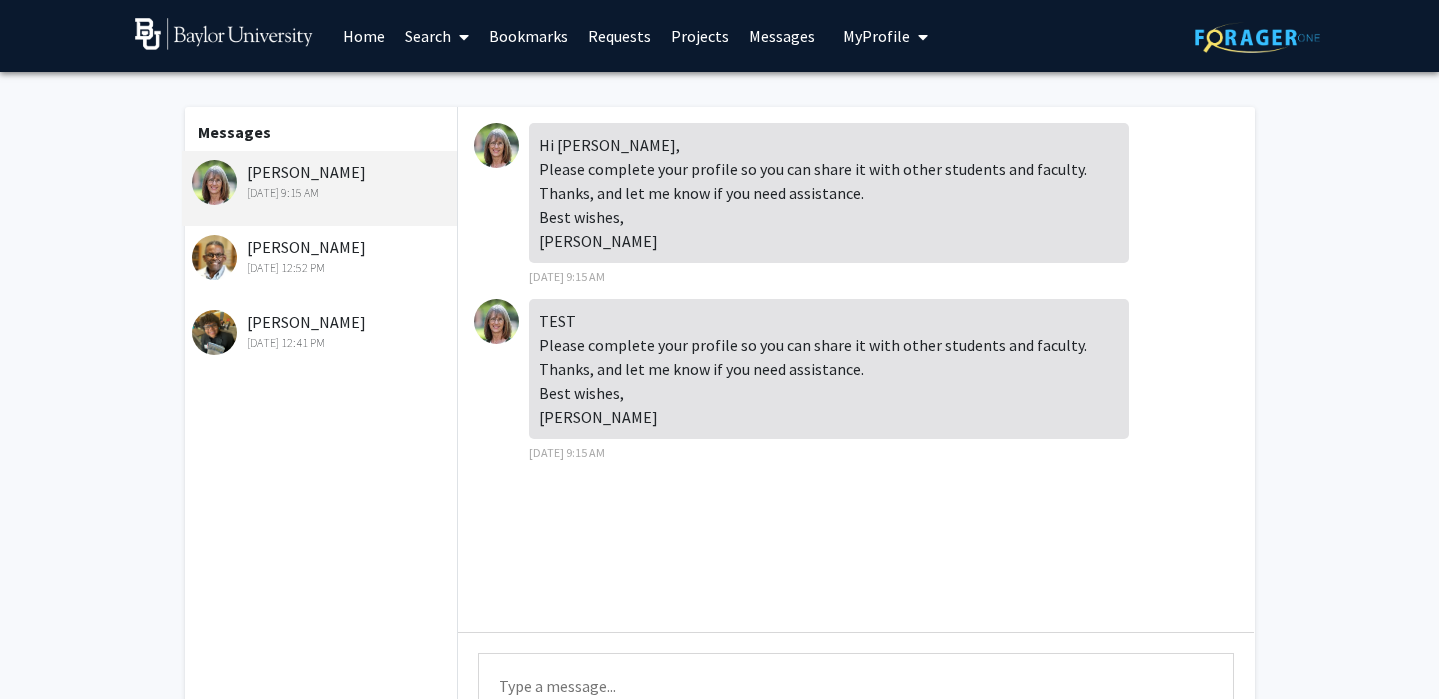 click on "Requests" at bounding box center [619, 36] 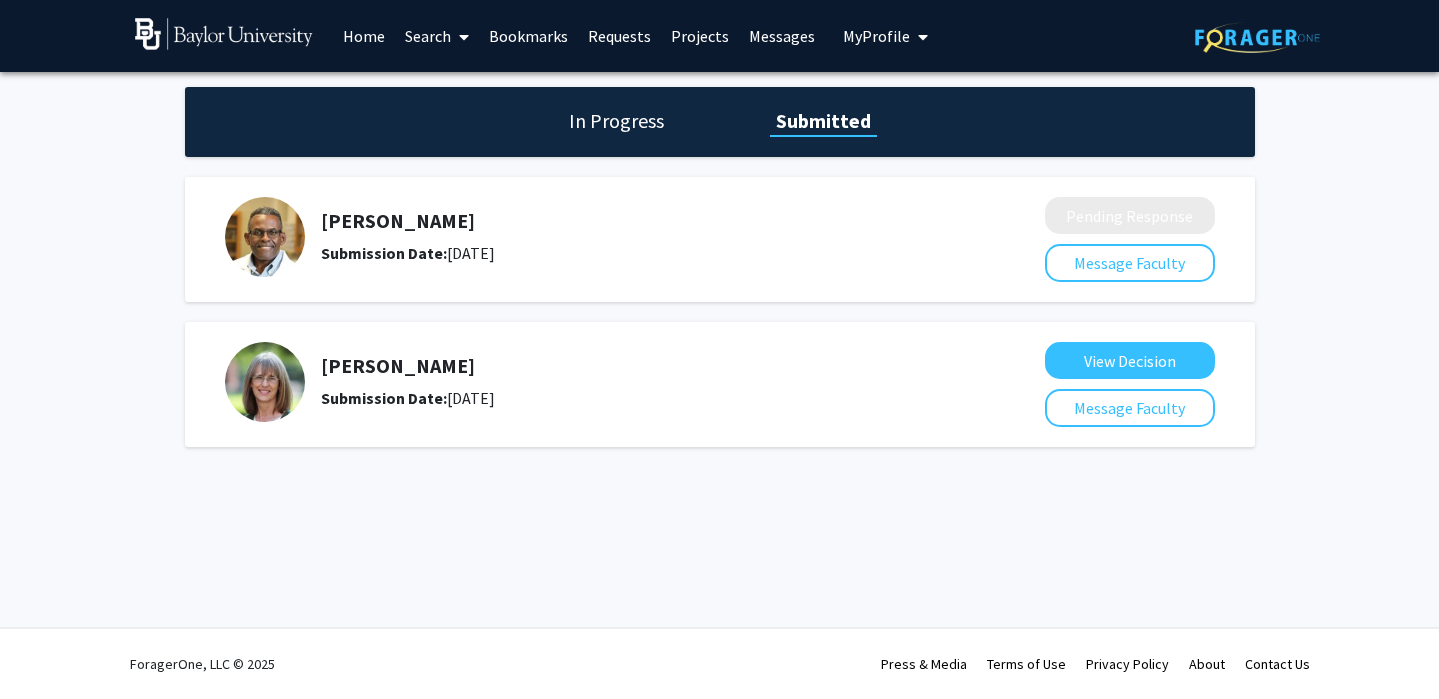 click on "Dwayne Simmons" 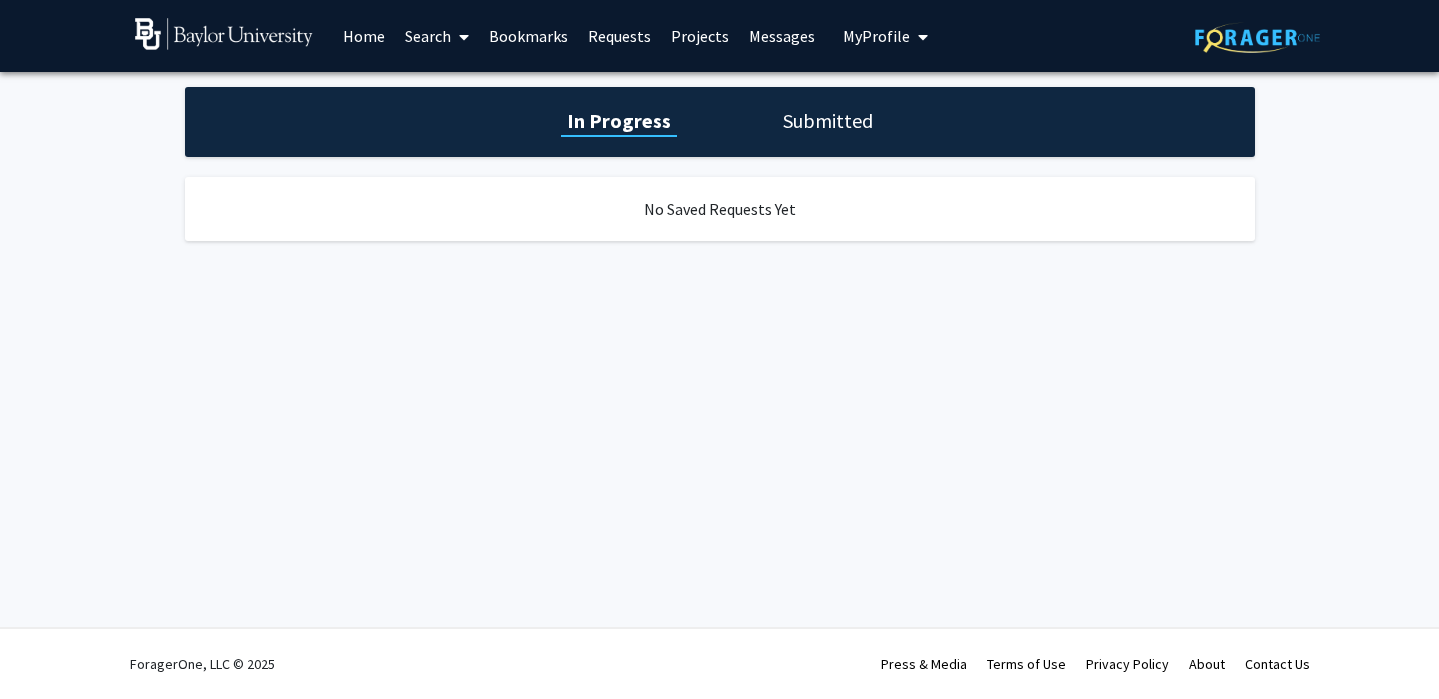 click on "Submitted" 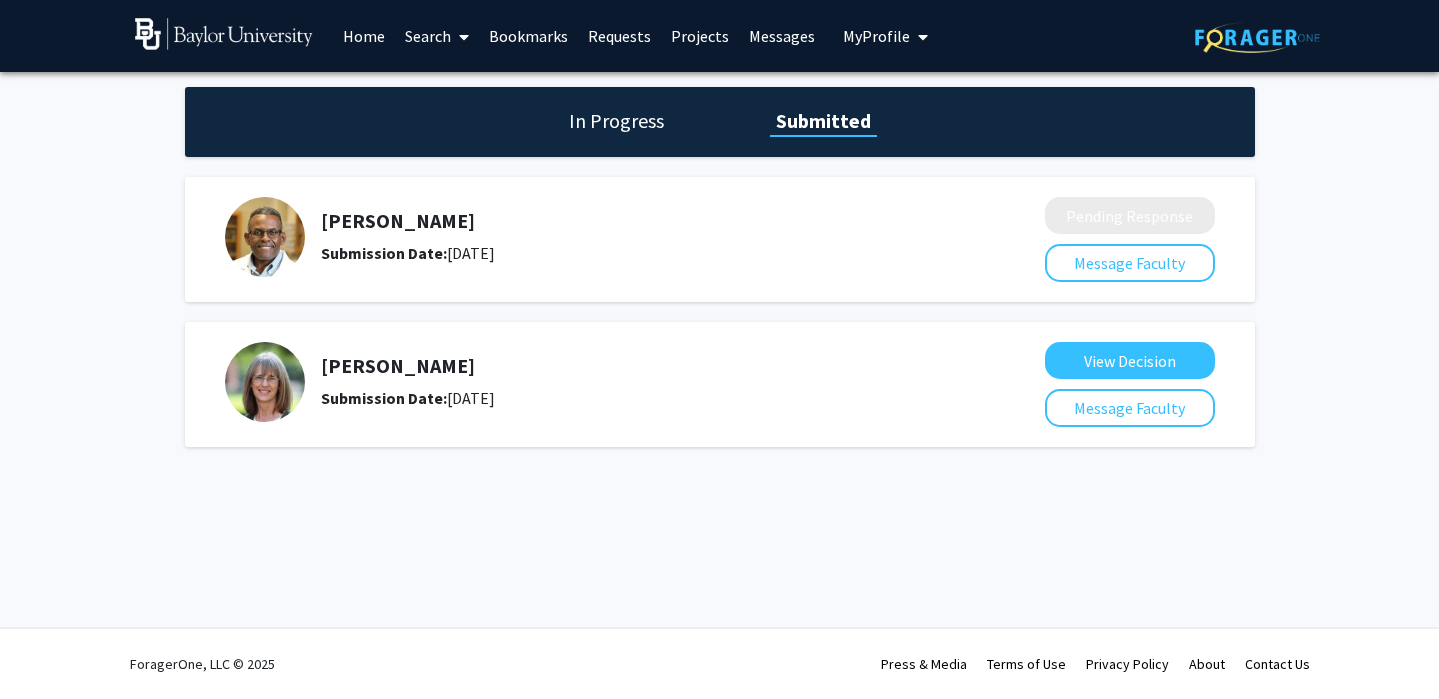 click on "Projects" at bounding box center (700, 36) 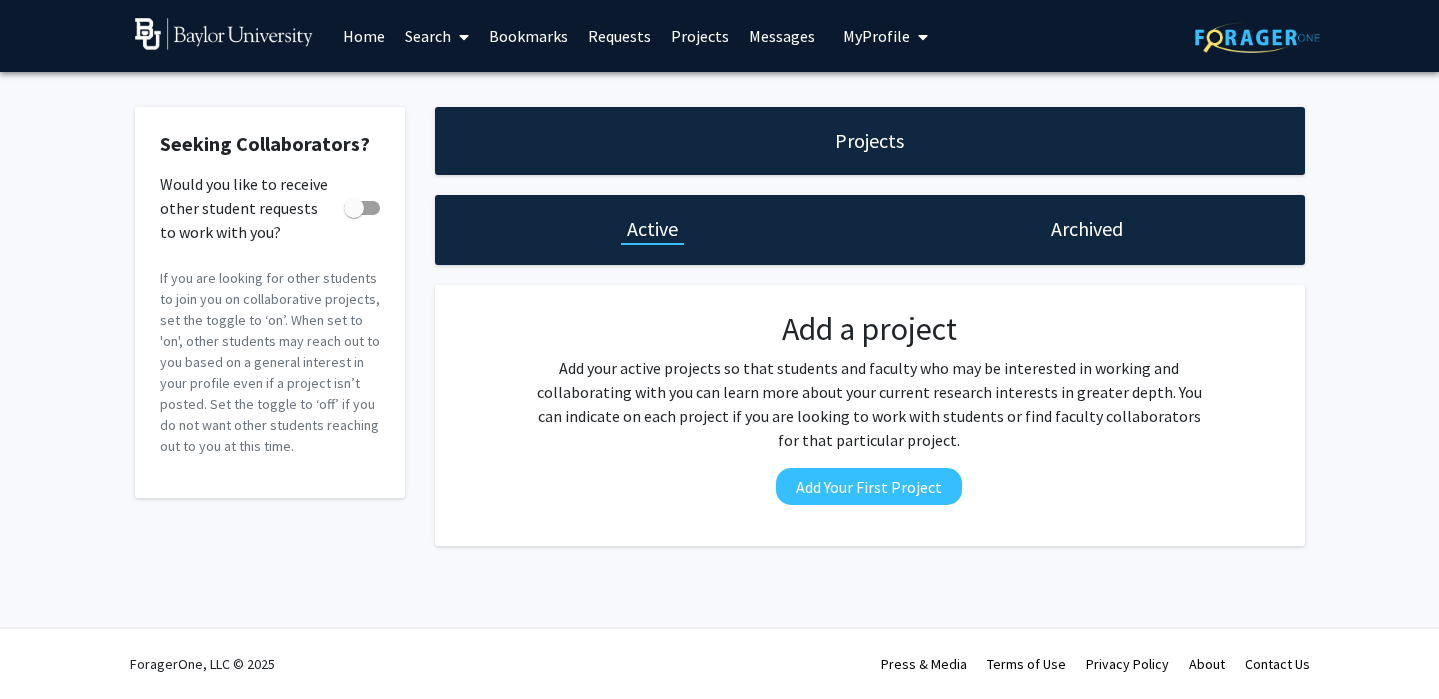 click on "Requests" at bounding box center [619, 36] 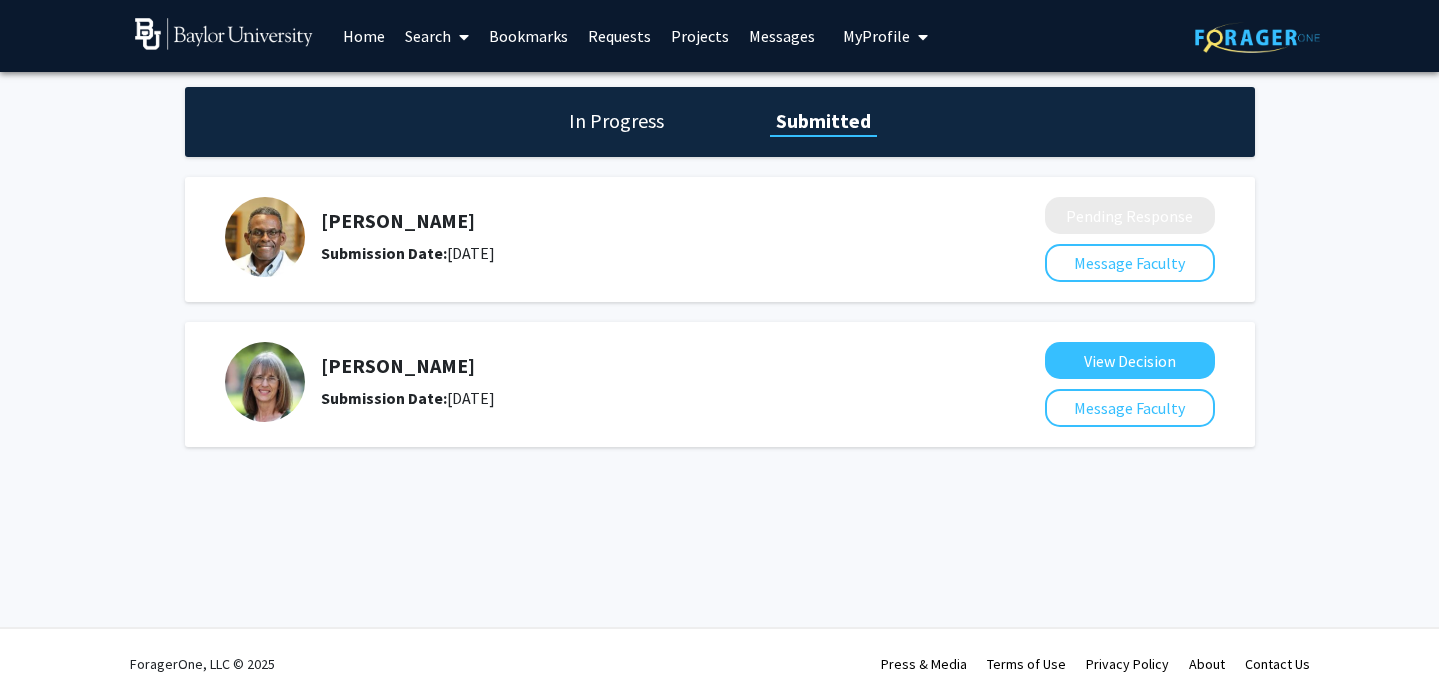 click on "In Progress Submitted" 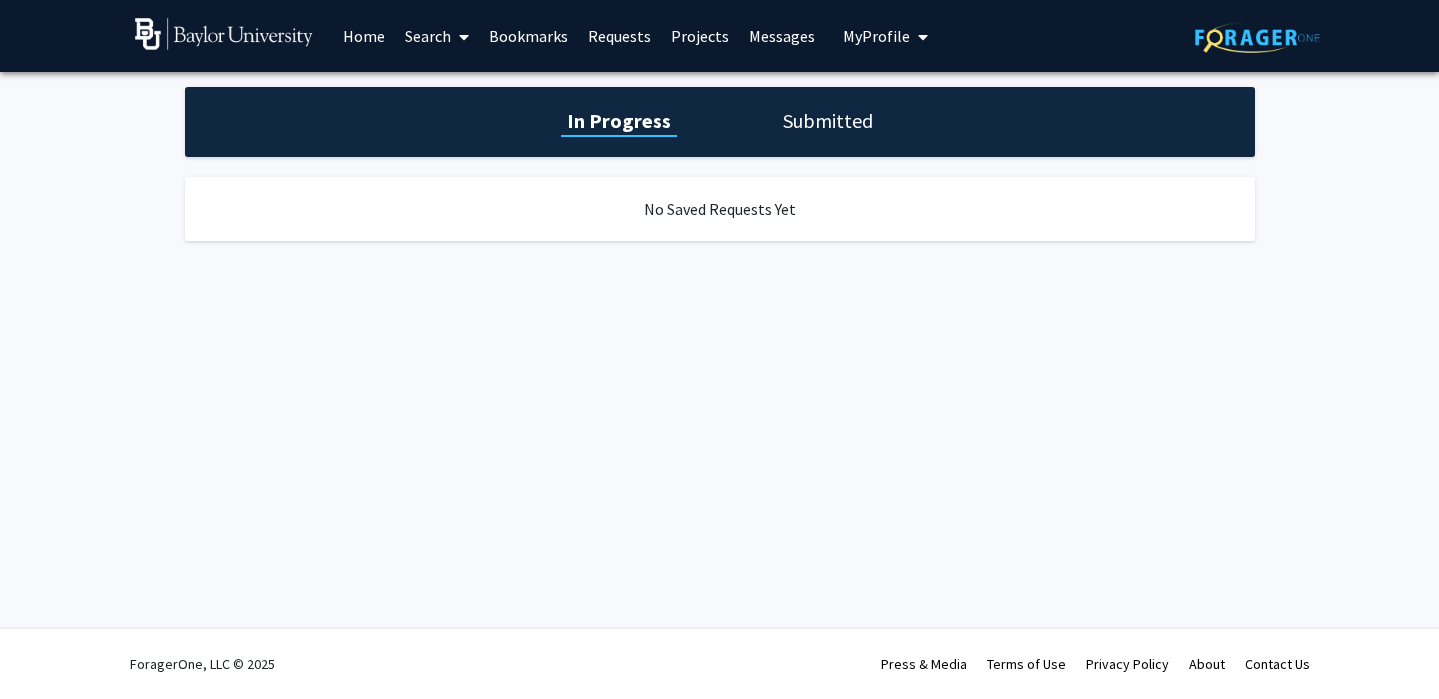 click on "Messages" at bounding box center [782, 36] 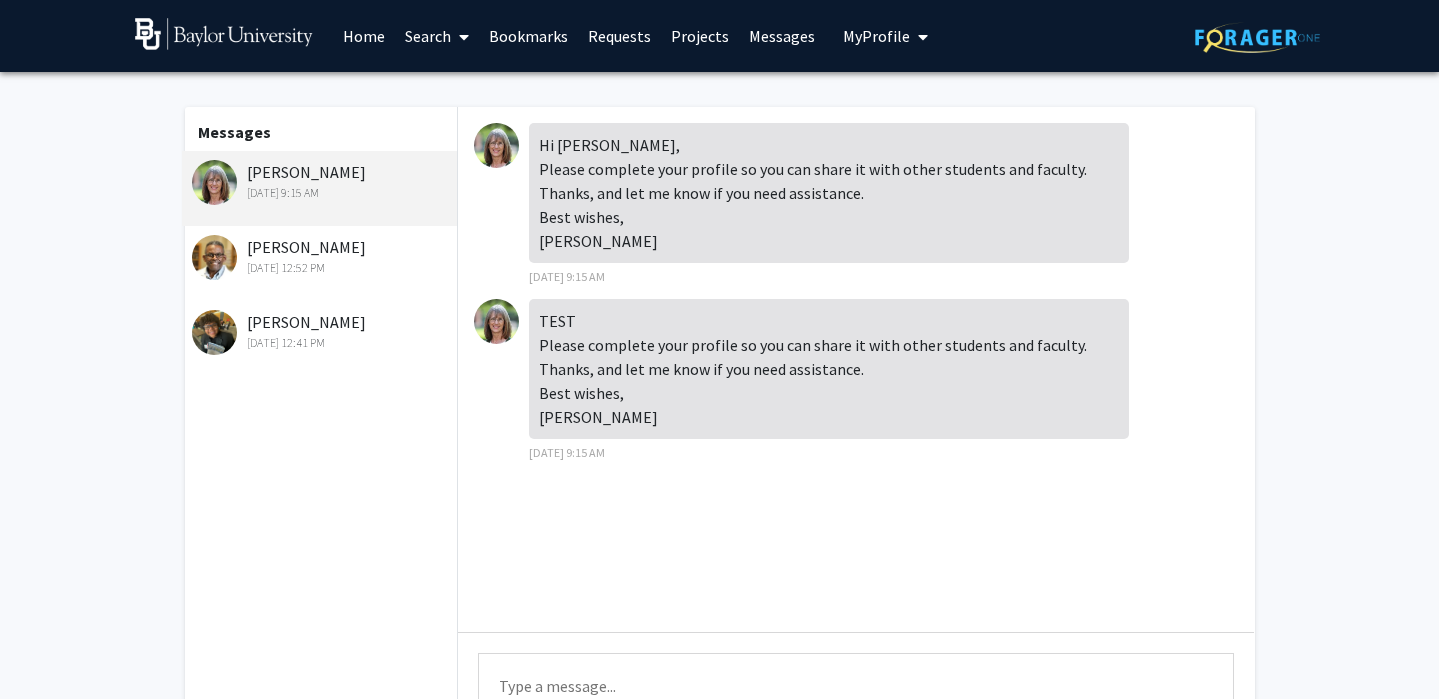 click on "Dwayne Simmons   Jul 8, 2025 12:52 PM" 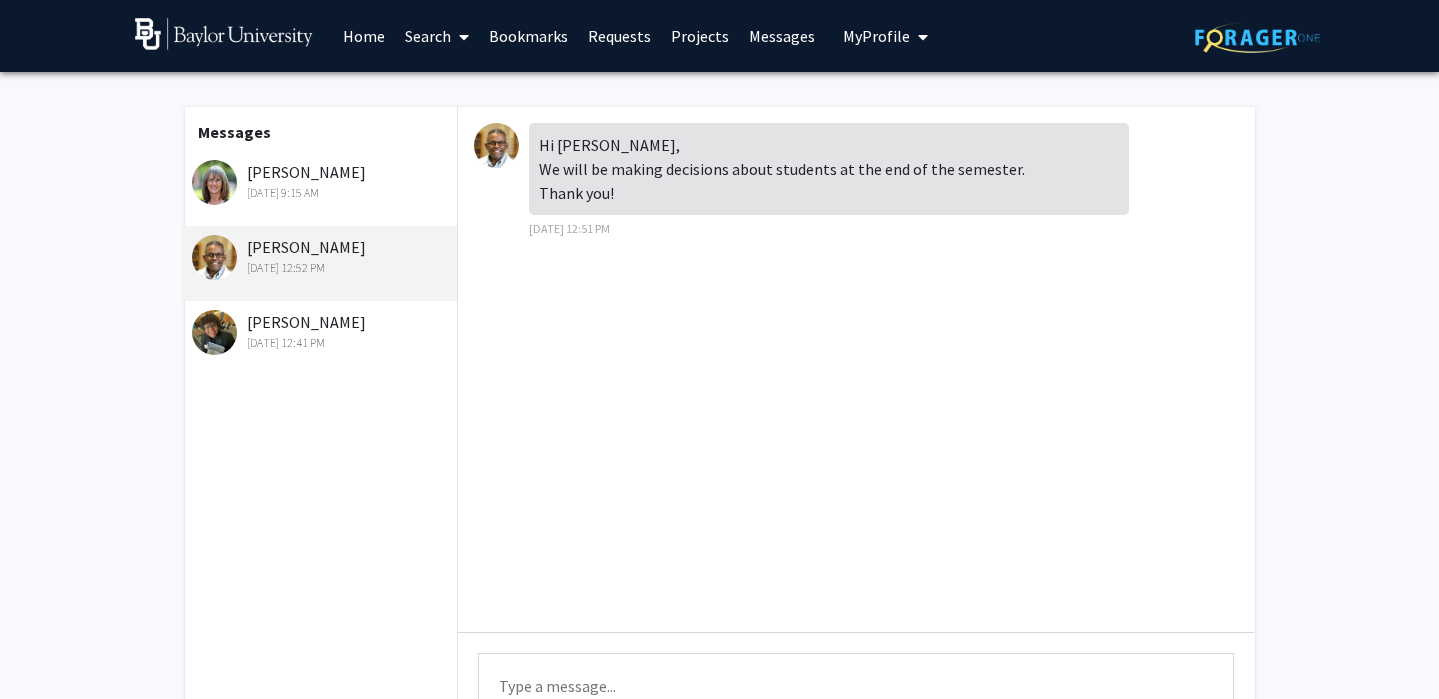 click on "Tamarah Adair   Jul 11, 2025 9:15 AM" 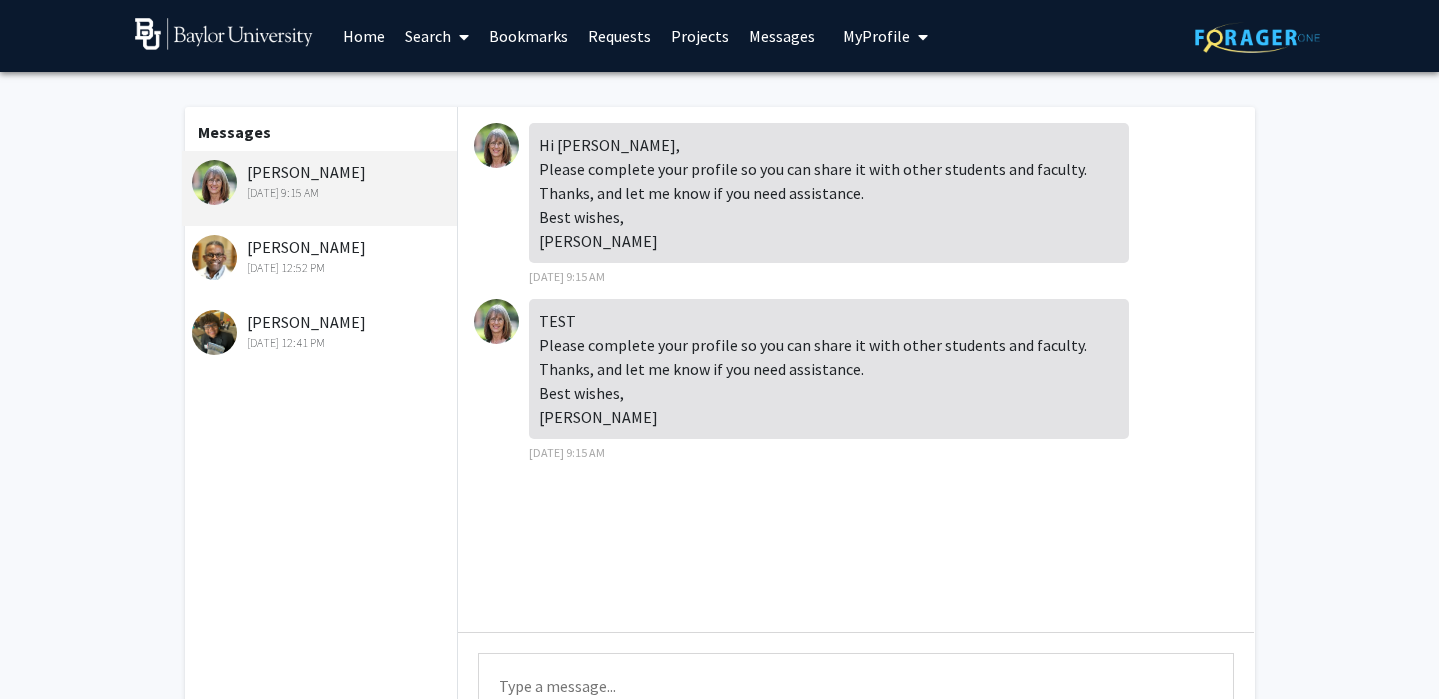click on "Messages  Tamarah Adair   Jul 11, 2025 9:15 AM   Dwayne Simmons   Jul 8, 2025 12:52 PM   Joseph Naylor III   Jul 8, 2025 12:41 PM" 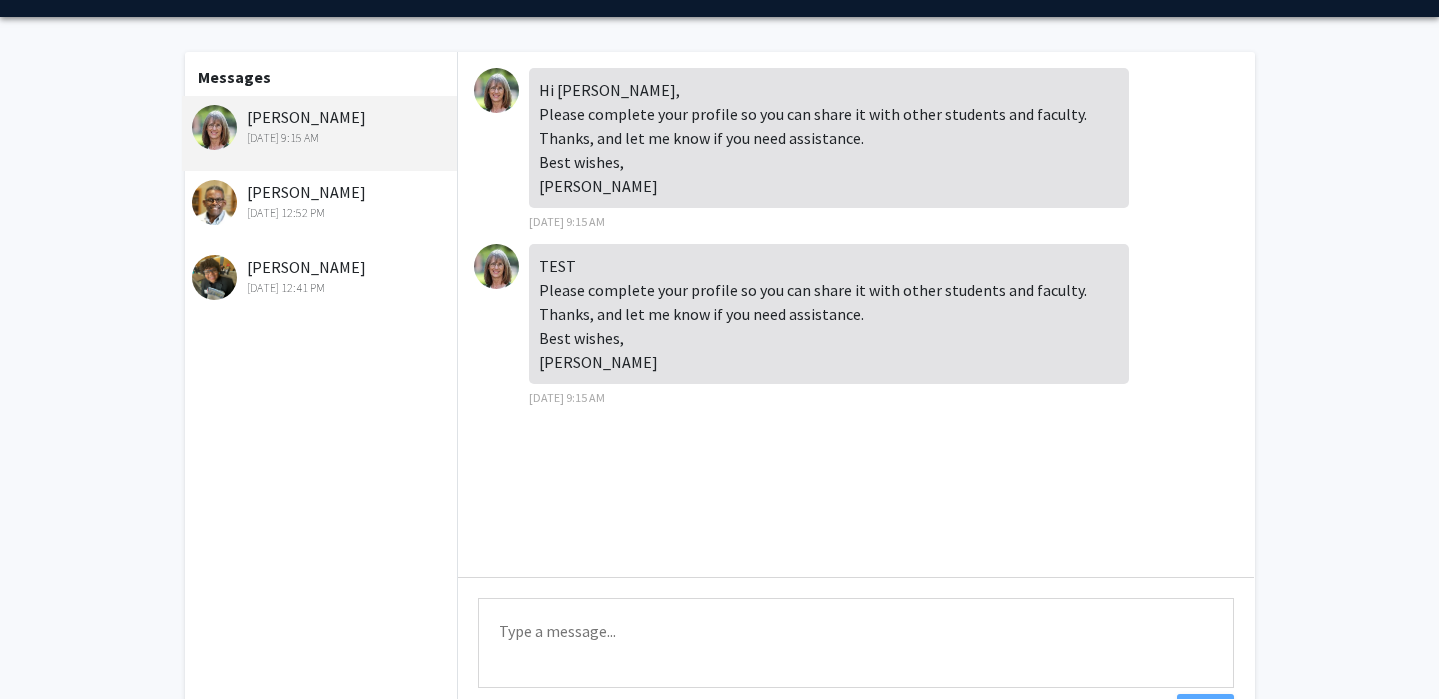 scroll, scrollTop: 0, scrollLeft: 0, axis: both 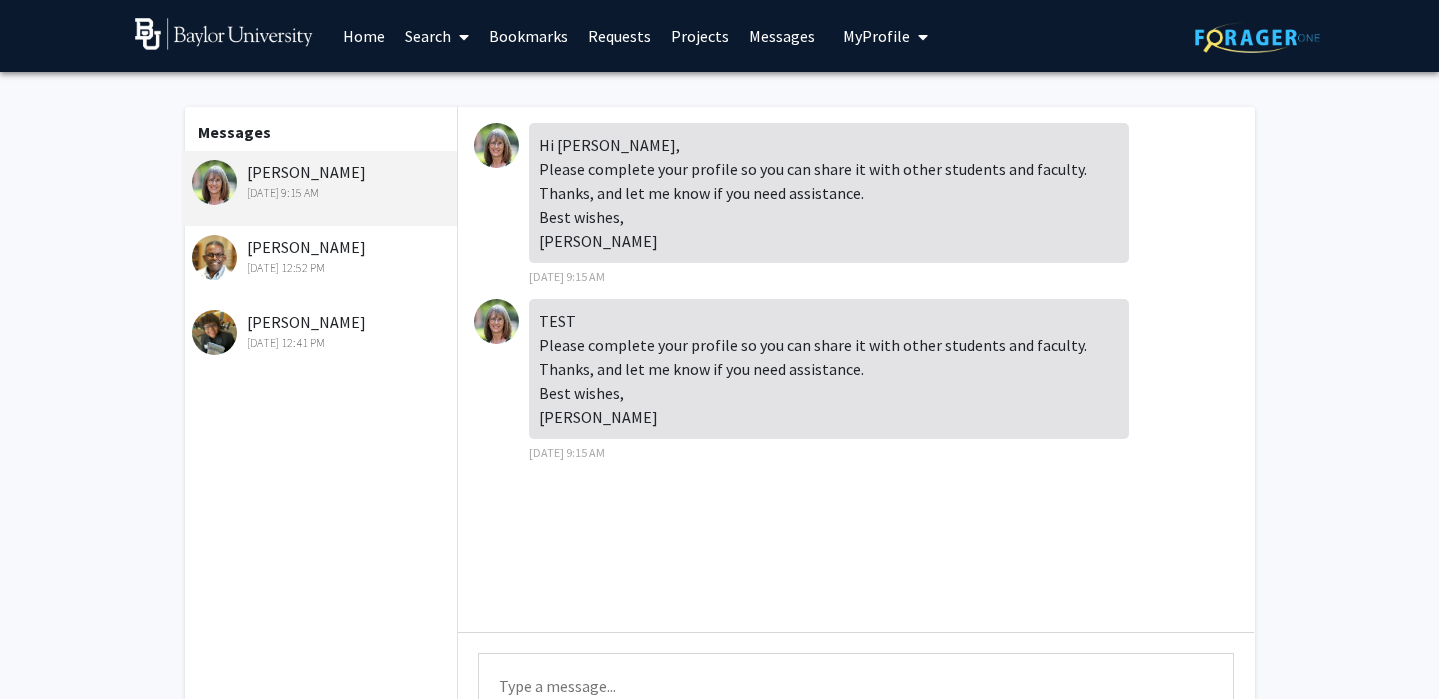 click on "My   Profile" at bounding box center [885, 36] 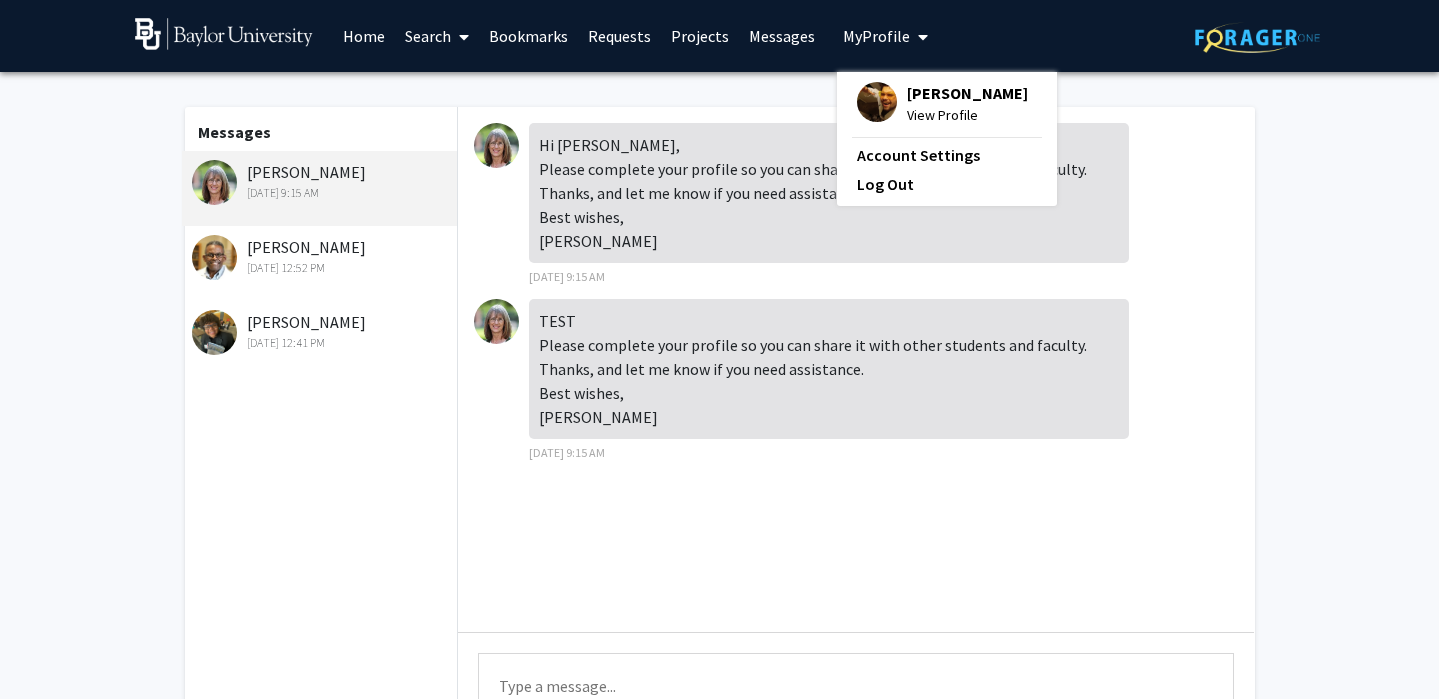 click on "Hi Steven,
Please complete your profile so you can share it with other students and faculty.
Thanks, and let me know if you need assistance.
Best wishes,
Dr. Adair" at bounding box center [829, 193] 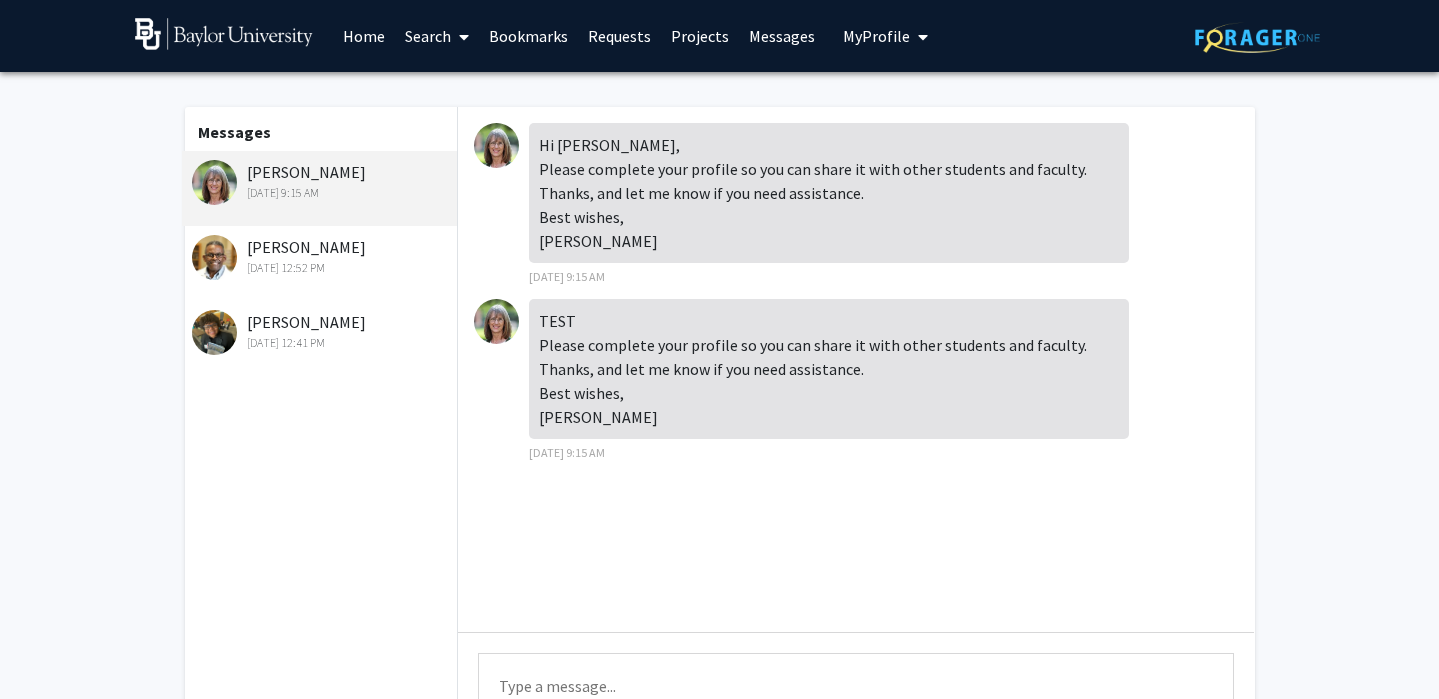 click on "Home" at bounding box center [364, 36] 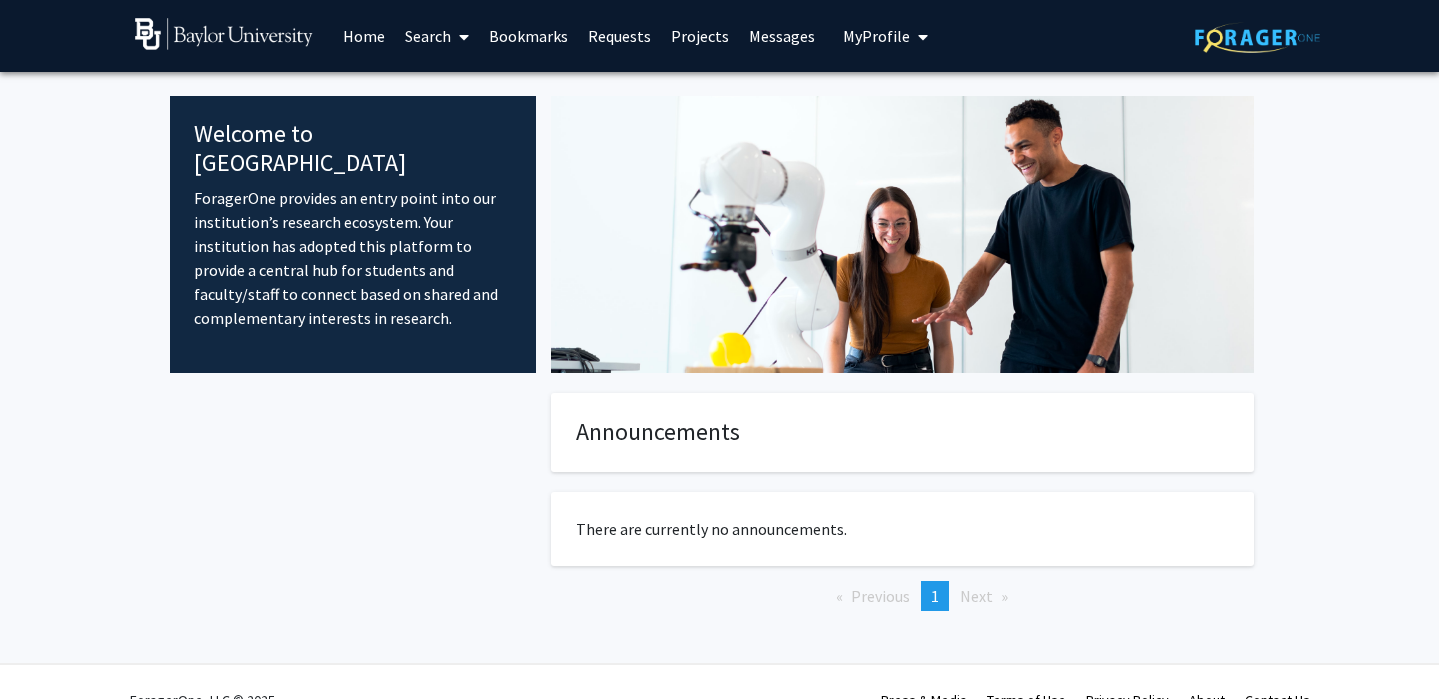 click at bounding box center [460, 37] 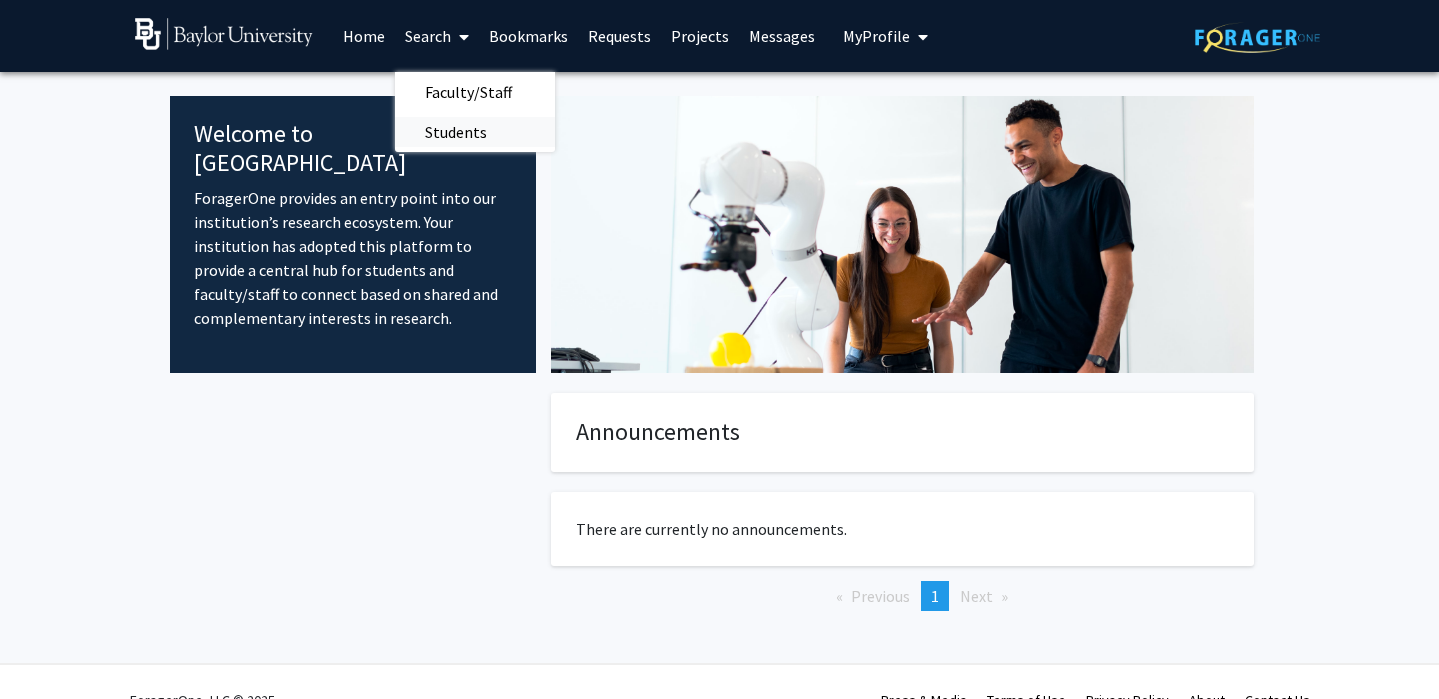 click on "Students" at bounding box center (456, 132) 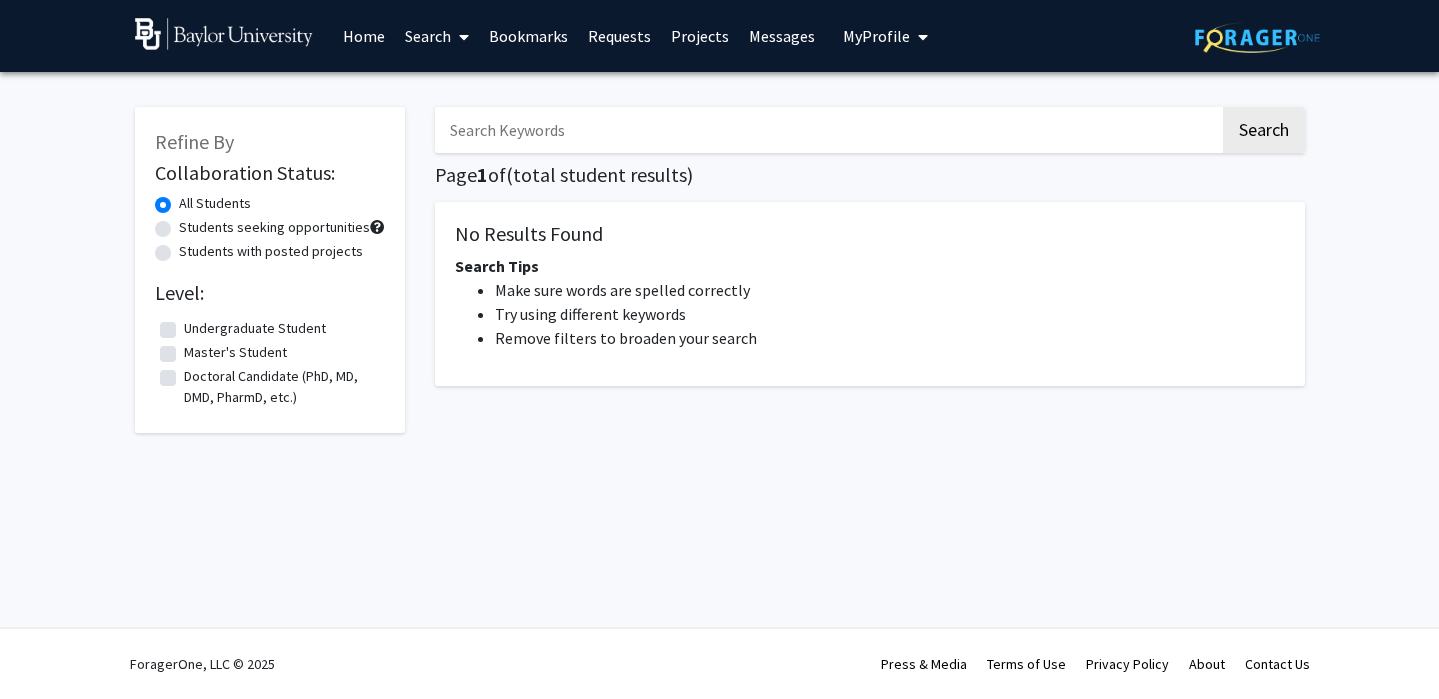 click at bounding box center (827, 130) 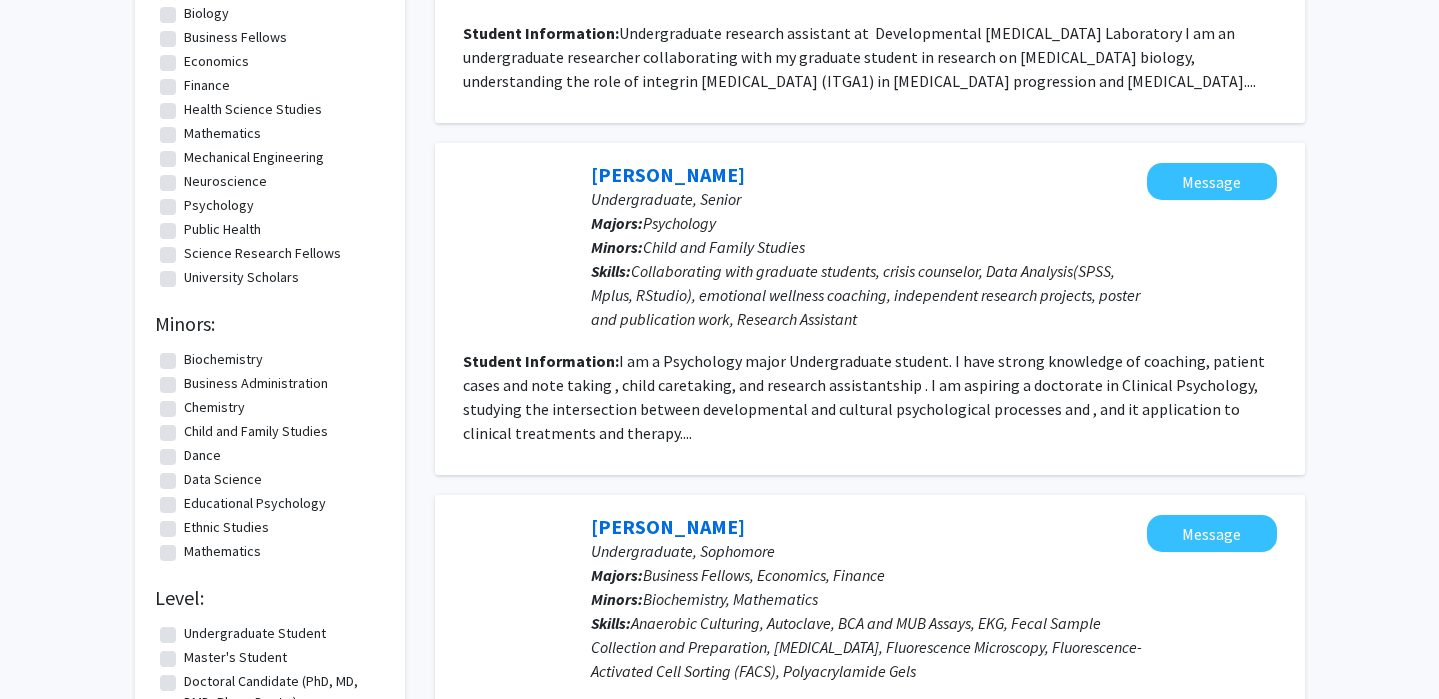 scroll, scrollTop: 340, scrollLeft: 0, axis: vertical 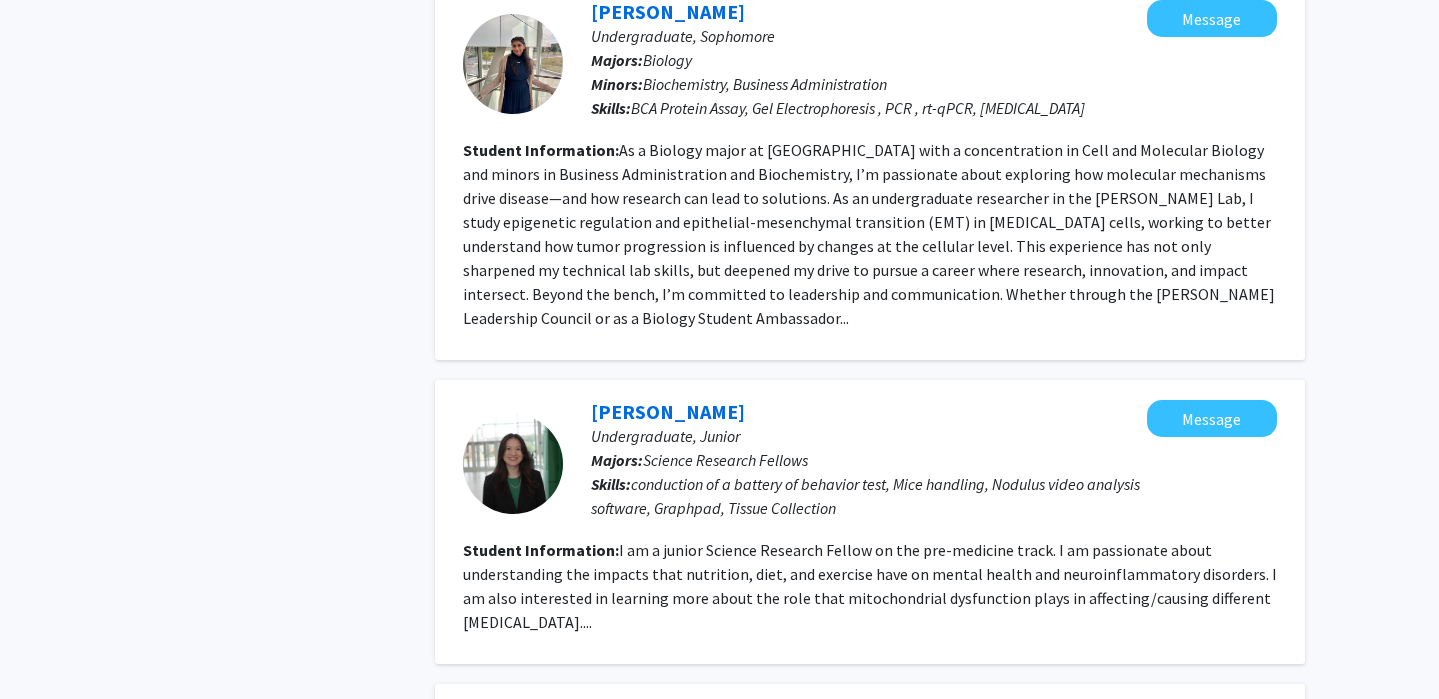 click on "Paulina Yao  Undergraduate, Junior Majors:  Science Research Fellows Minors:  Chemistry, Data Science Skills:  Cell Culture, Integrin Adhesion Complex (IAC) Isolation, Western Blotting  Message  Student Information:  Undergraduate research assistant at  Developmental Oncogene Laboratory     I am an undergraduate researcher collaborating with my graduate student in research on pancreatic cancer biology, understanding the role of integrin alpha 1 (ITGA1) in cancer progression and metastasis....  Meera Phanse  Undergraduate, Senior Majors:  Psychology Minors:  Child and Family Studies Skills:  Collaborating with graduate students, crisis counselor, Data Analysis(SPSS, Mplus, RStudio), emotional wellness coaching, independent research projects, poster and publication work, Research Assistant  Message  Student Information:   Trent Johnson  Undergraduate, Sophomore Majors:  Business Fellows, Economics, Finance Minors:  Biochemistry, Mathematics Skills:   Message  Student Information:   Ian Stahl  Majors:" 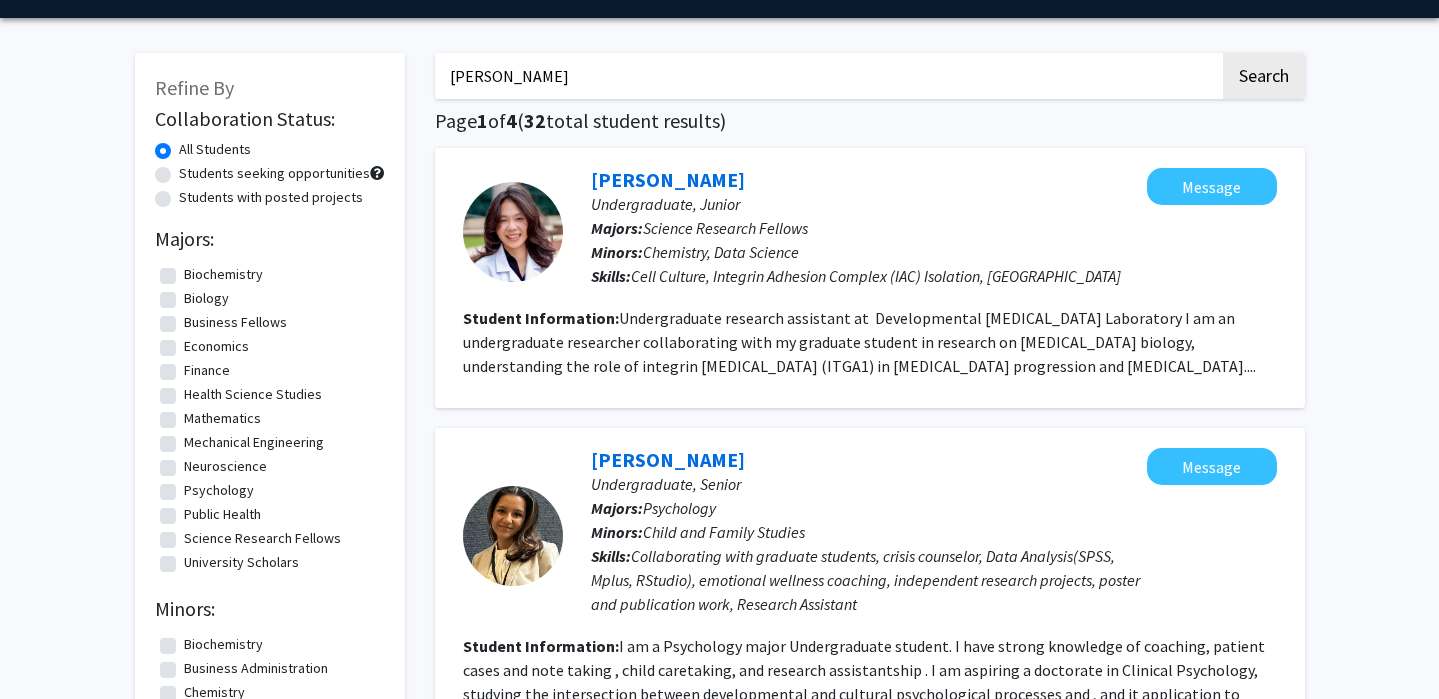 scroll, scrollTop: 0, scrollLeft: 0, axis: both 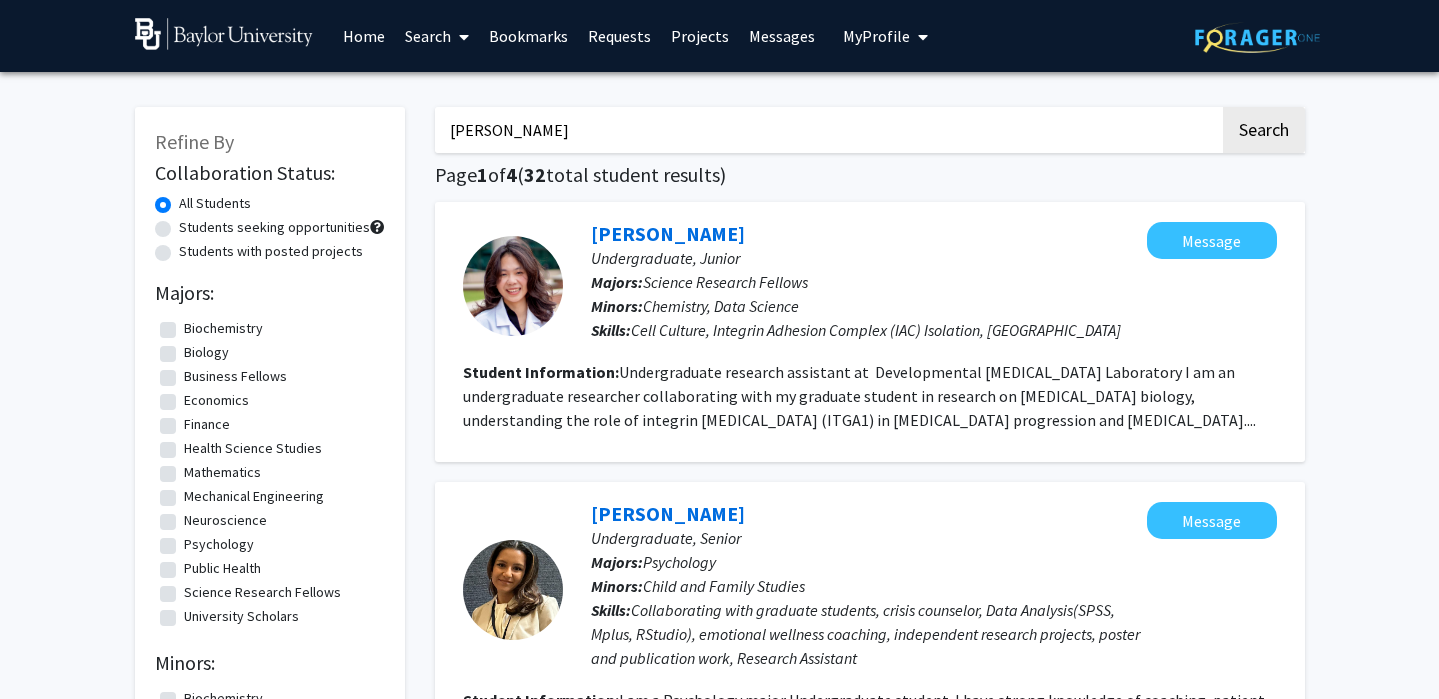 click on "trakselis" at bounding box center [827, 130] 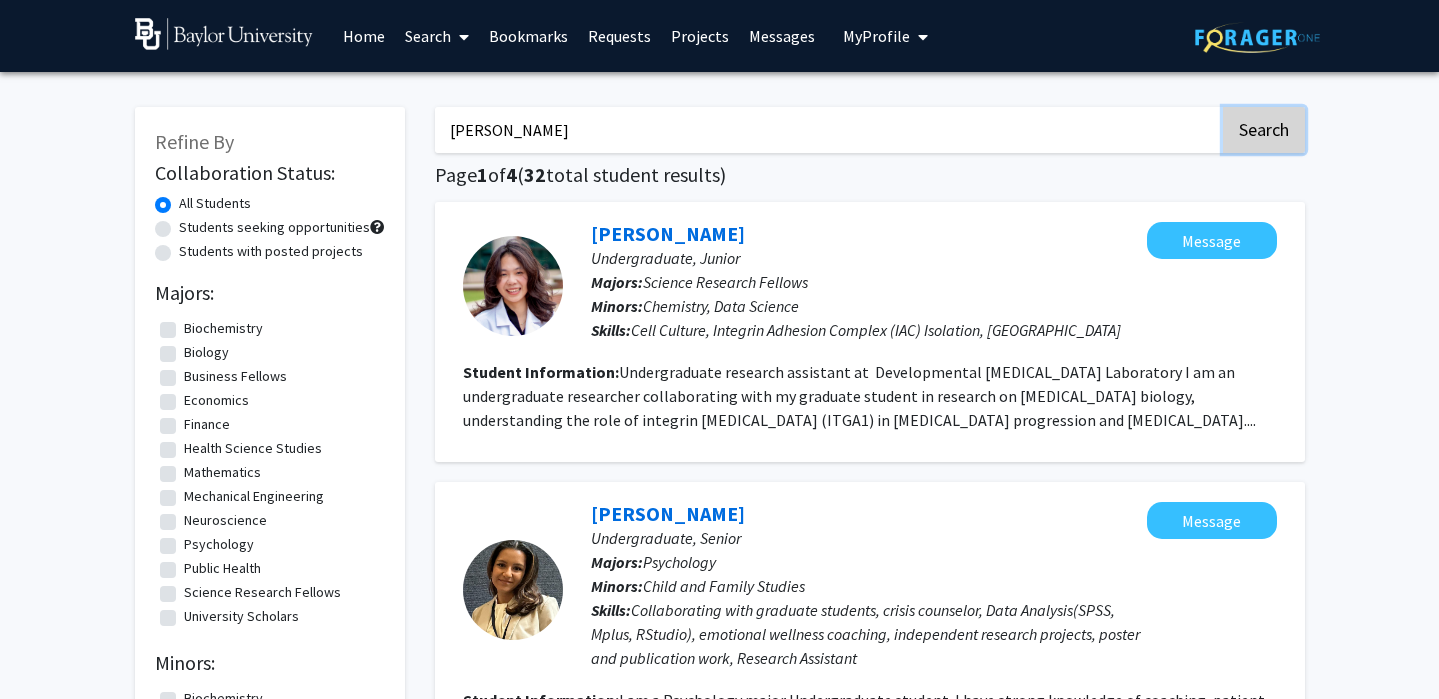 click on "Search" 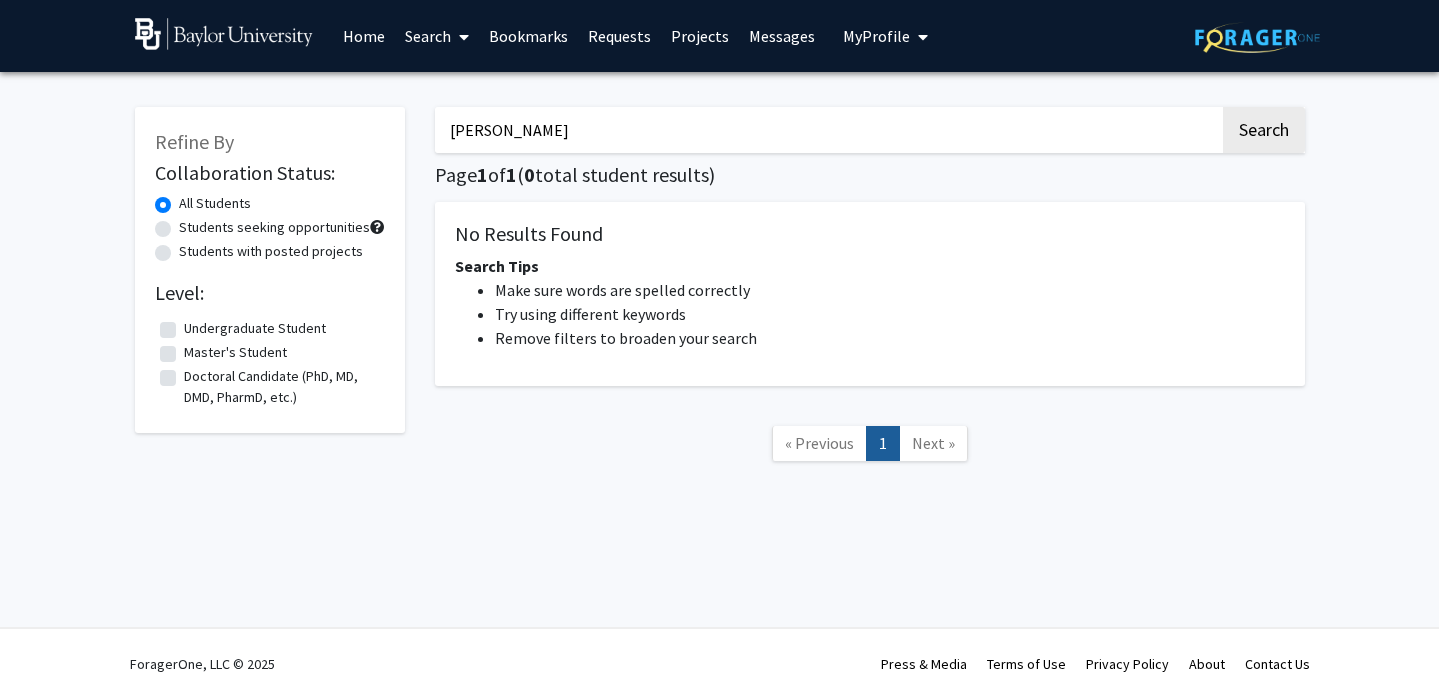 click on "trakselis" at bounding box center [827, 130] 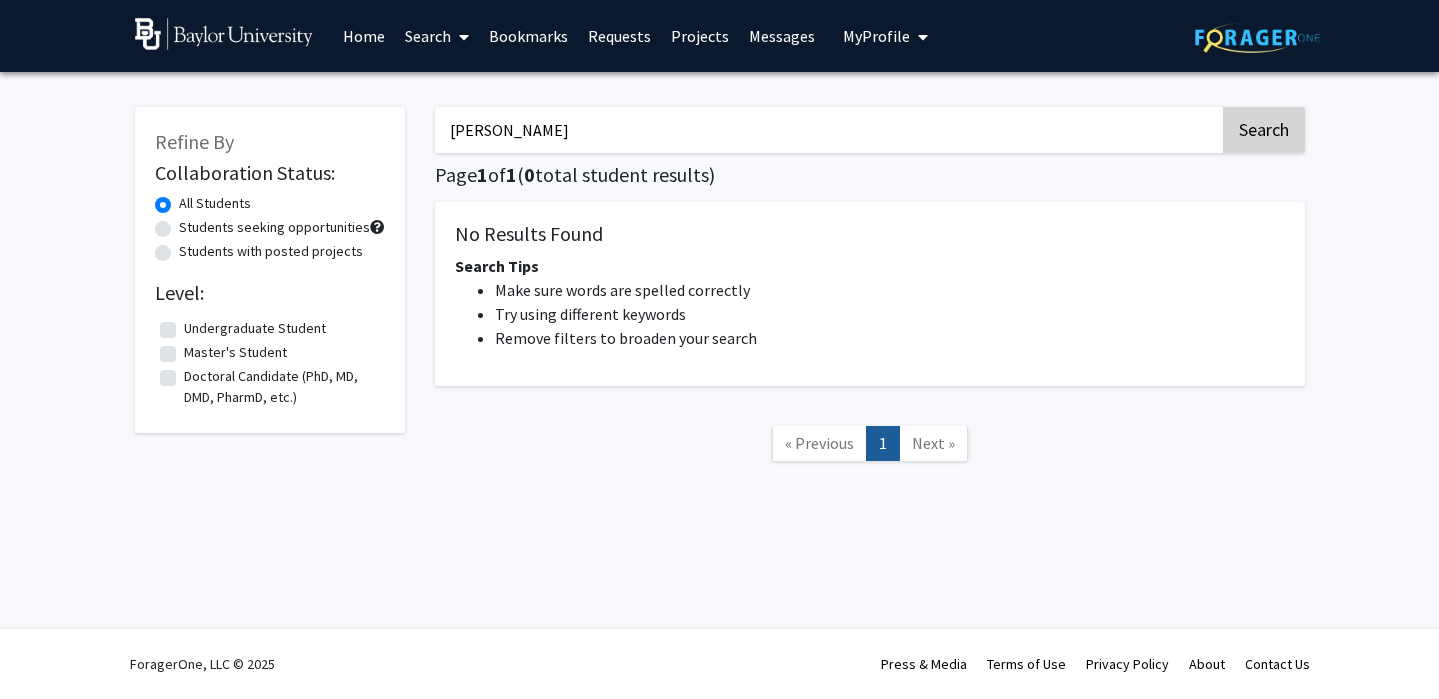type on "Trakselis" 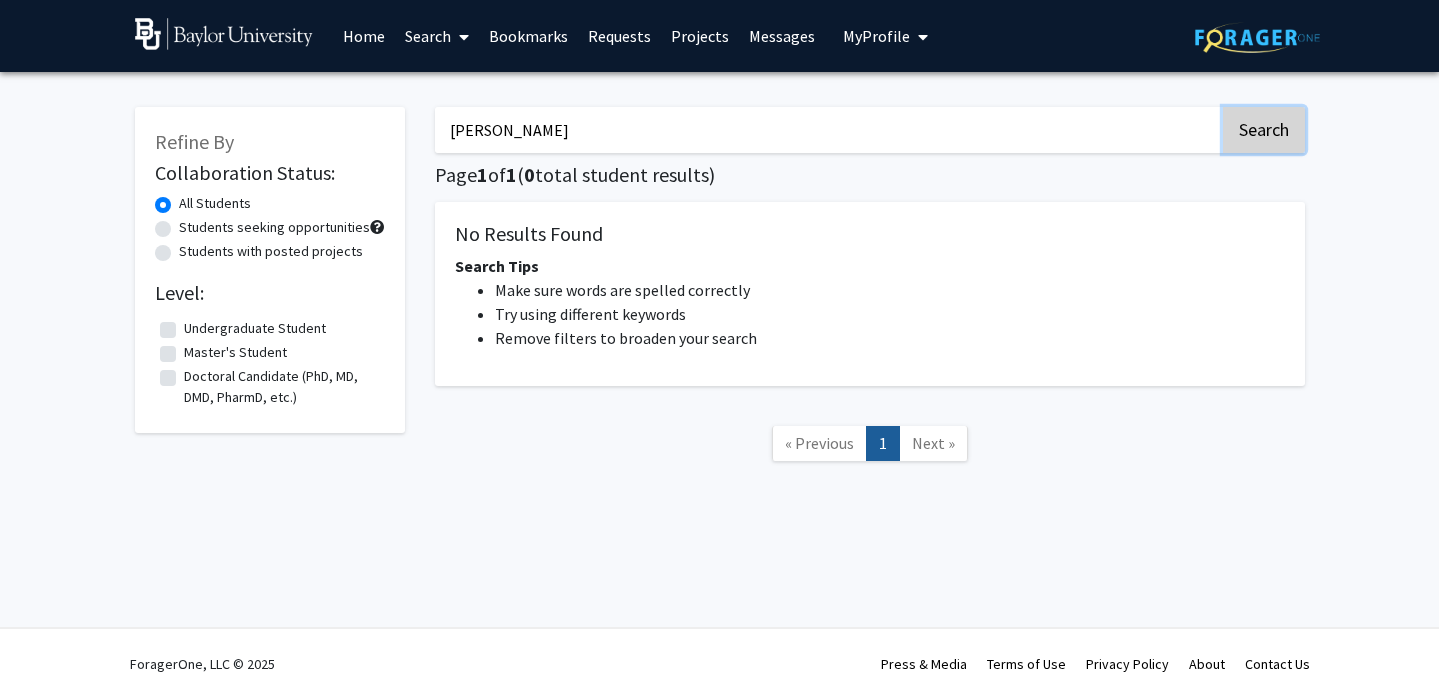 click on "Search" 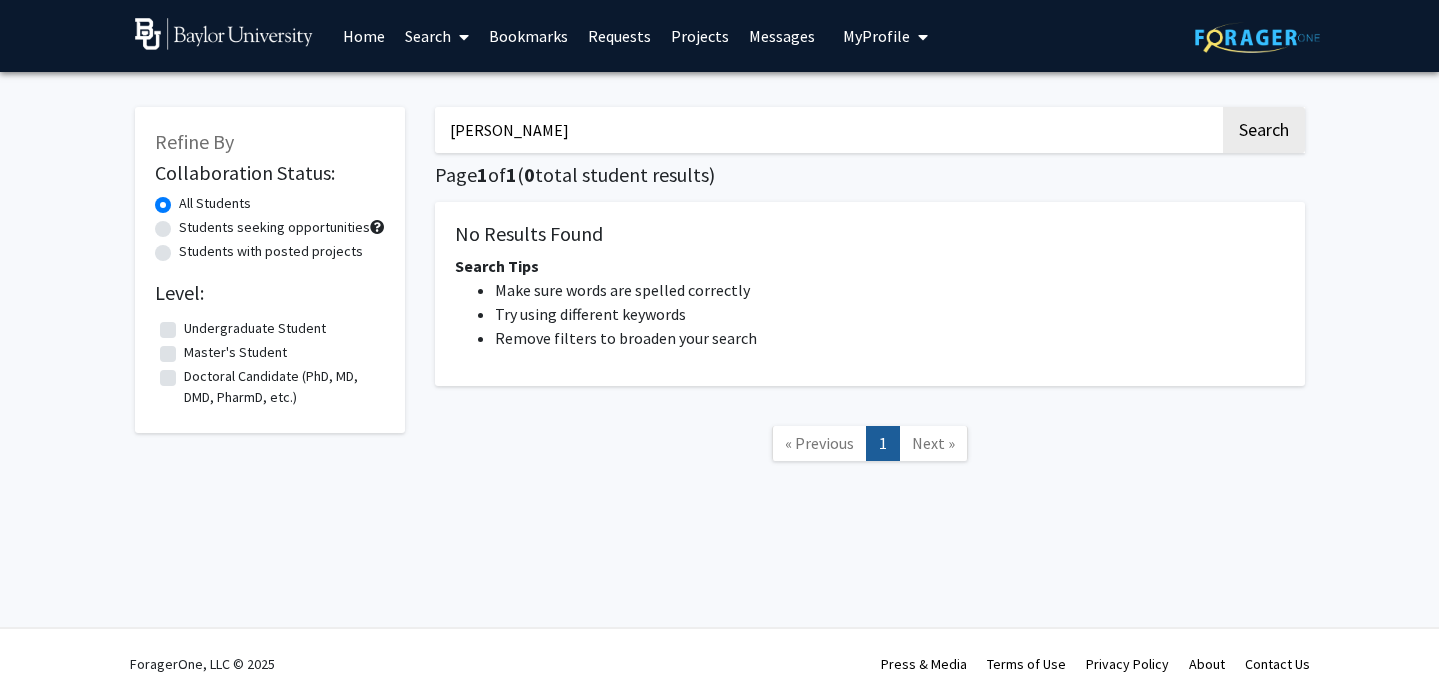 click on "Doctoral Candidate (PhD, MD, DMD, PharmD, etc.)" 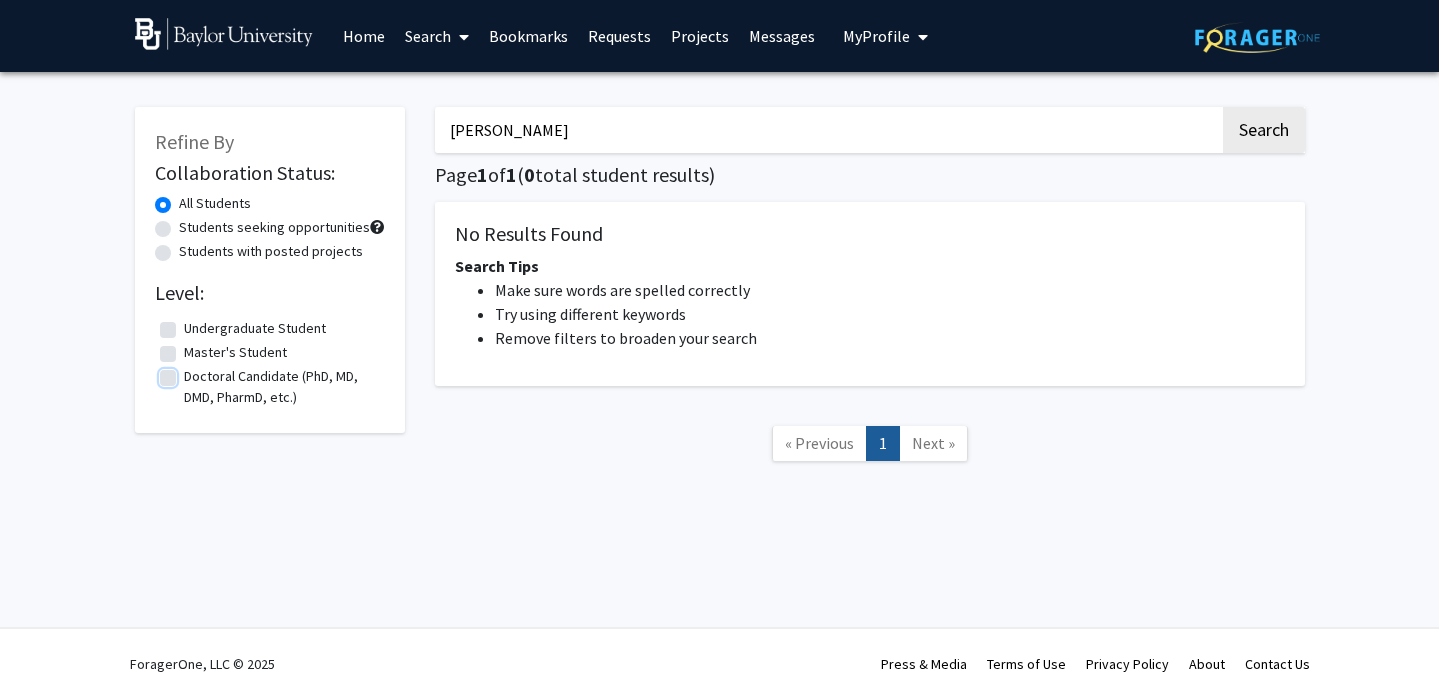 click on "Doctoral Candidate (PhD, MD, DMD, PharmD, etc.)" at bounding box center (190, 372) 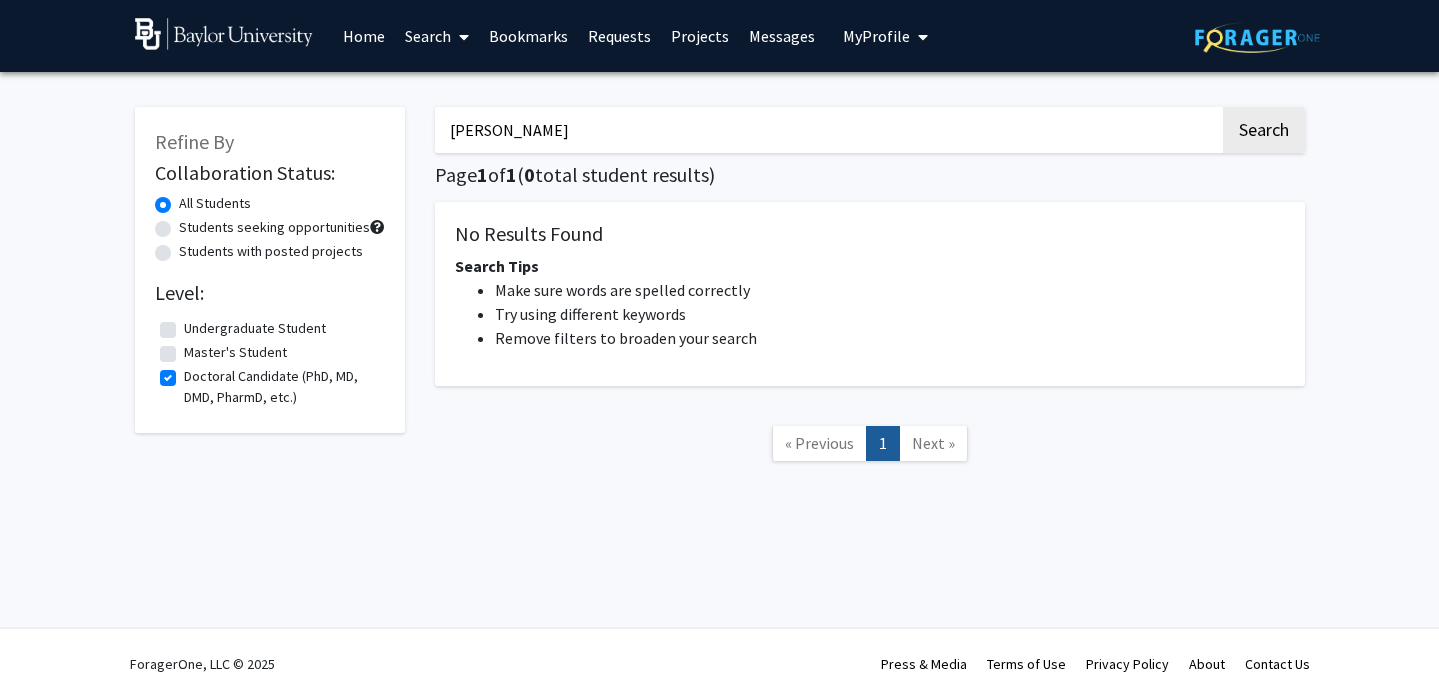 click on "Master's Student" 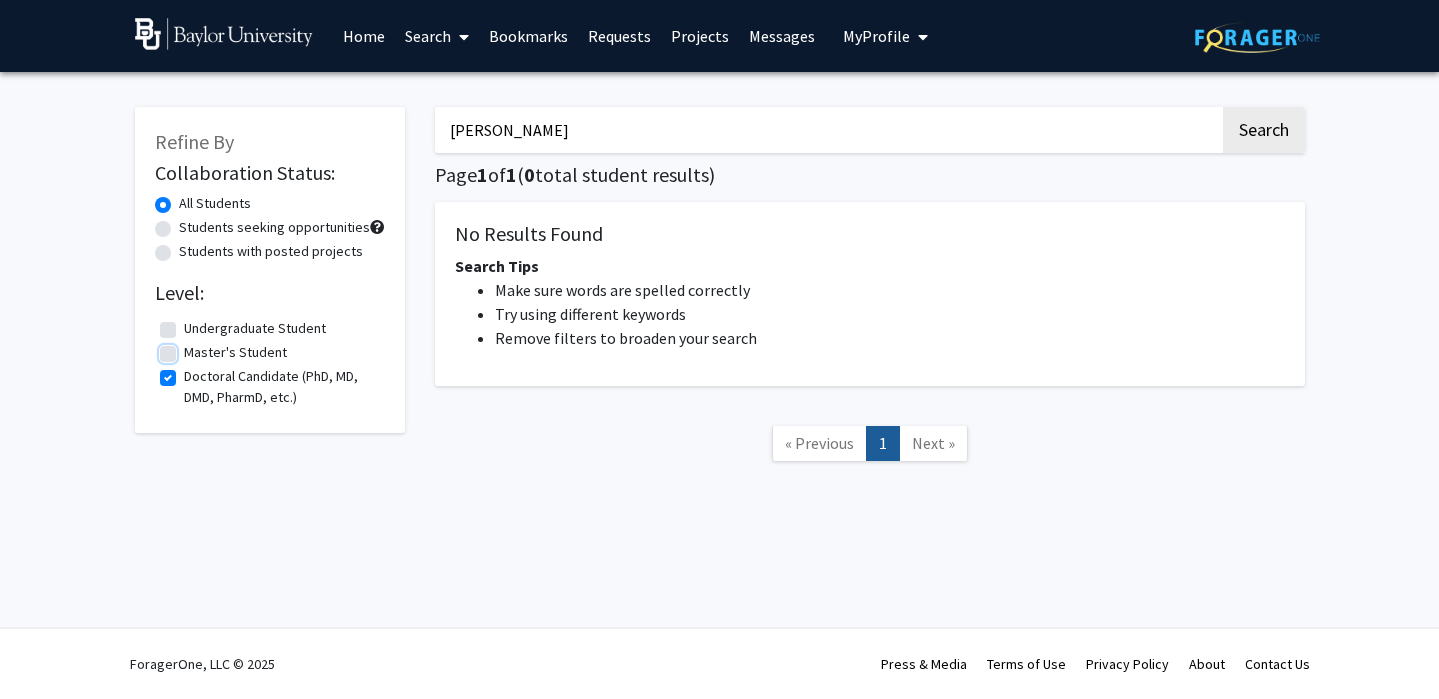 click on "Master's Student" at bounding box center (190, 348) 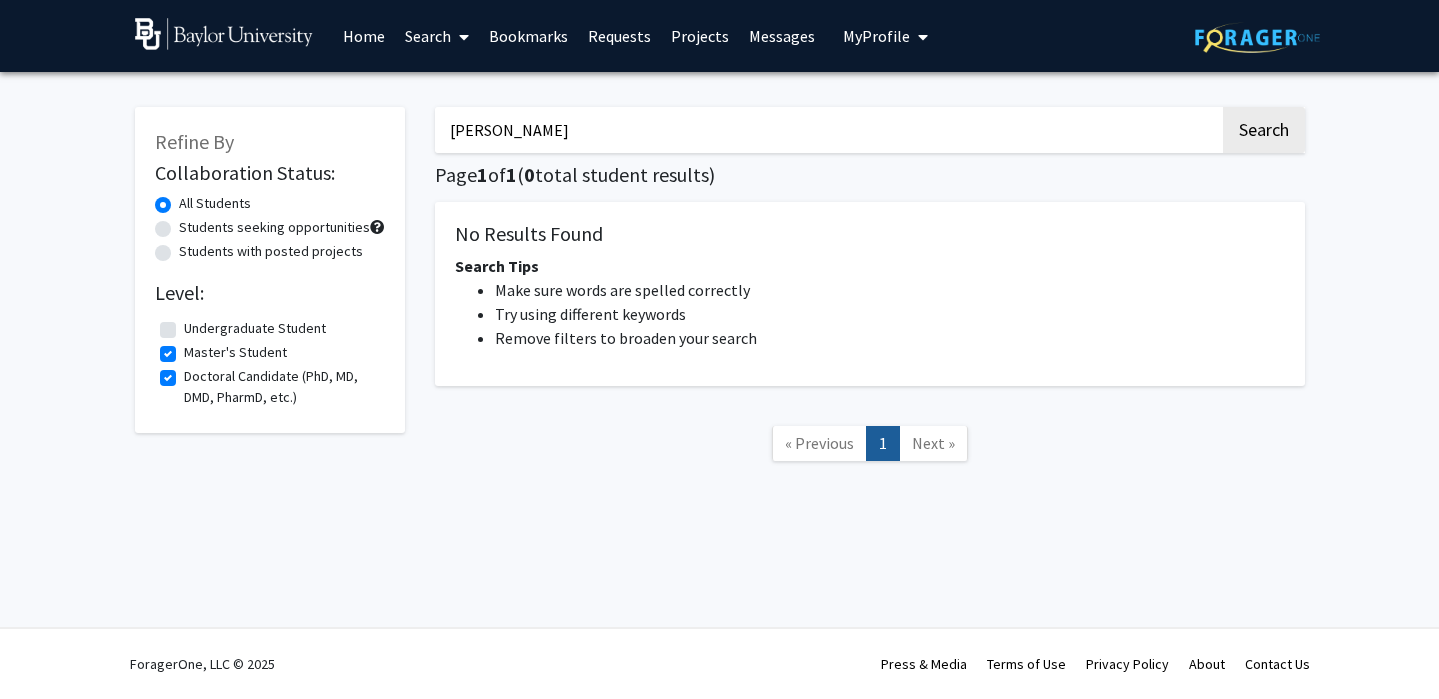 click on "Undergraduate Student" 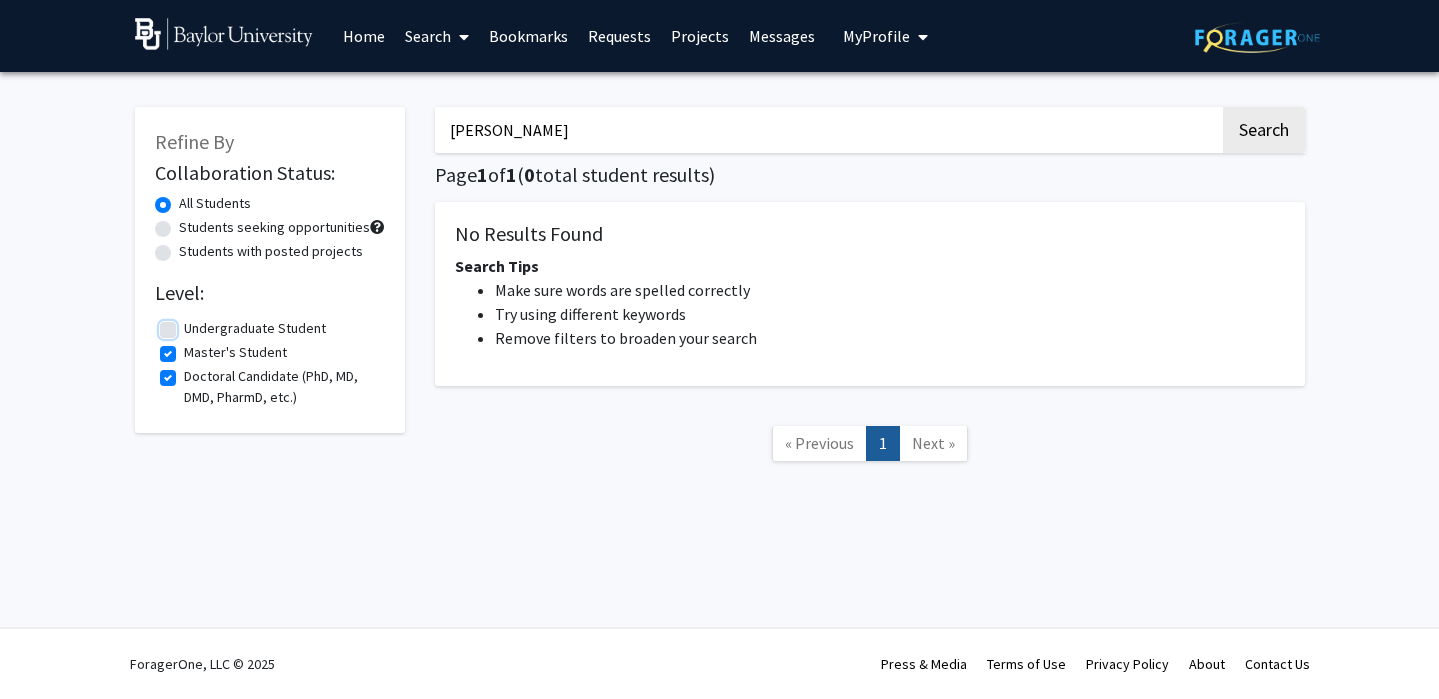 click on "Undergraduate Student" at bounding box center (190, 324) 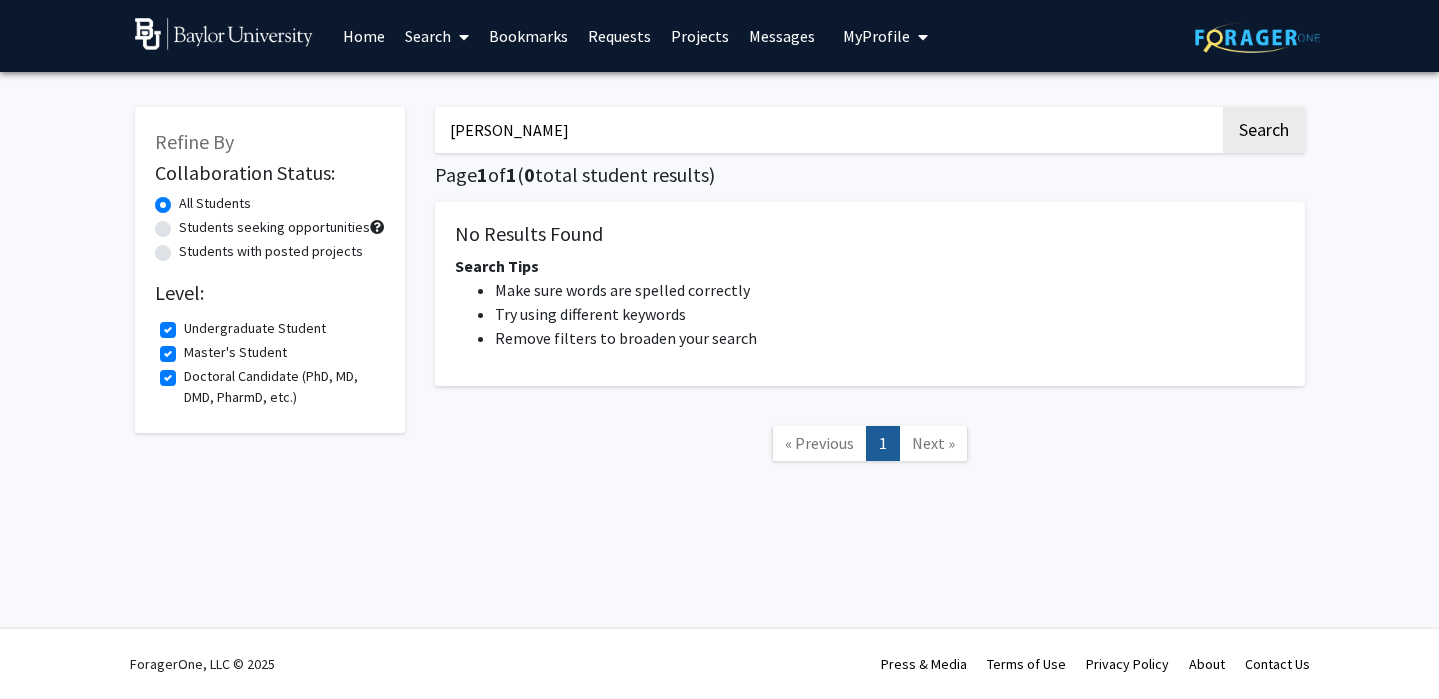 click on "Search" at bounding box center [437, 36] 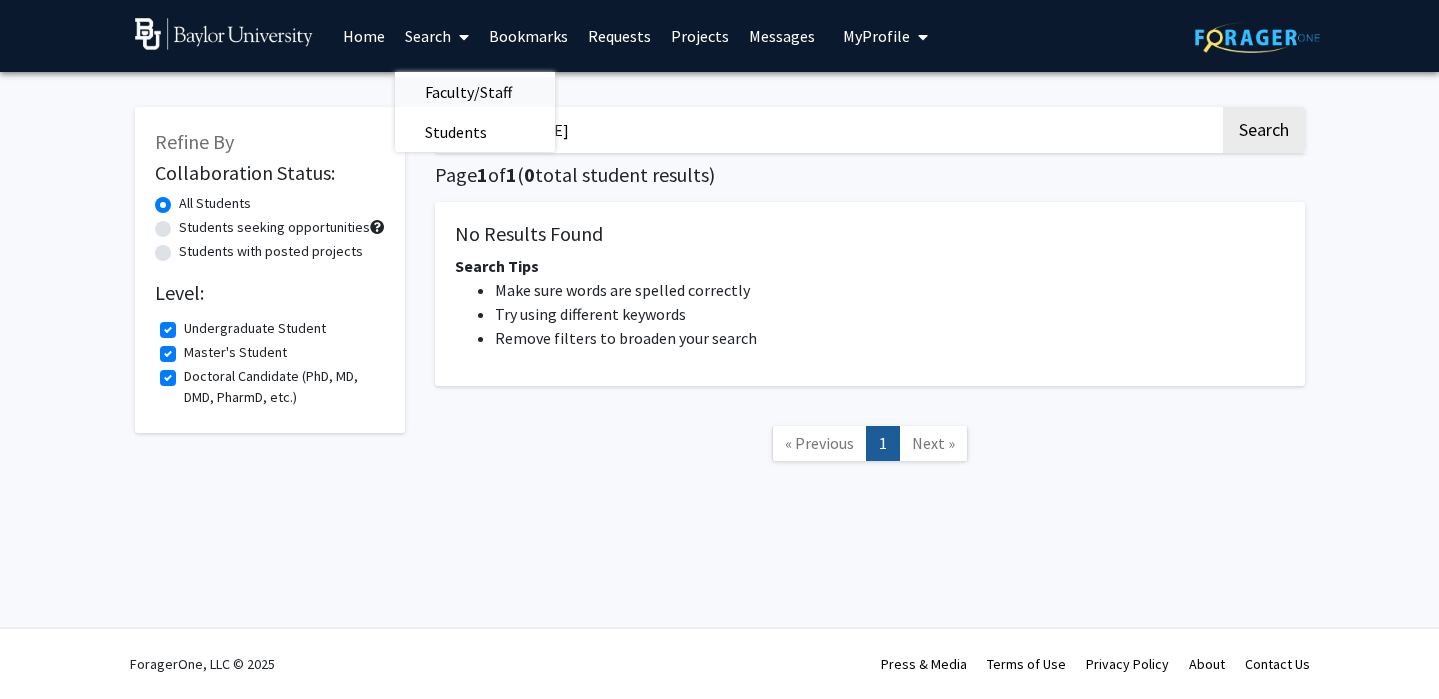 click on "Faculty/Staff" at bounding box center [468, 92] 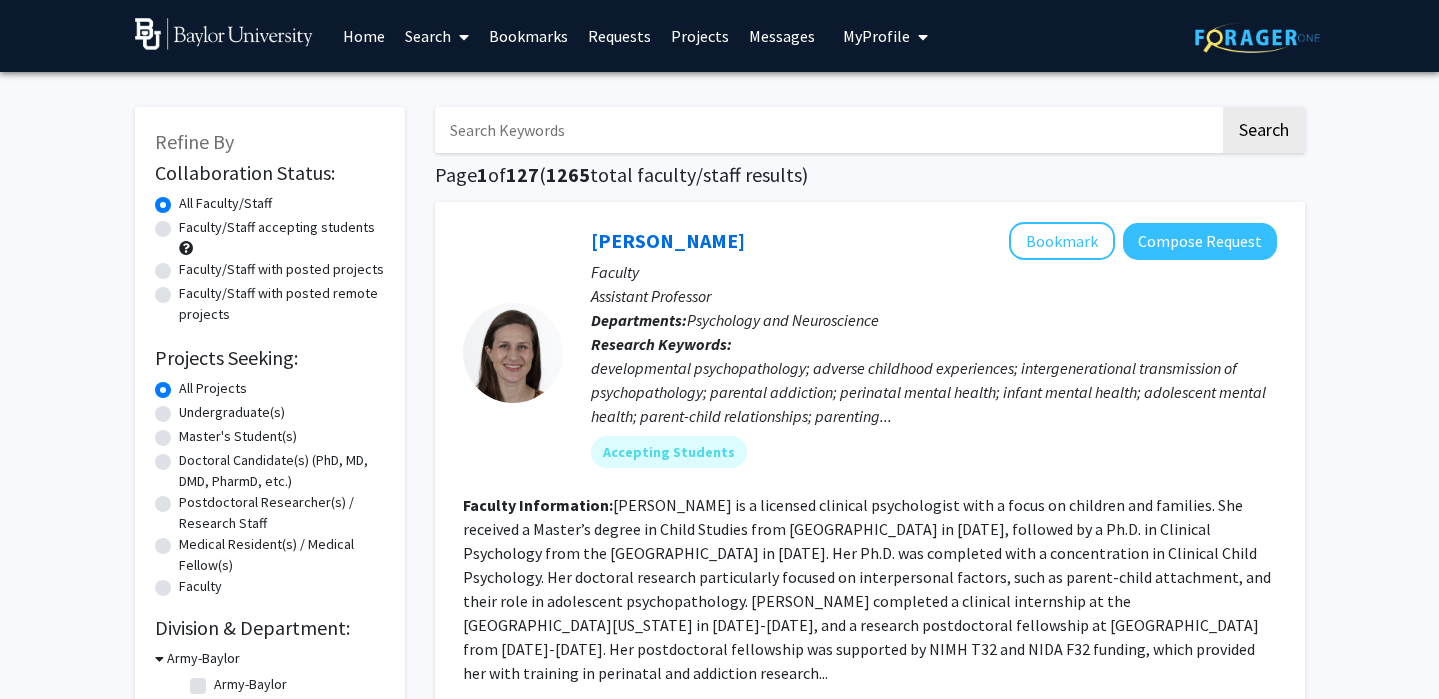 click at bounding box center (827, 130) 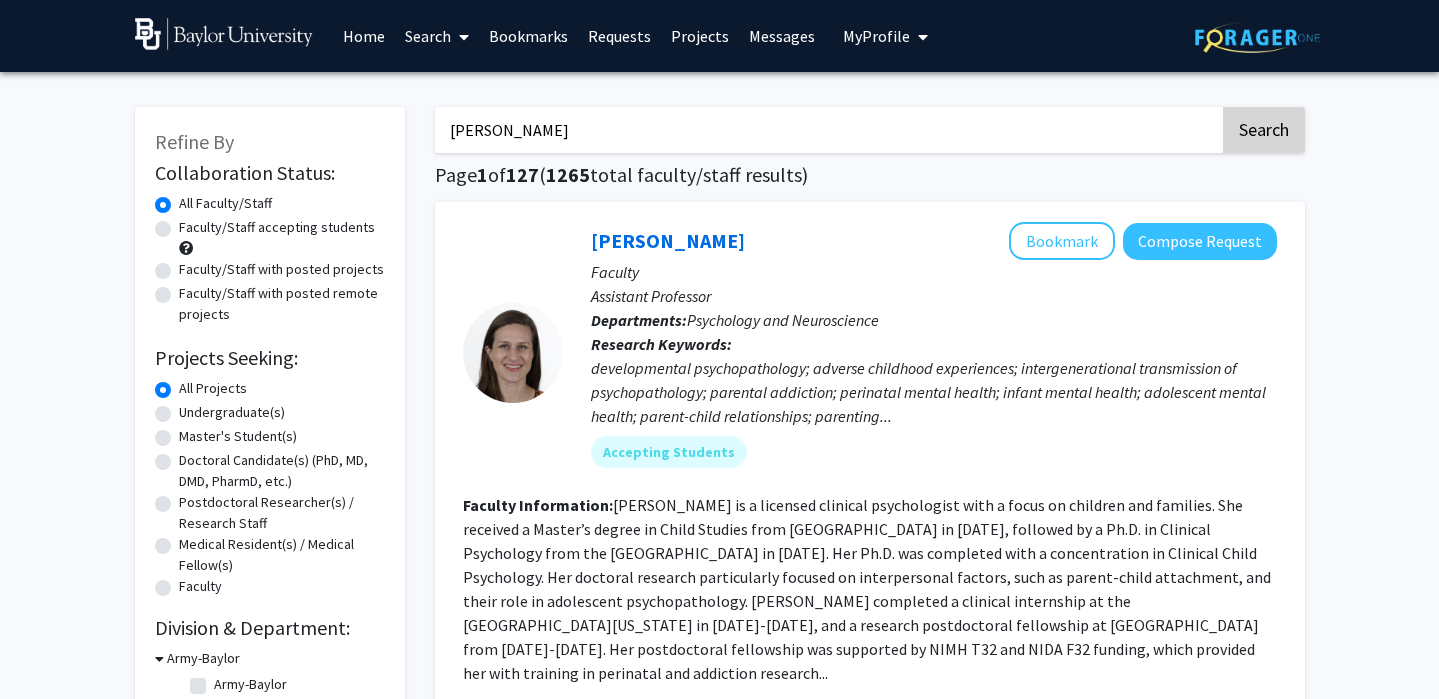 type on "Trakselis" 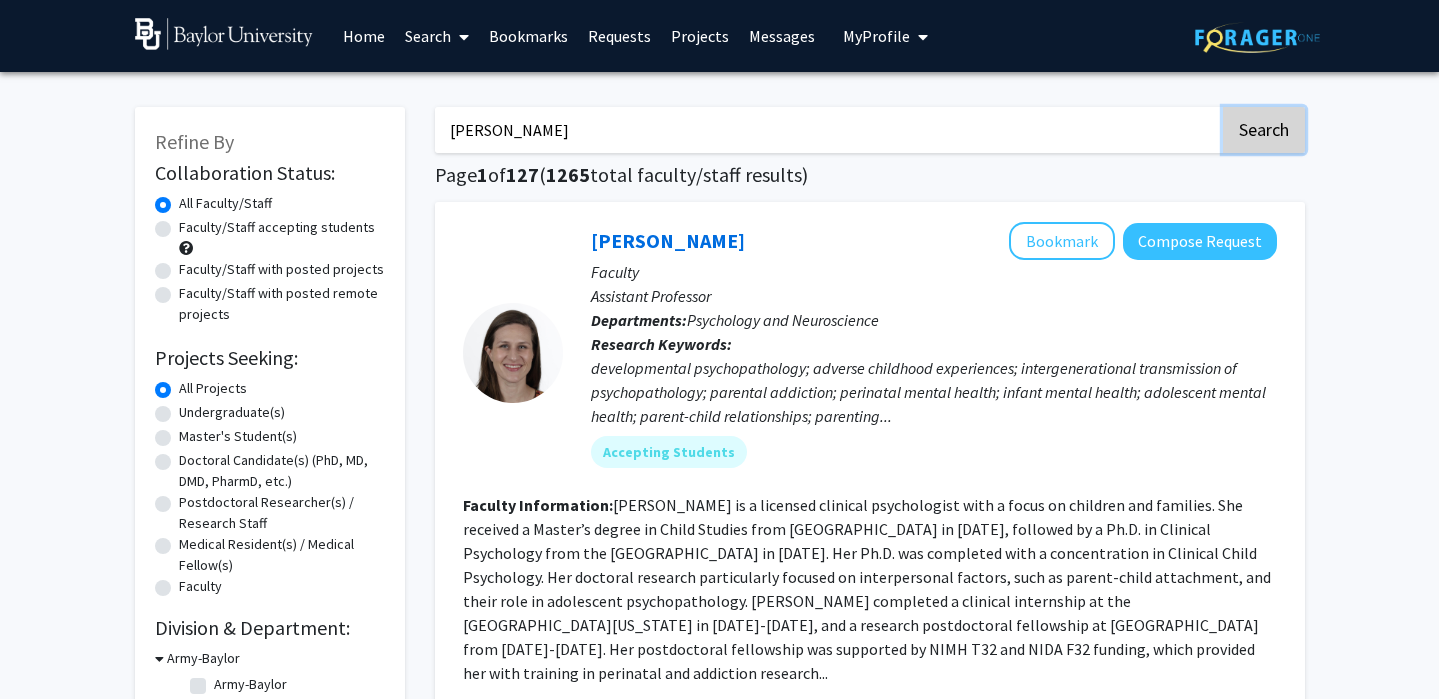 click on "Search" 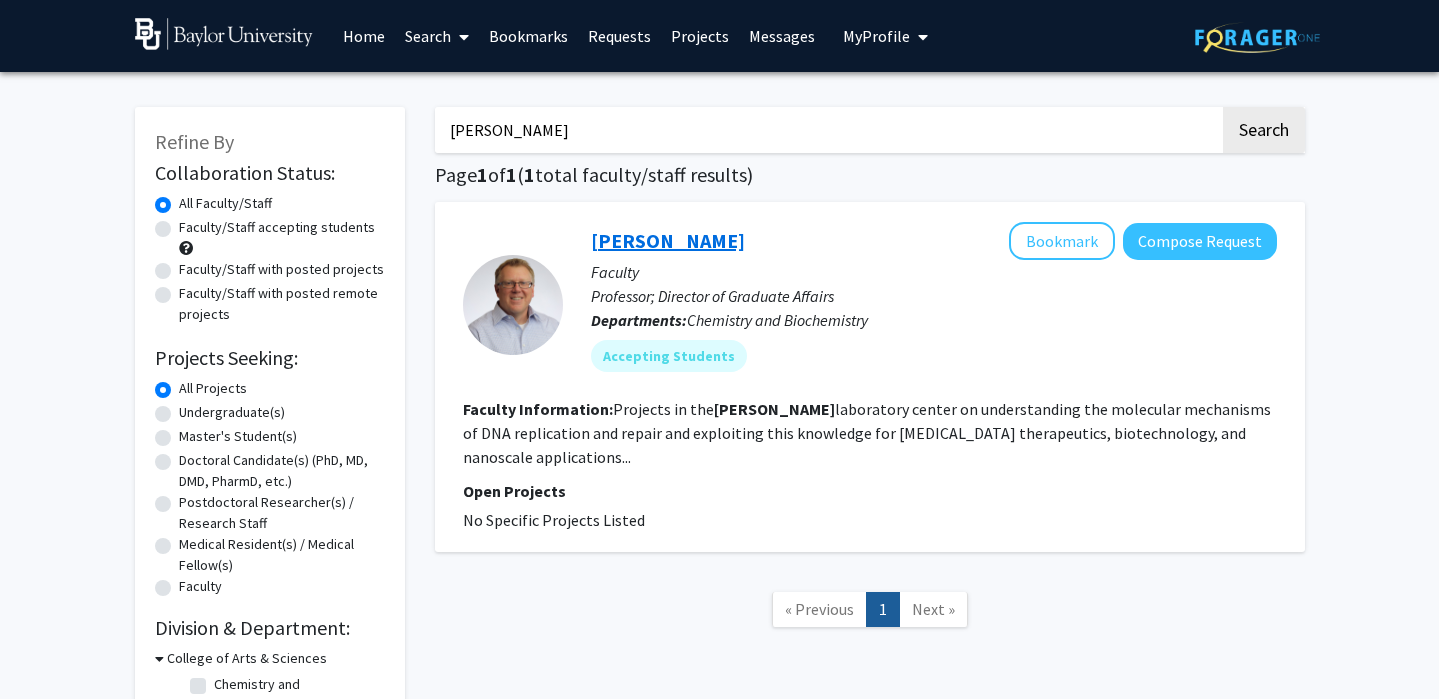 click on "Michael Trakselis" 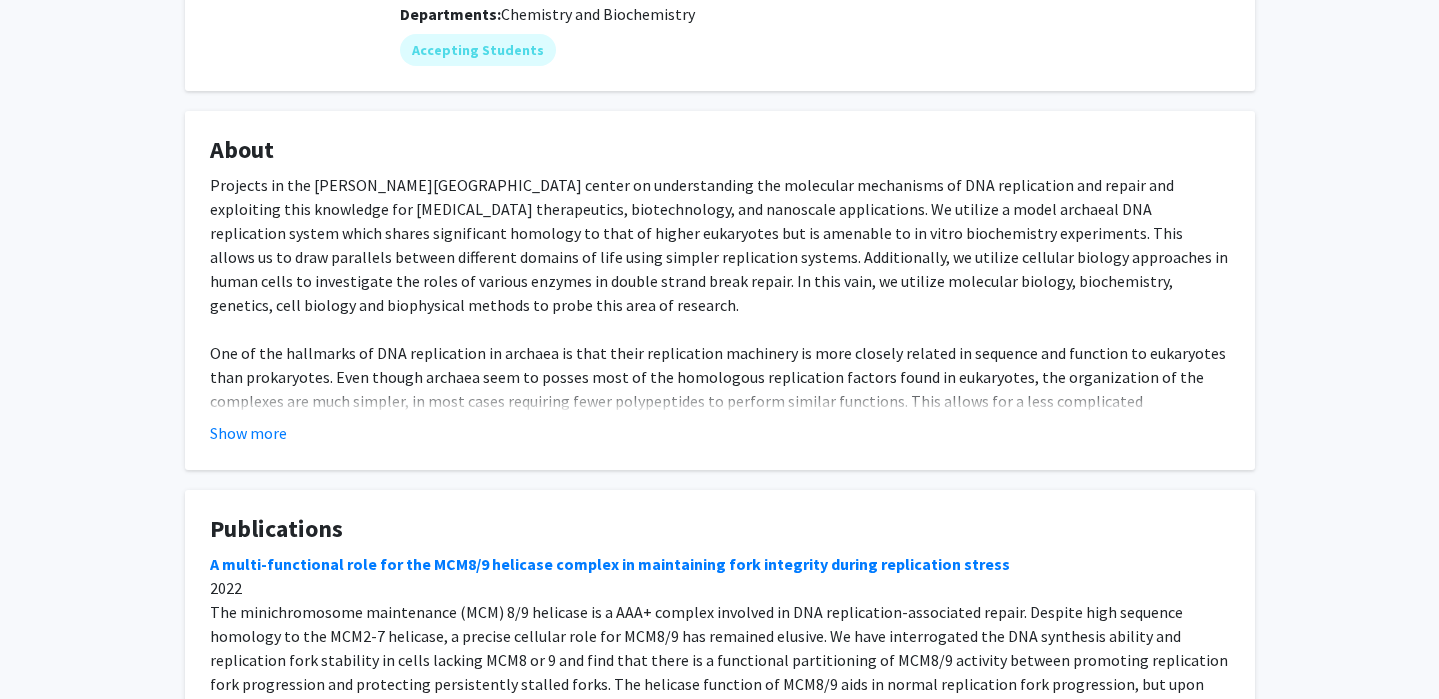 scroll, scrollTop: 267, scrollLeft: 0, axis: vertical 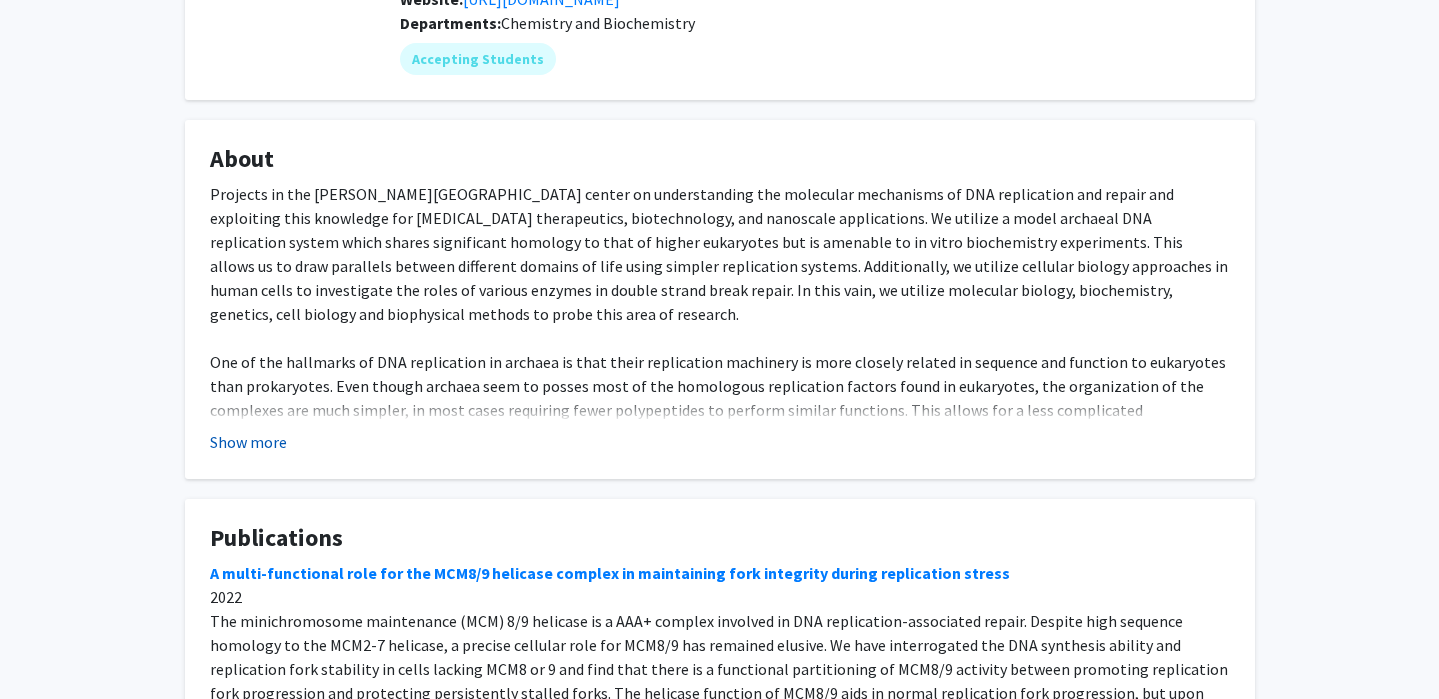 click on "Show more" 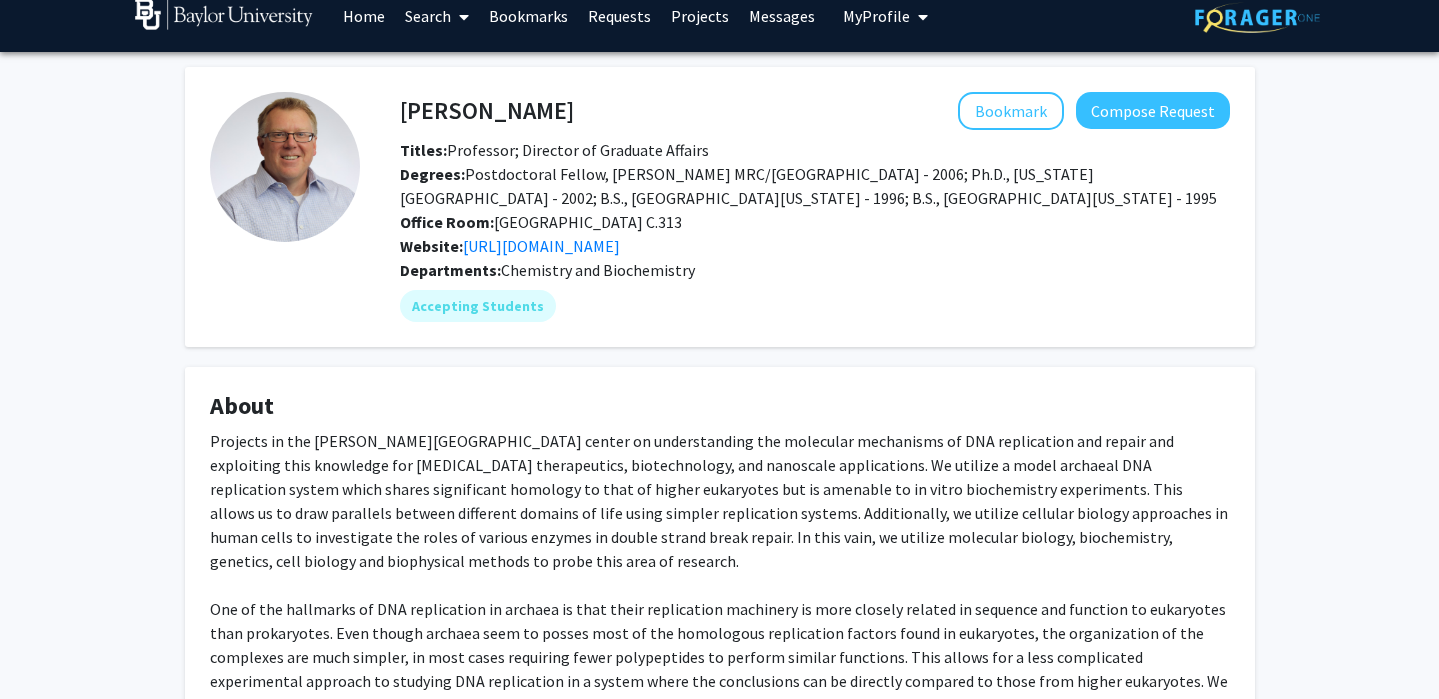 scroll, scrollTop: 0, scrollLeft: 0, axis: both 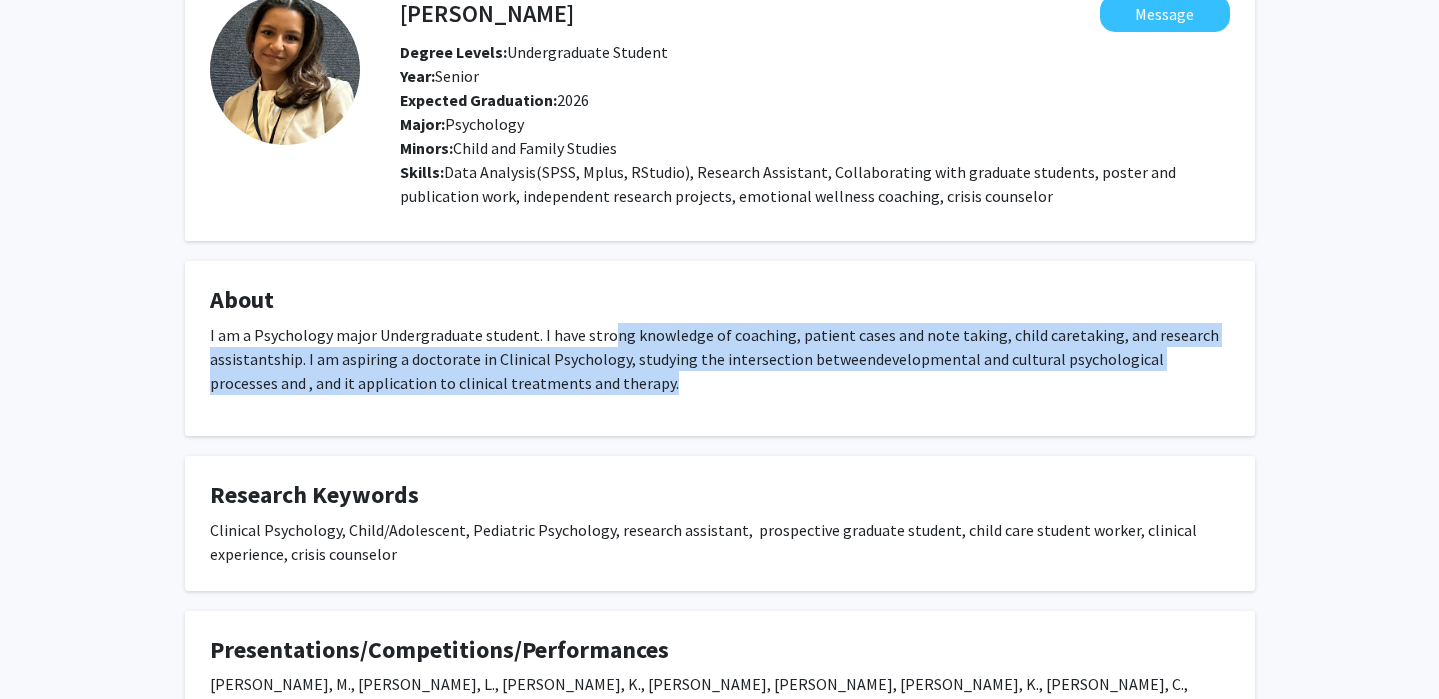 drag, startPoint x: 605, startPoint y: 325, endPoint x: 618, endPoint y: 379, distance: 55.542778 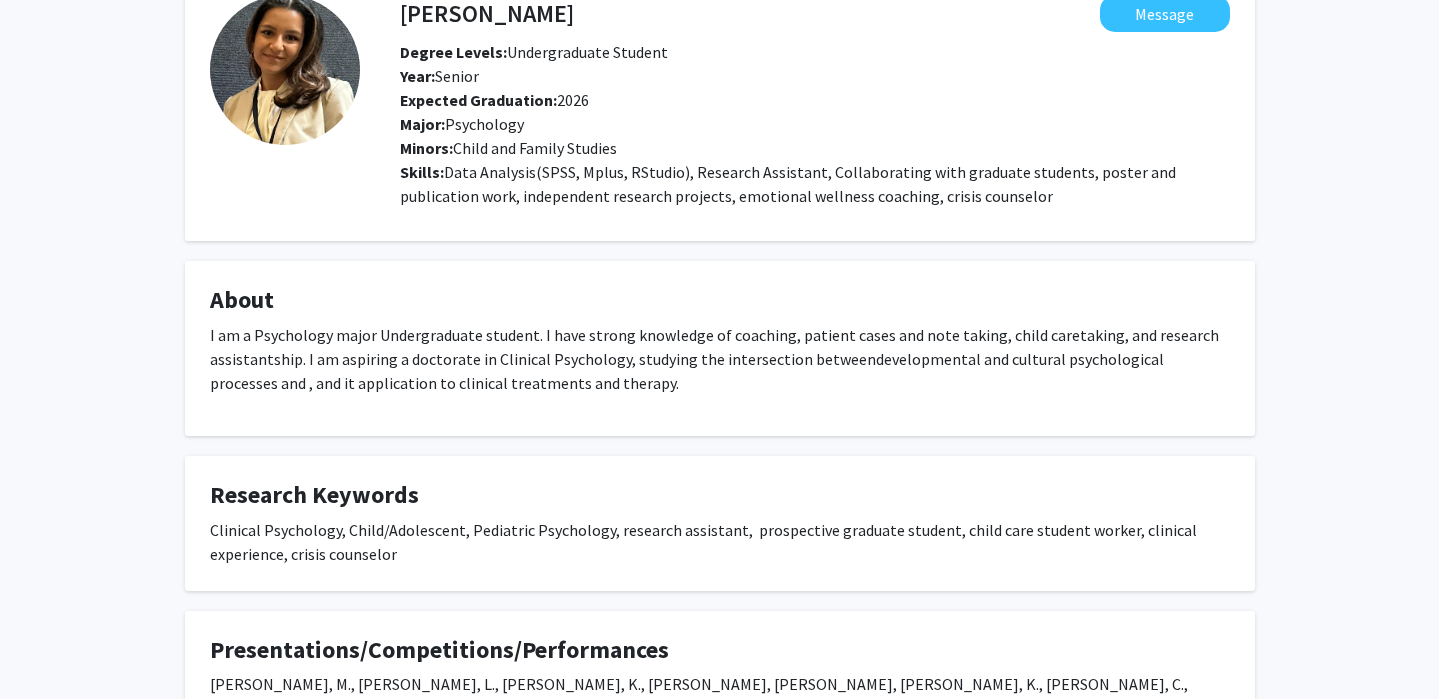 scroll, scrollTop: 77, scrollLeft: 0, axis: vertical 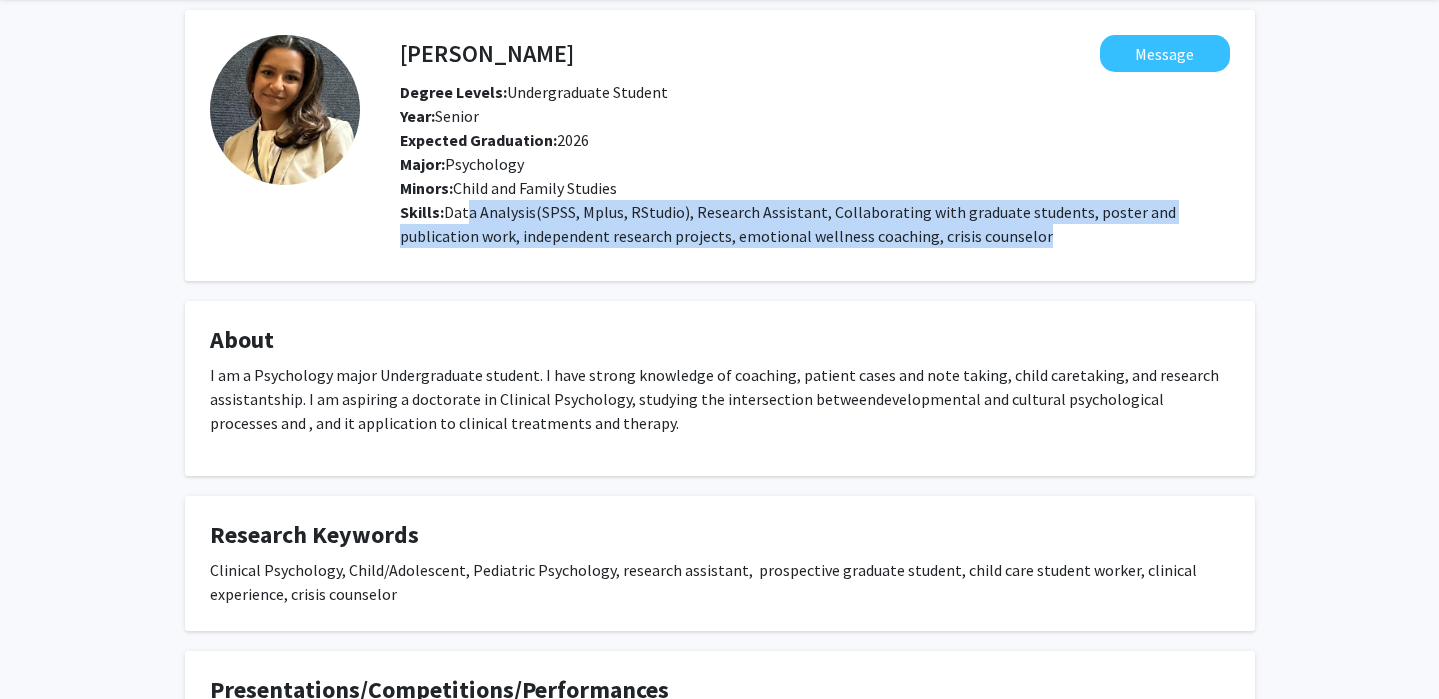 drag, startPoint x: 471, startPoint y: 208, endPoint x: 1022, endPoint y: 255, distance: 553.0009 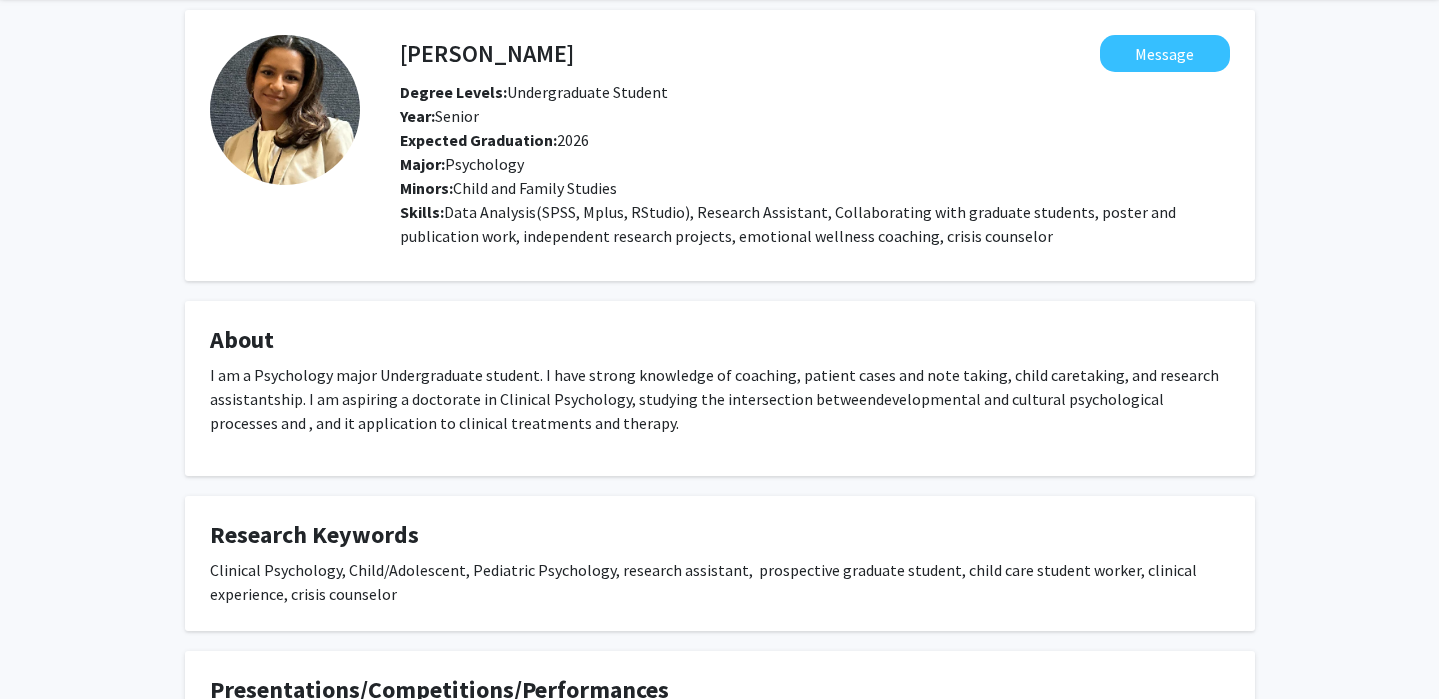 click on "Skills:  Data Analysis(SPSS, Mplus, RStudio), Research Assistant, Collaborating with graduate students, poster and publication work, independent research projects, emotional wellness coaching, crisis counselor" 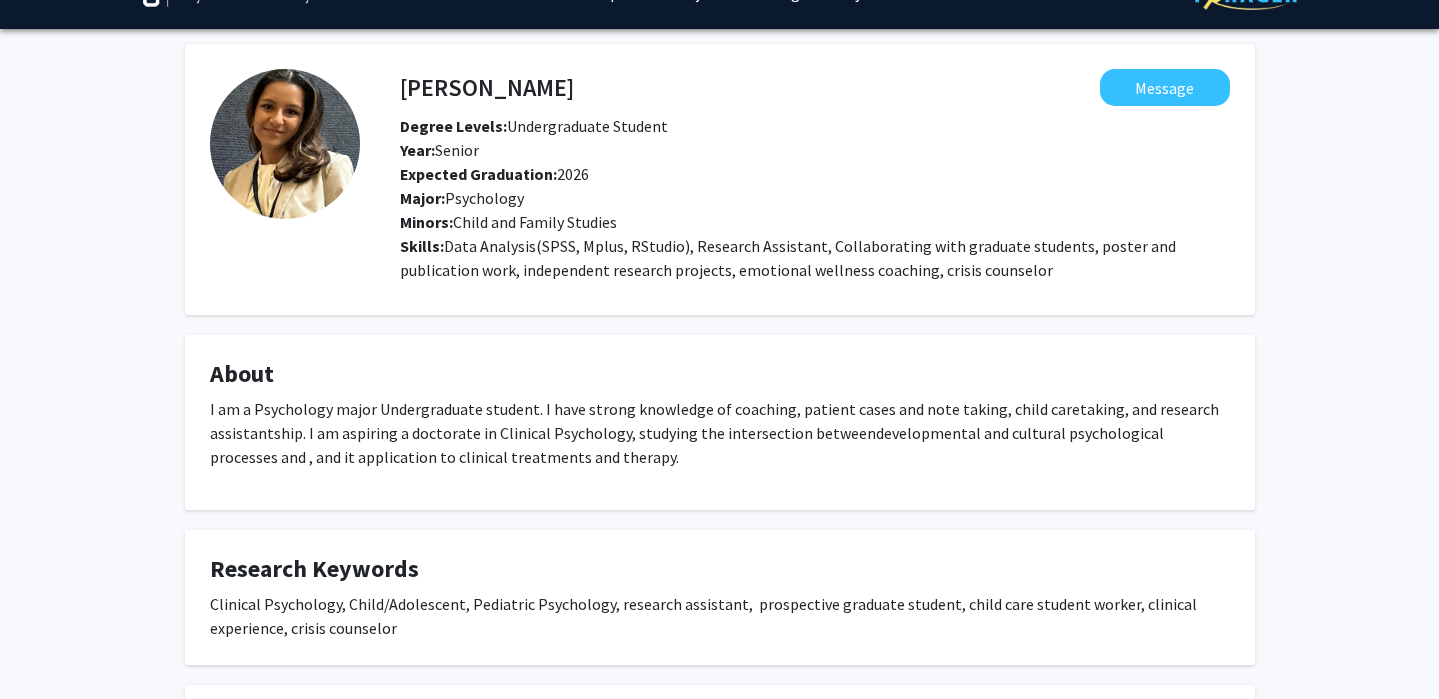 scroll, scrollTop: 0, scrollLeft: 0, axis: both 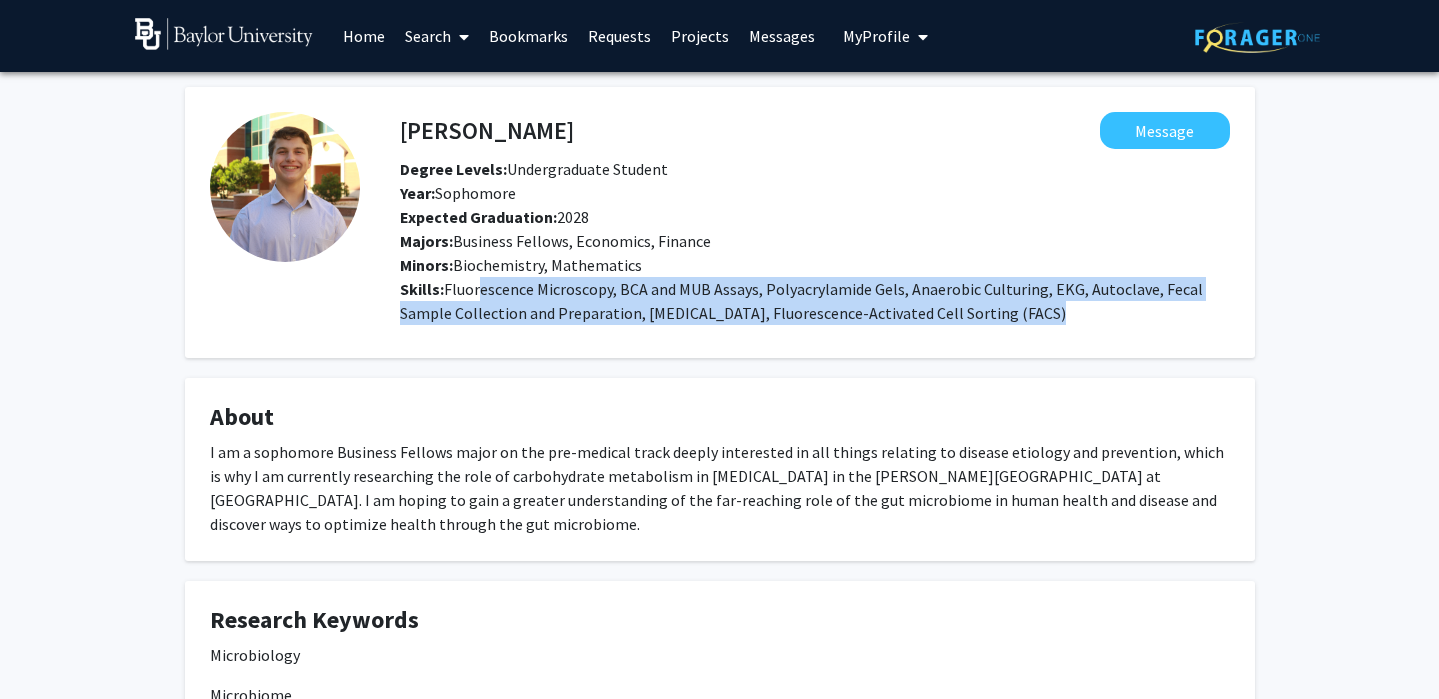 drag, startPoint x: 483, startPoint y: 287, endPoint x: 1054, endPoint y: 326, distance: 572.3303 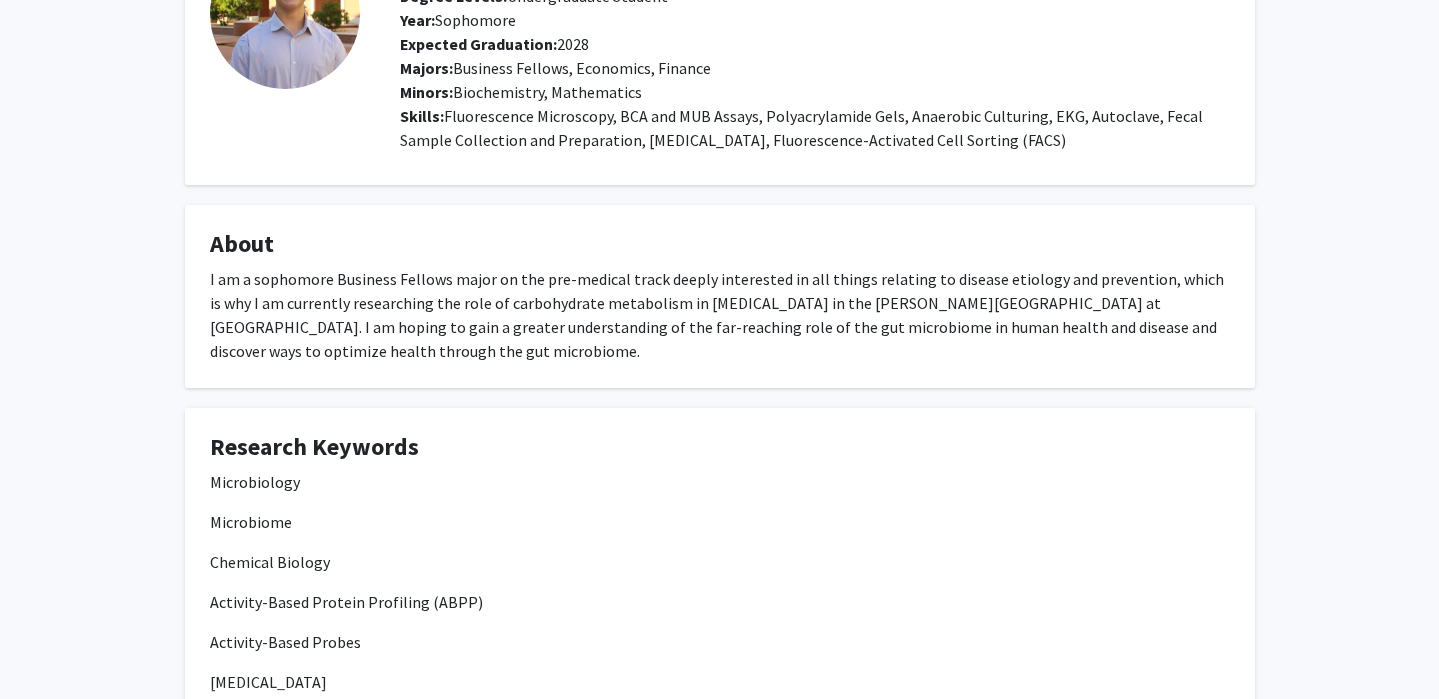 scroll, scrollTop: 0, scrollLeft: 0, axis: both 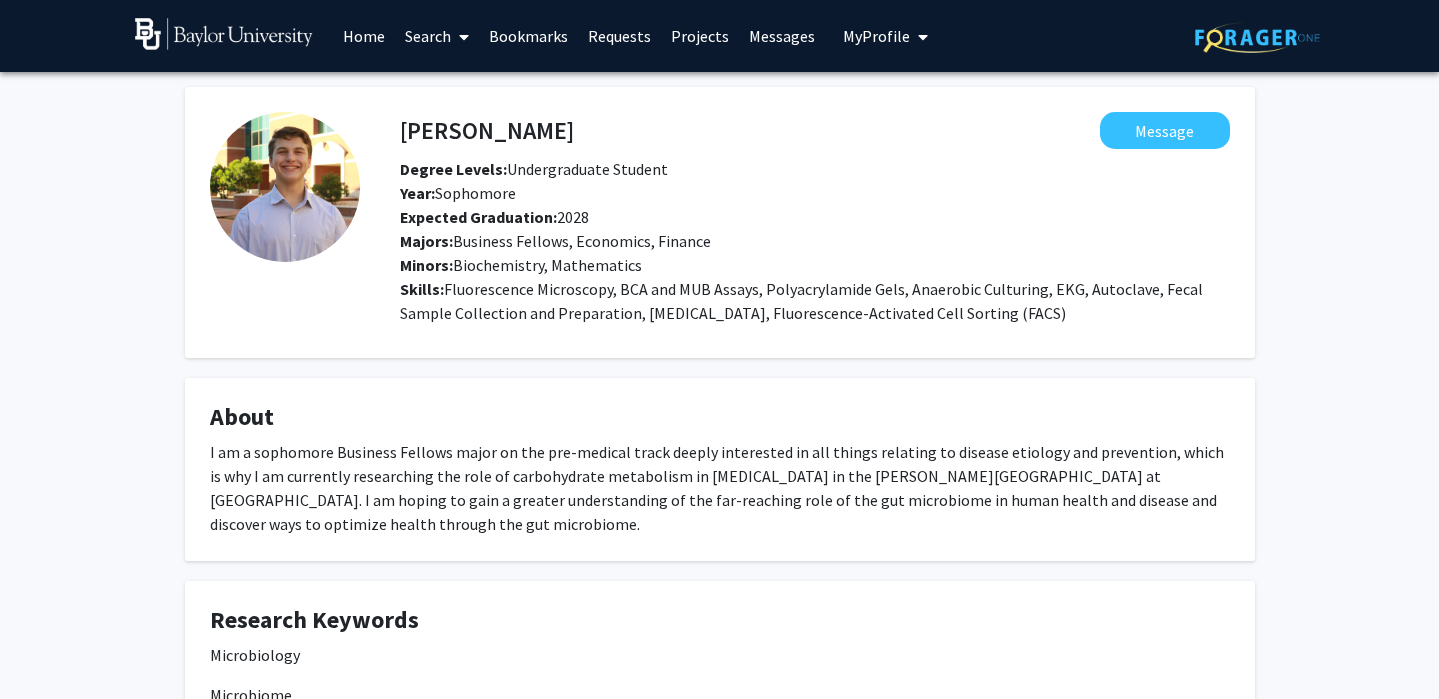 click on "My   Profile" at bounding box center [876, 36] 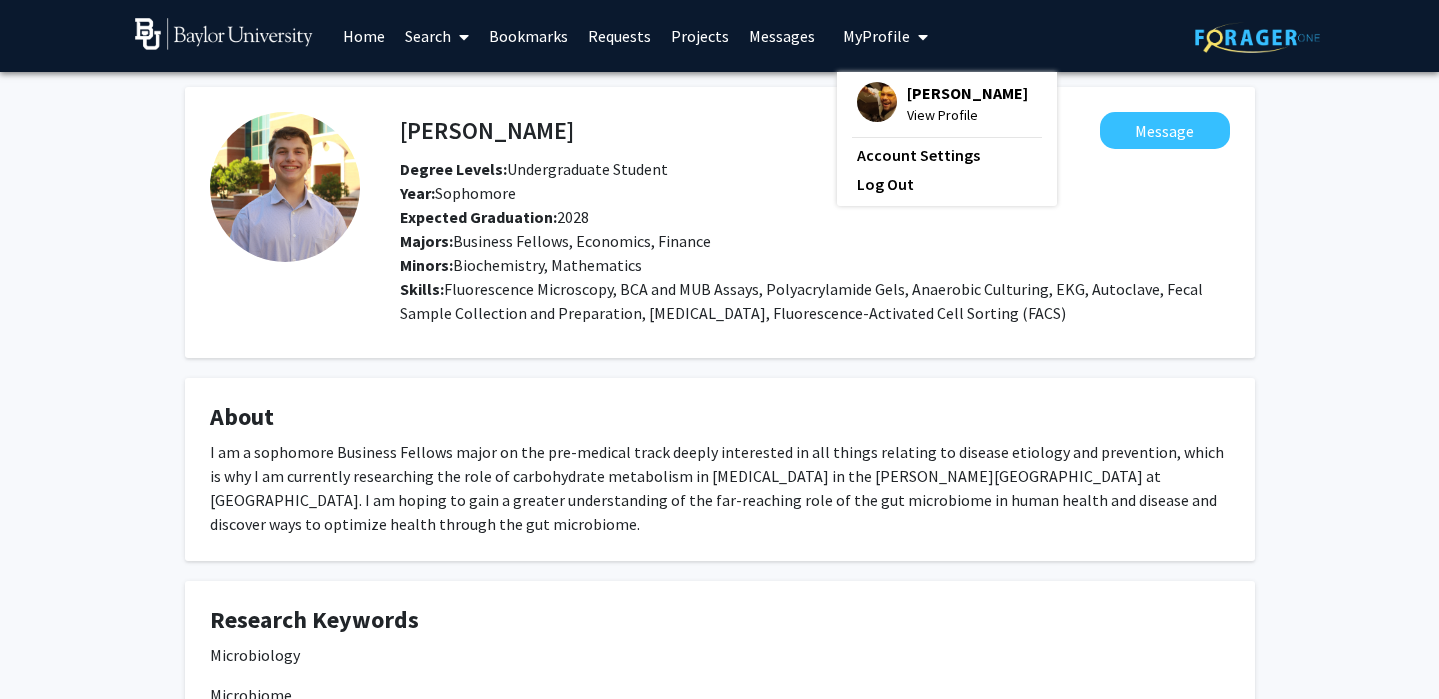 click on "Trent Johnson   Message  Degree Levels:   Undergraduate Student  Year:   Sophomore  Expected Graduation:   2028   Majors:   Business Fellows   , Economics, Finance  Minors:  Biochemistry, Mathematics Skills:  Fluorescence Microscopy, BCA and MUB Assays, Polyacrylamide Gels, Anaerobic Culturing, EKG, Autoclave, Fecal Sample Collection and Preparation, Flow Cytometry, Fluorescence-Activated Cell Sorting (FACS)" 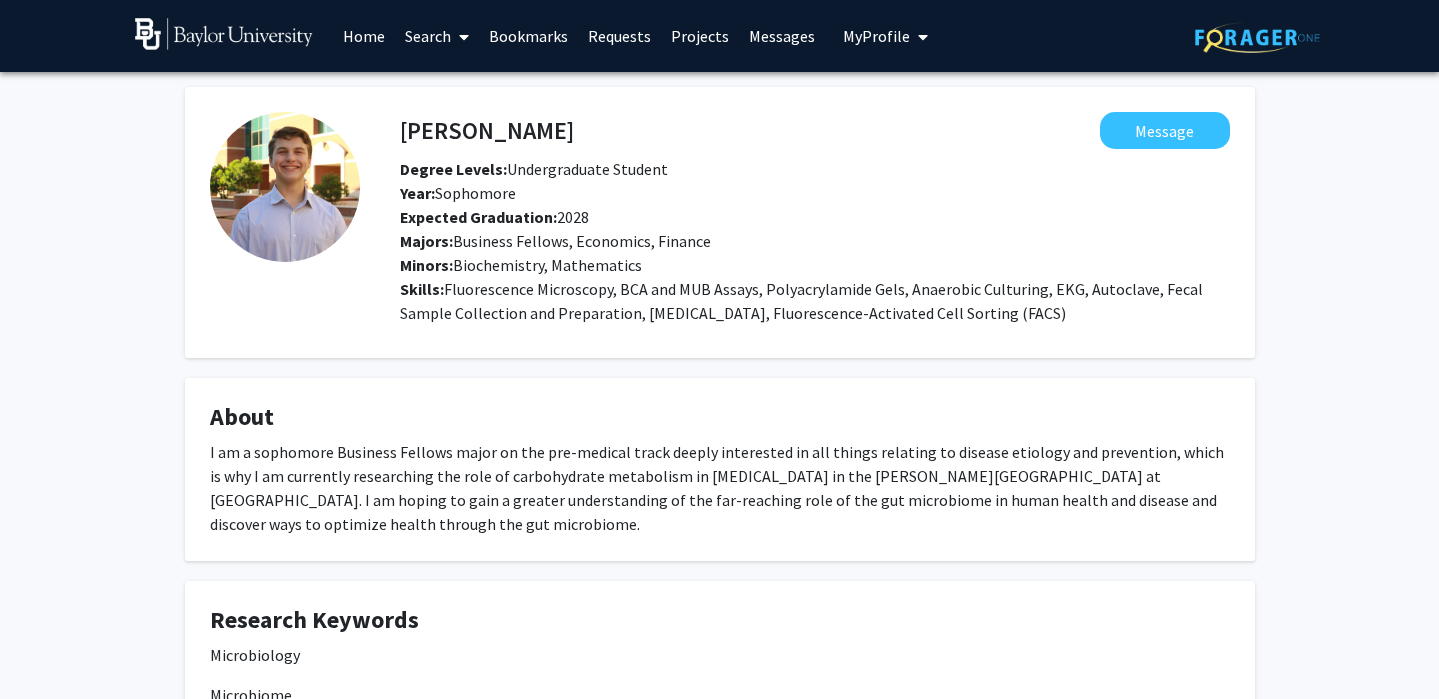 click on "Trent Johnson   Message  Degree Levels:   Undergraduate Student  Year:   Sophomore  Expected Graduation:   2028   Majors:   Business Fellows   , Economics, Finance  Minors:  Biochemistry, Mathematics Skills:  Fluorescence Microscopy, BCA and MUB Assays, Polyacrylamide Gels, Anaerobic Culturing, EKG, Autoclave, Fecal Sample Collection and Preparation, Flow Cytometry, Fluorescence-Activated Cell Sorting (FACS)" 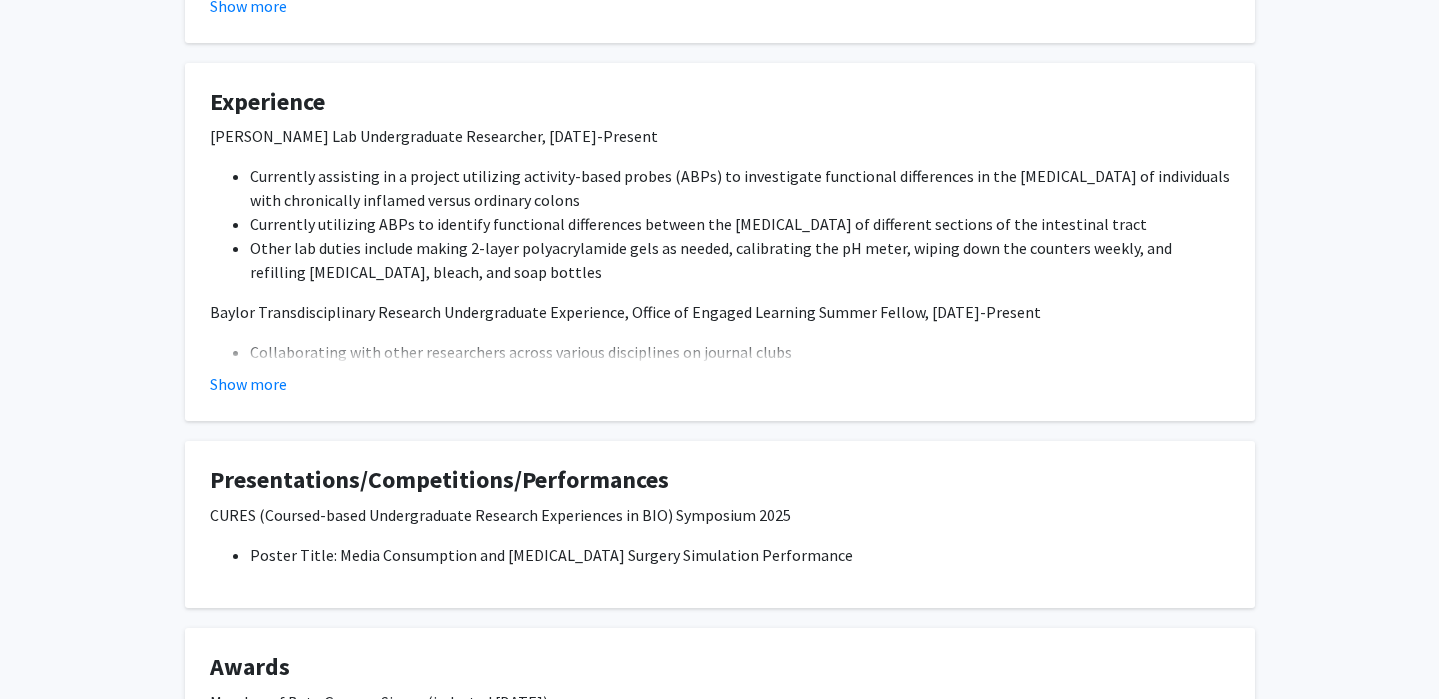 scroll, scrollTop: 899, scrollLeft: 0, axis: vertical 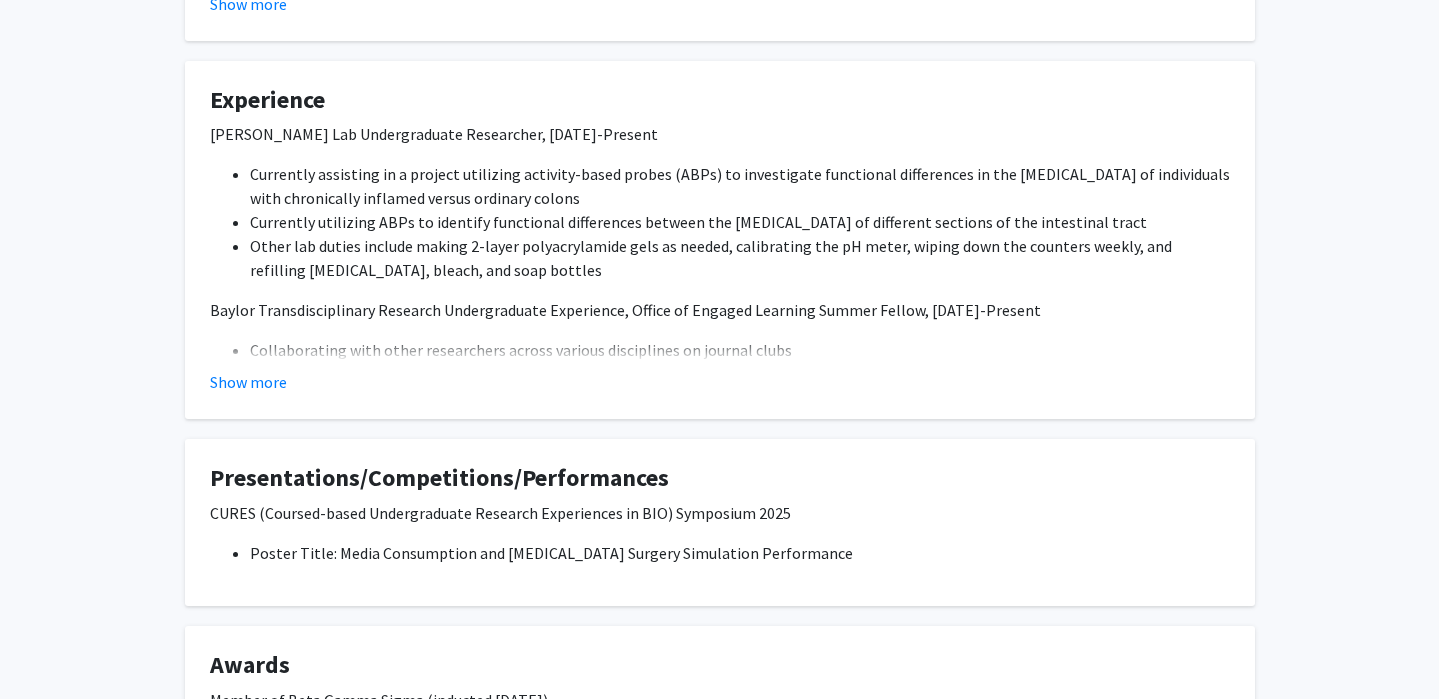 click on "Show more" 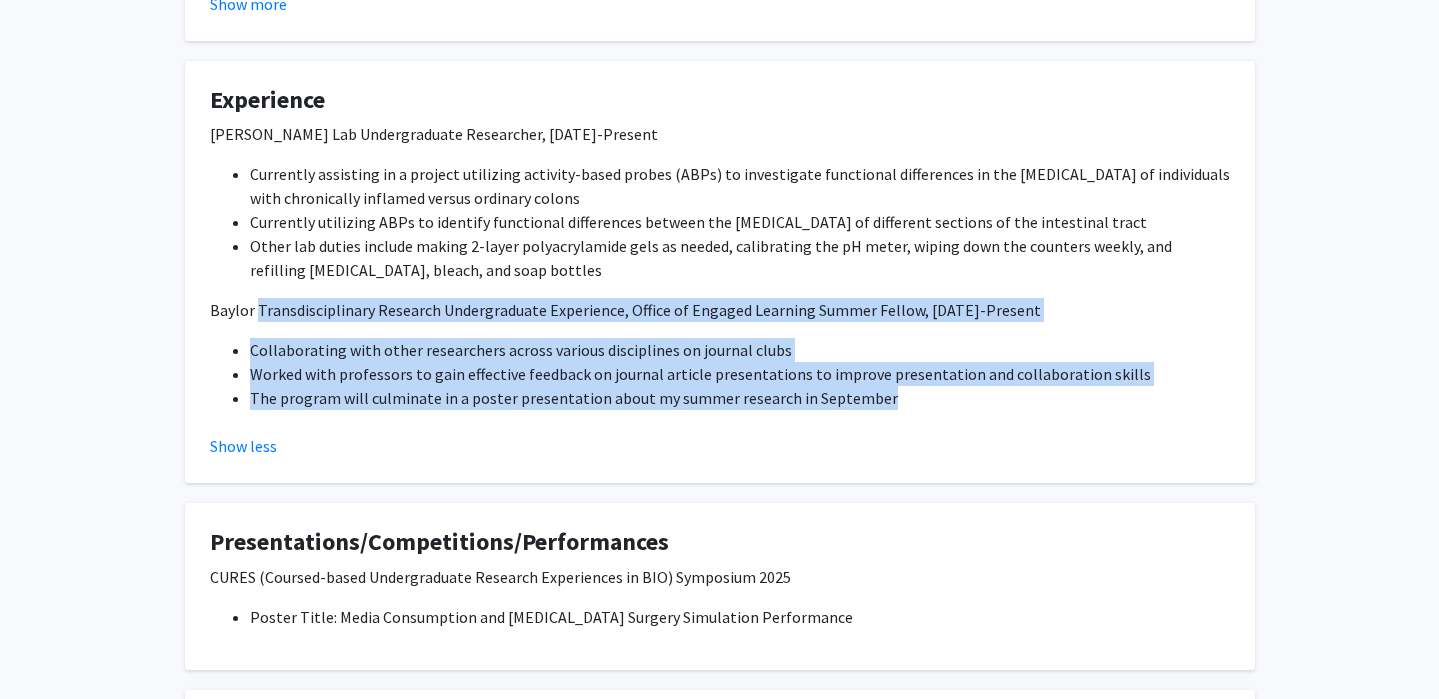 drag, startPoint x: 256, startPoint y: 313, endPoint x: 887, endPoint y: 409, distance: 638.2609 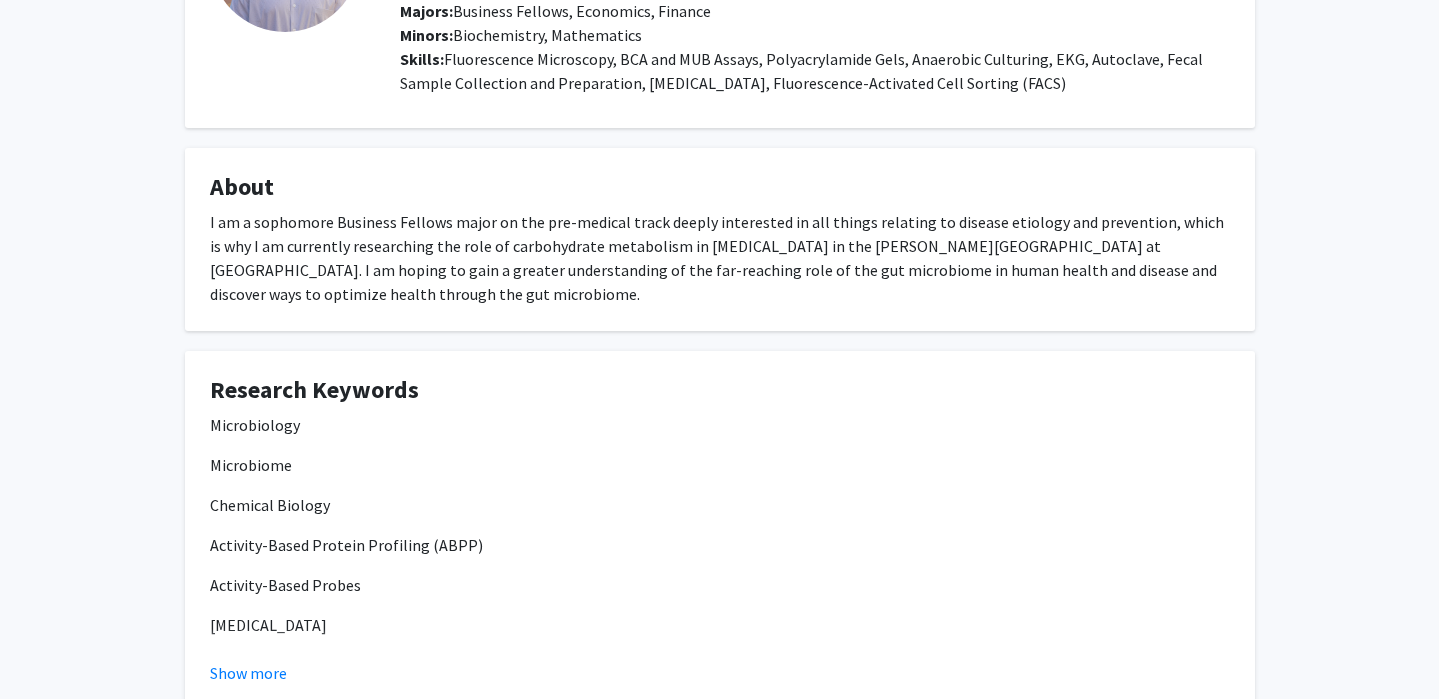 scroll, scrollTop: 694, scrollLeft: 0, axis: vertical 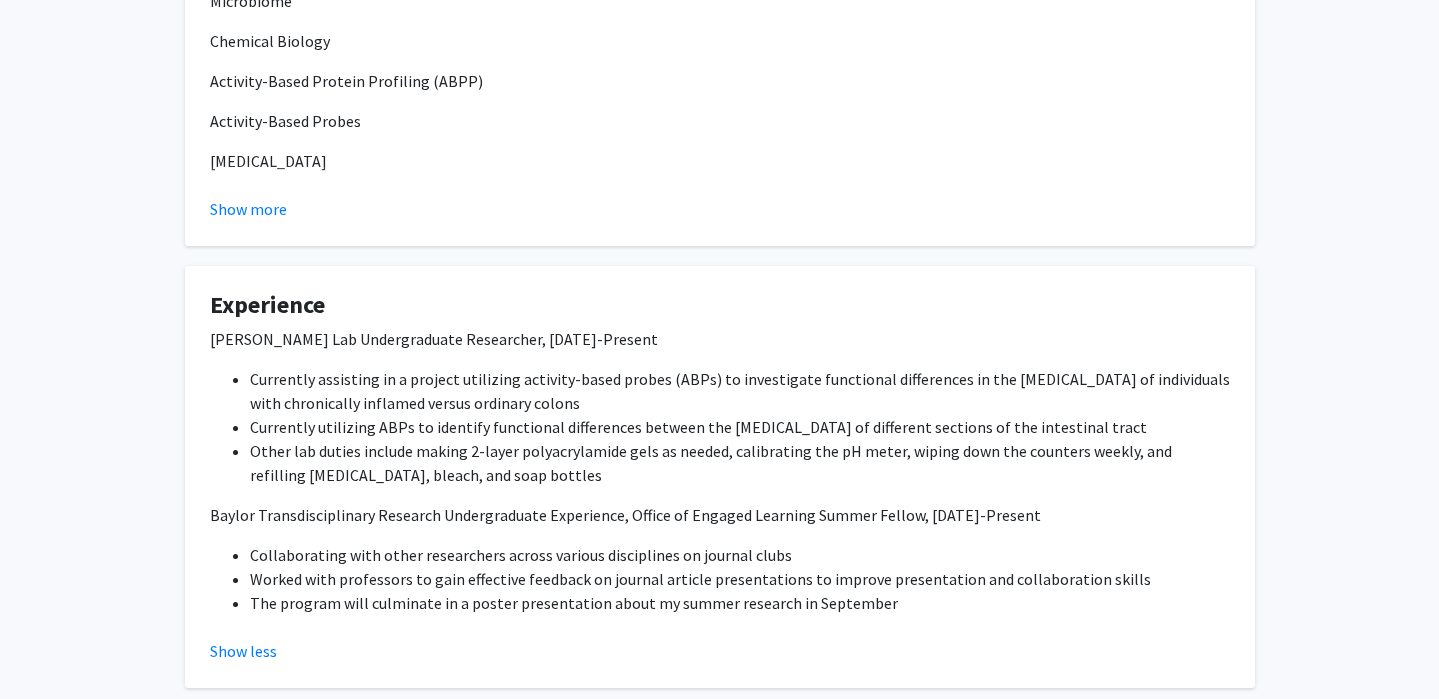 click on "Show more" 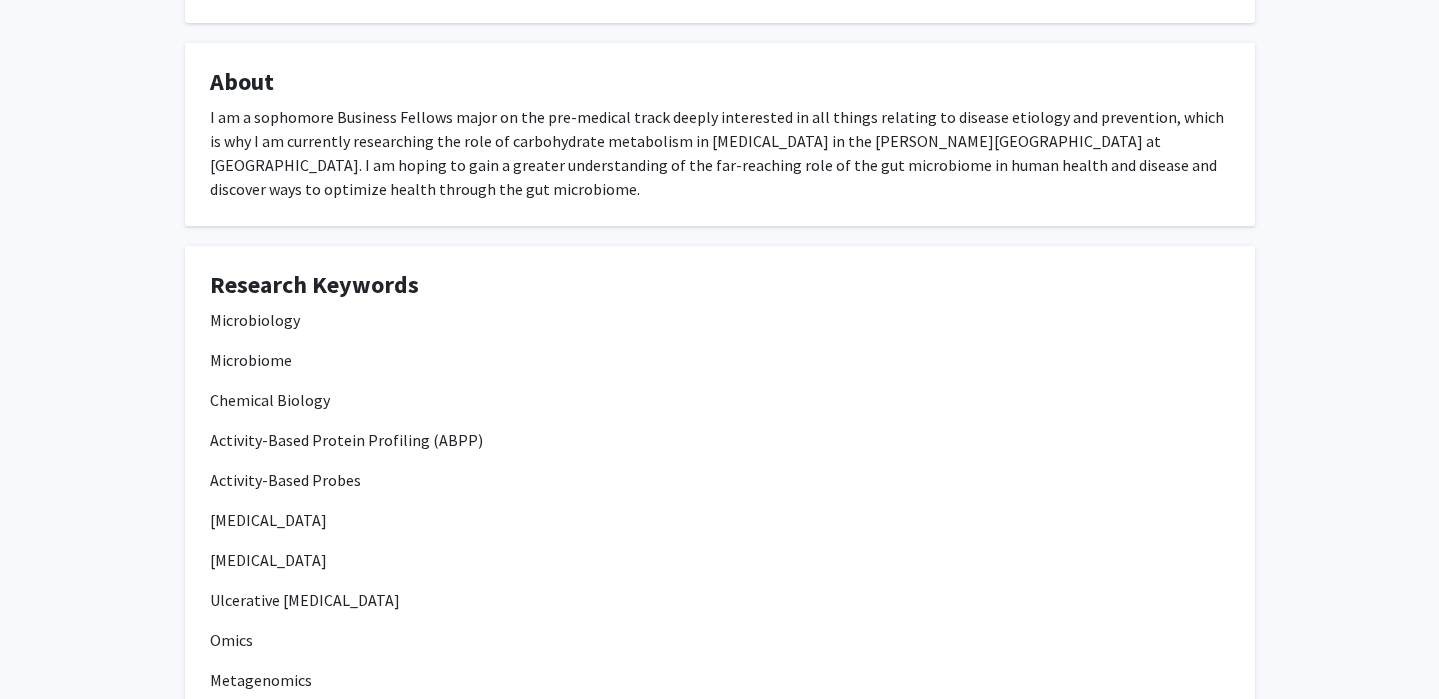 scroll, scrollTop: 0, scrollLeft: 0, axis: both 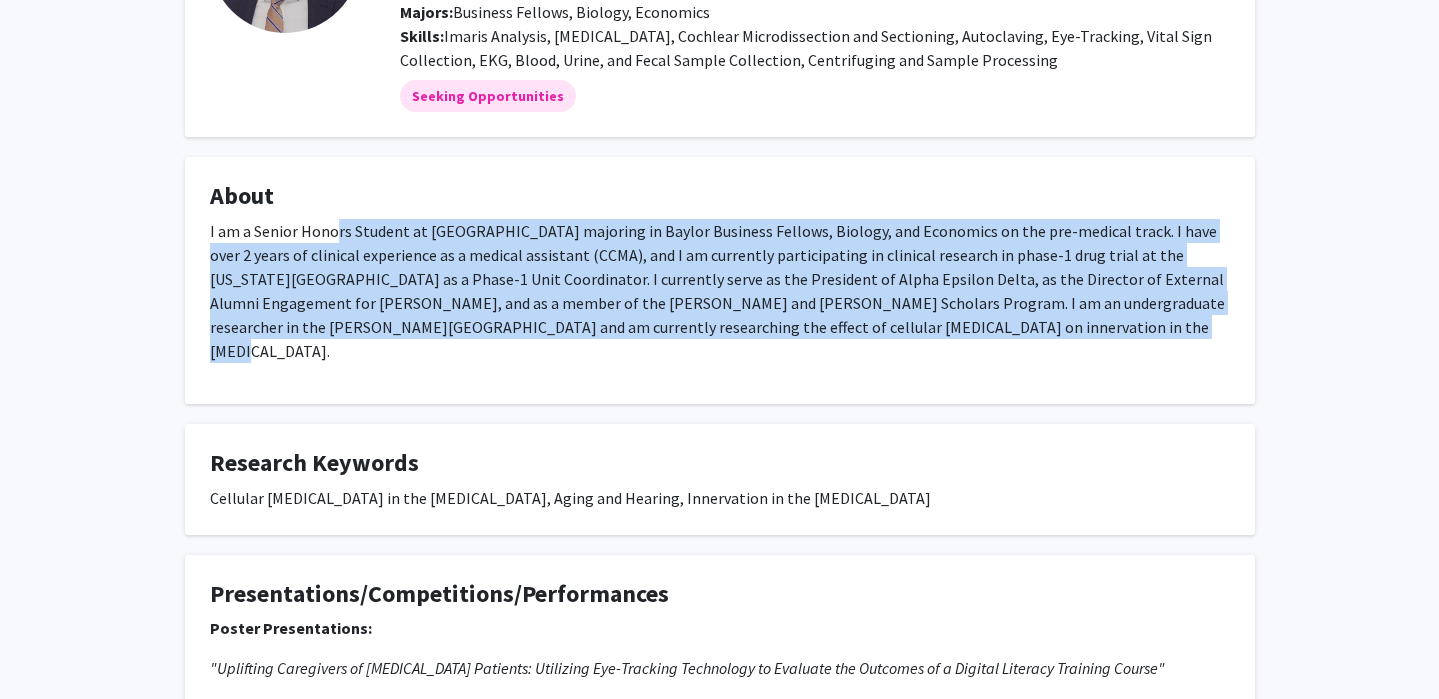 drag, startPoint x: 993, startPoint y: 319, endPoint x: 336, endPoint y: 241, distance: 661.61395 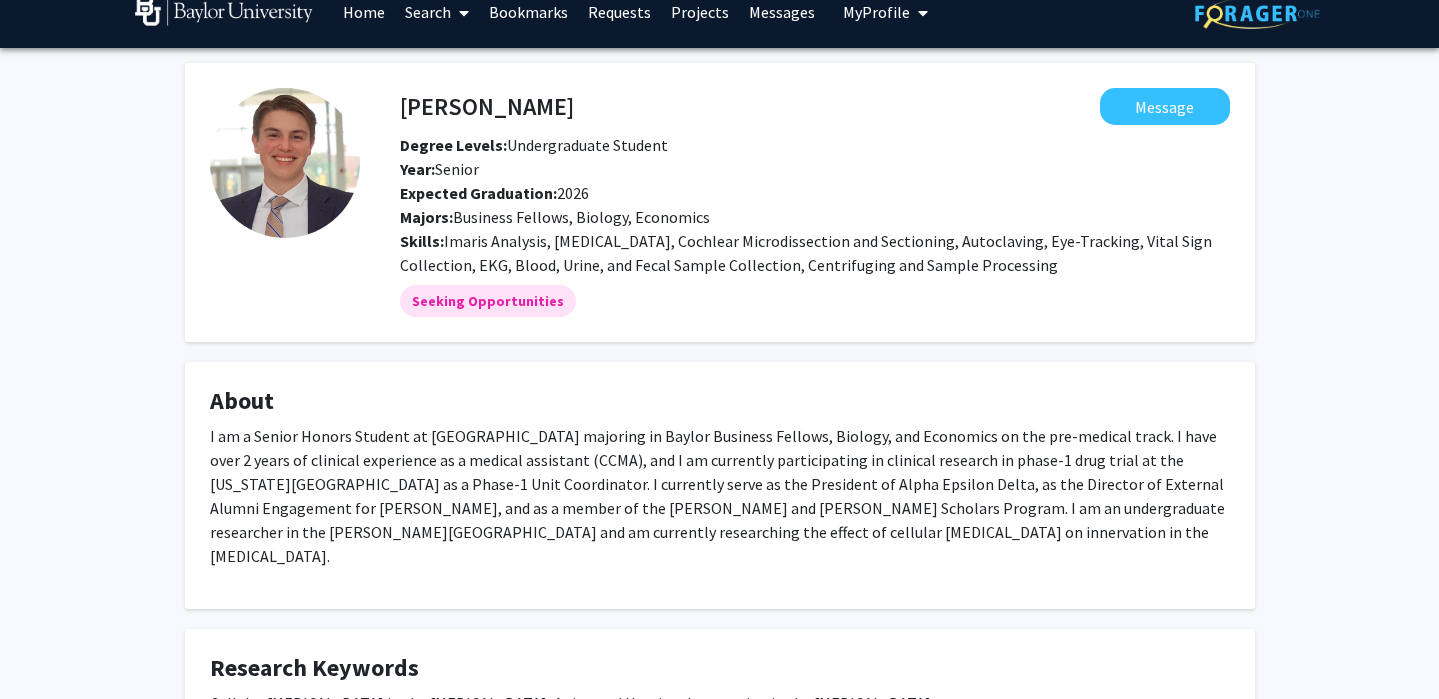 scroll, scrollTop: 0, scrollLeft: 0, axis: both 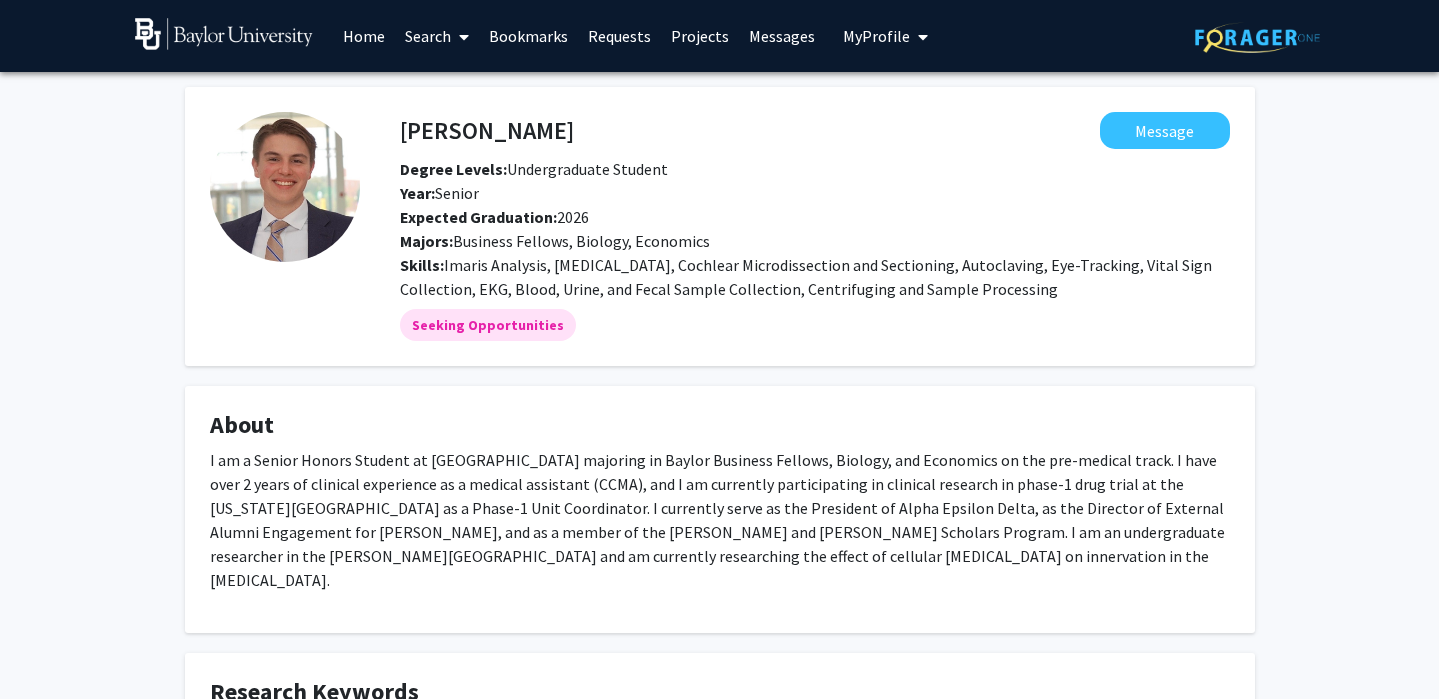 click on "My   Profile" at bounding box center (876, 36) 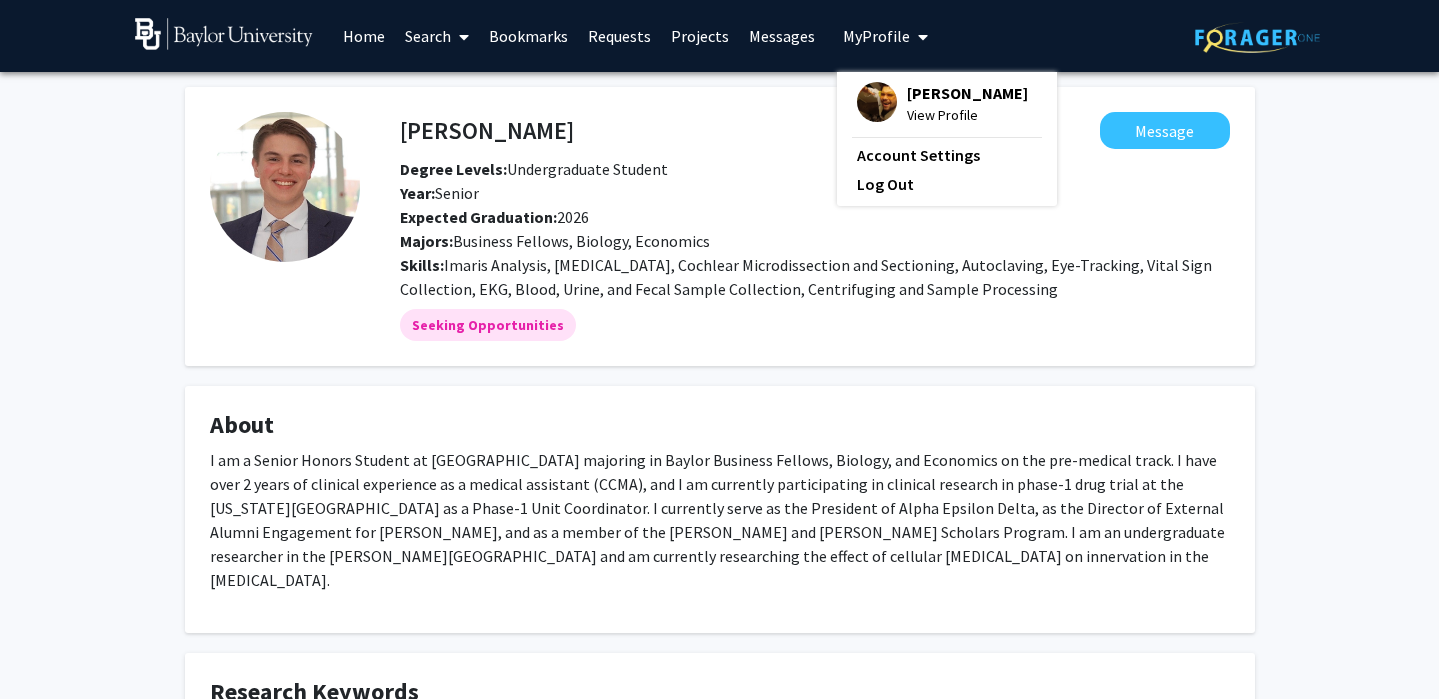 click on "[PERSON_NAME] View Profile Account Settings Log Out" at bounding box center (947, 139) 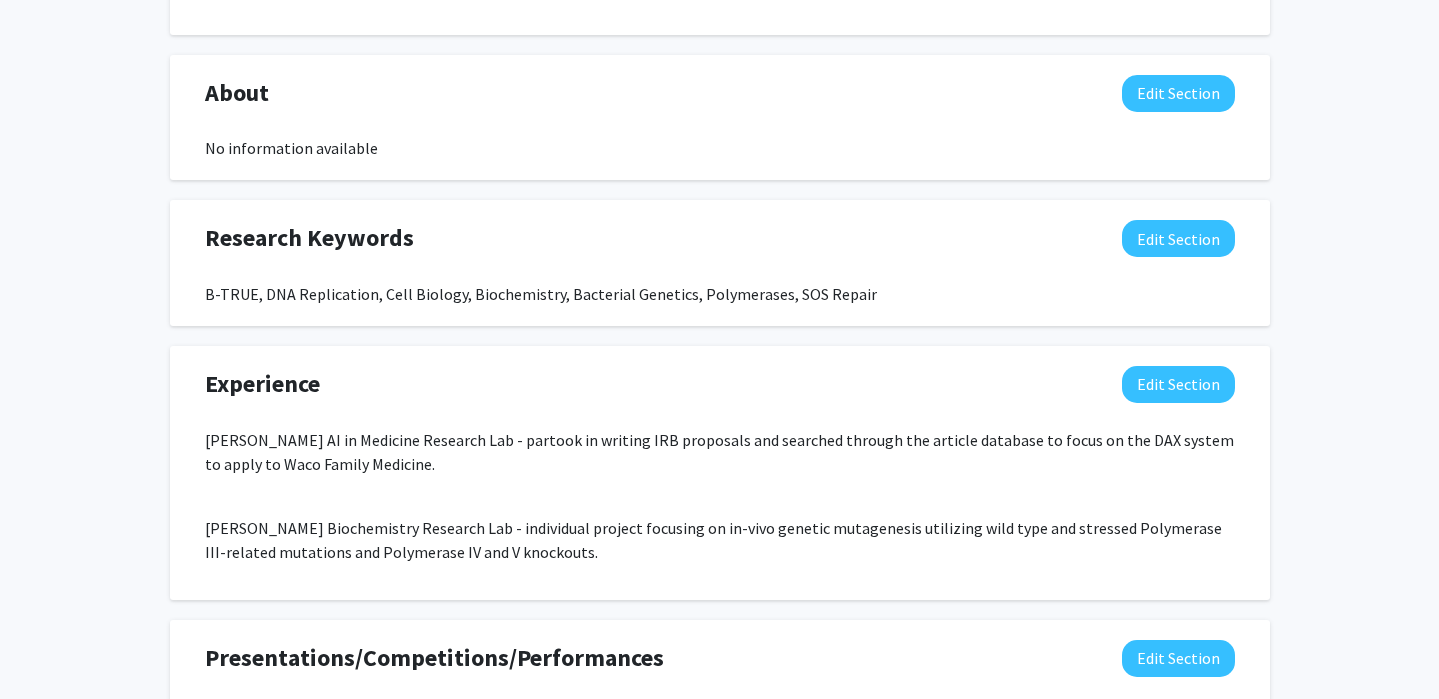 scroll, scrollTop: 967, scrollLeft: 0, axis: vertical 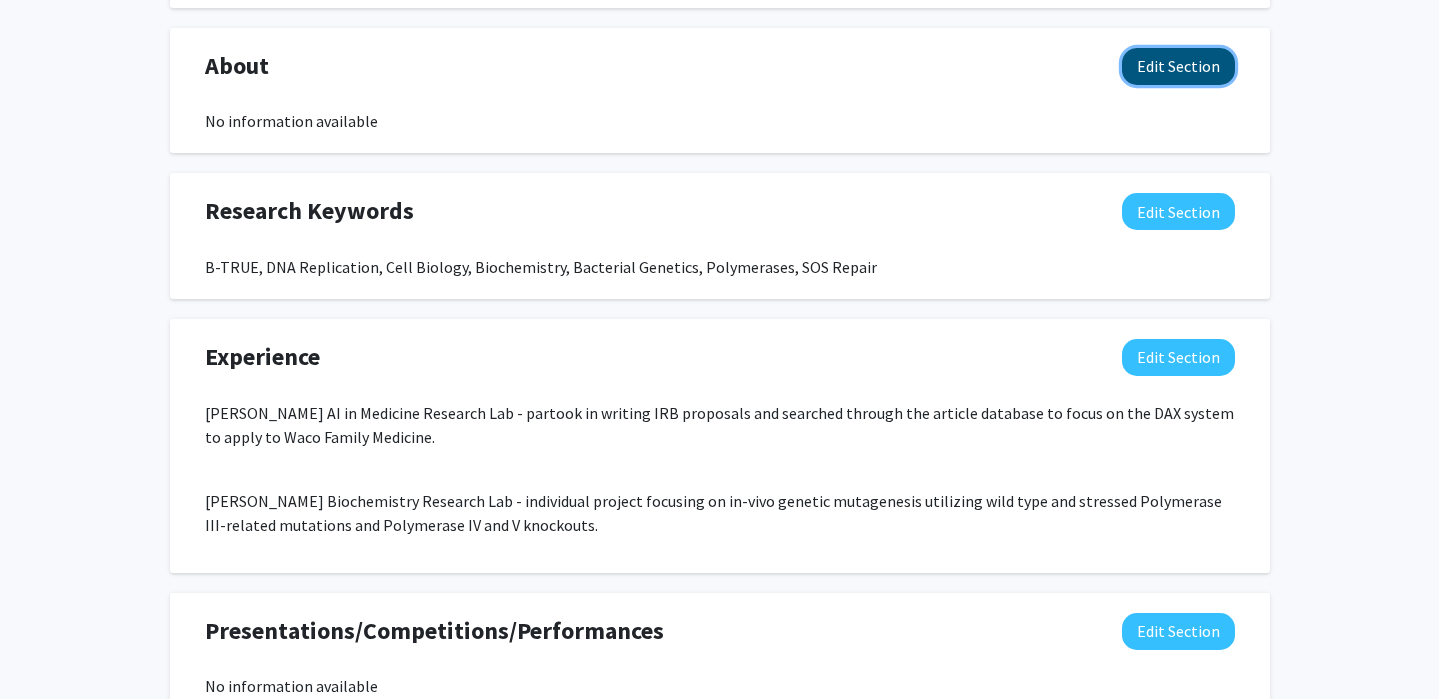 click on "Edit Section" 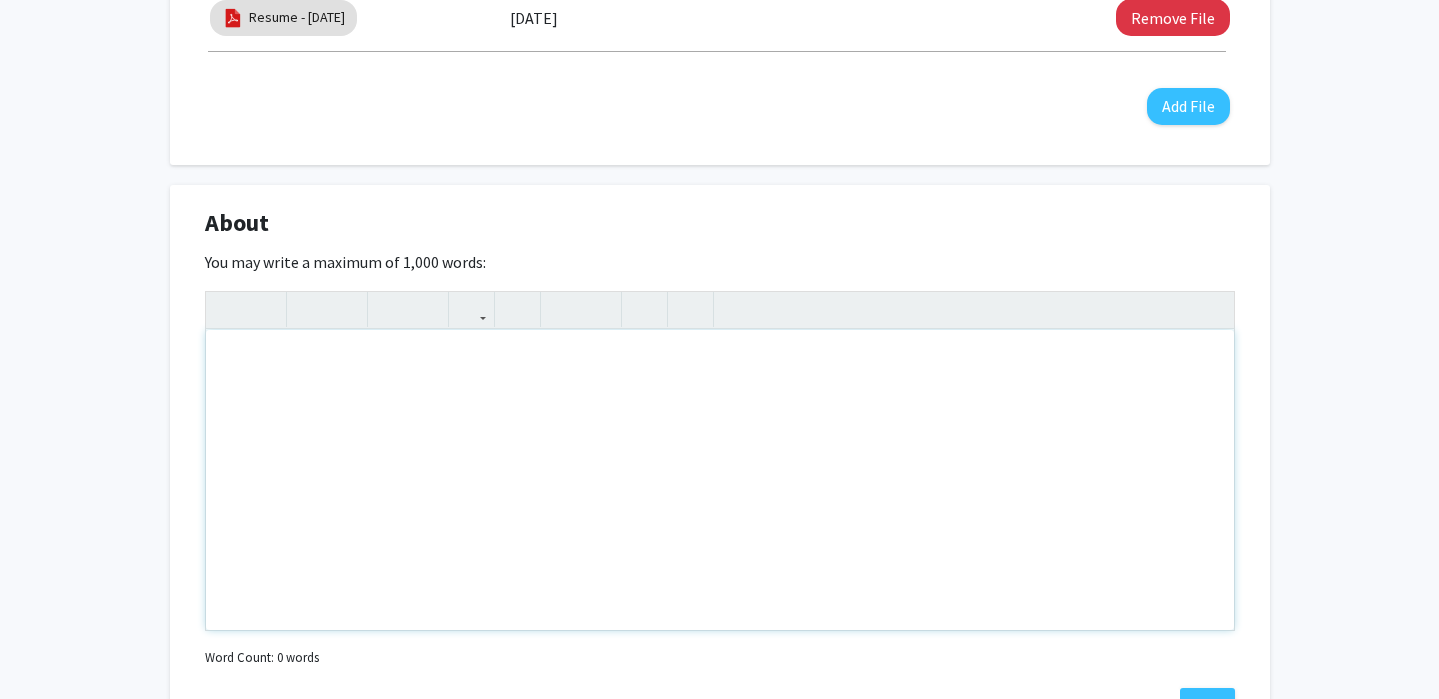 scroll, scrollTop: 809, scrollLeft: 0, axis: vertical 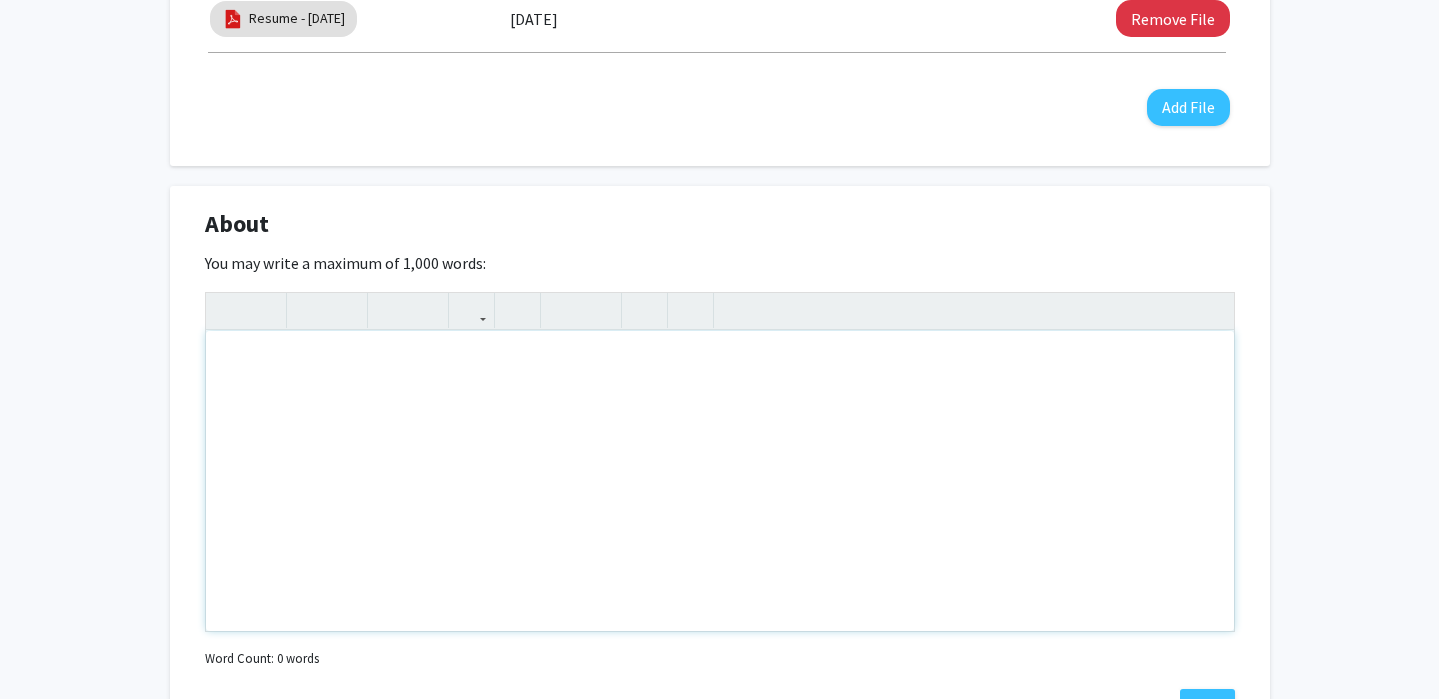 click at bounding box center (720, 481) 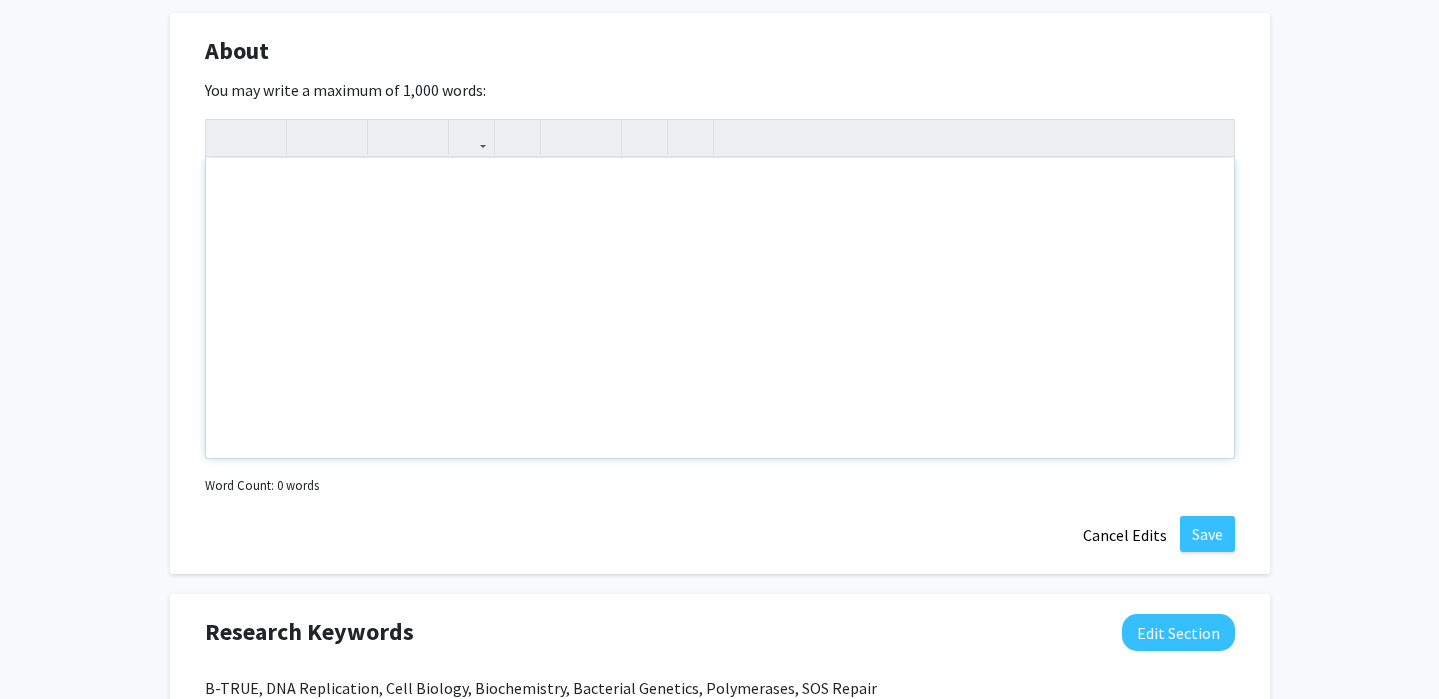scroll, scrollTop: 983, scrollLeft: 0, axis: vertical 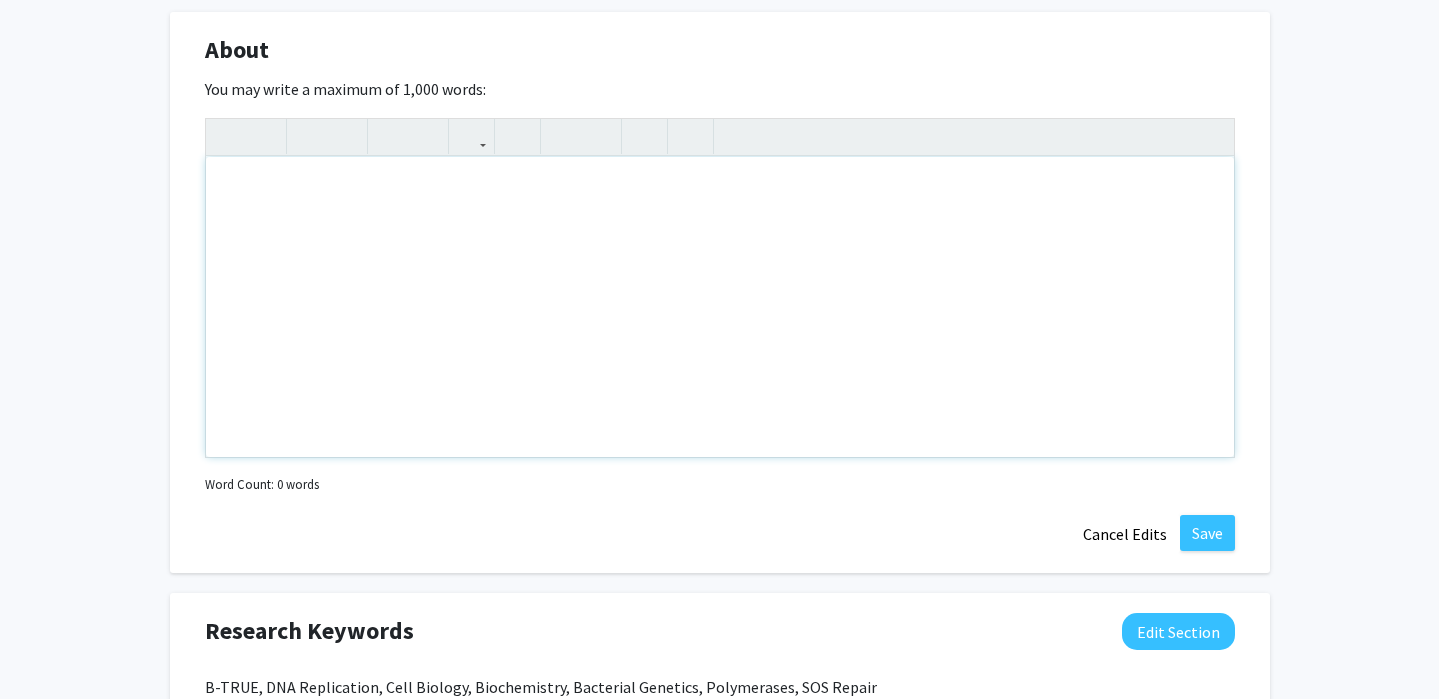 type 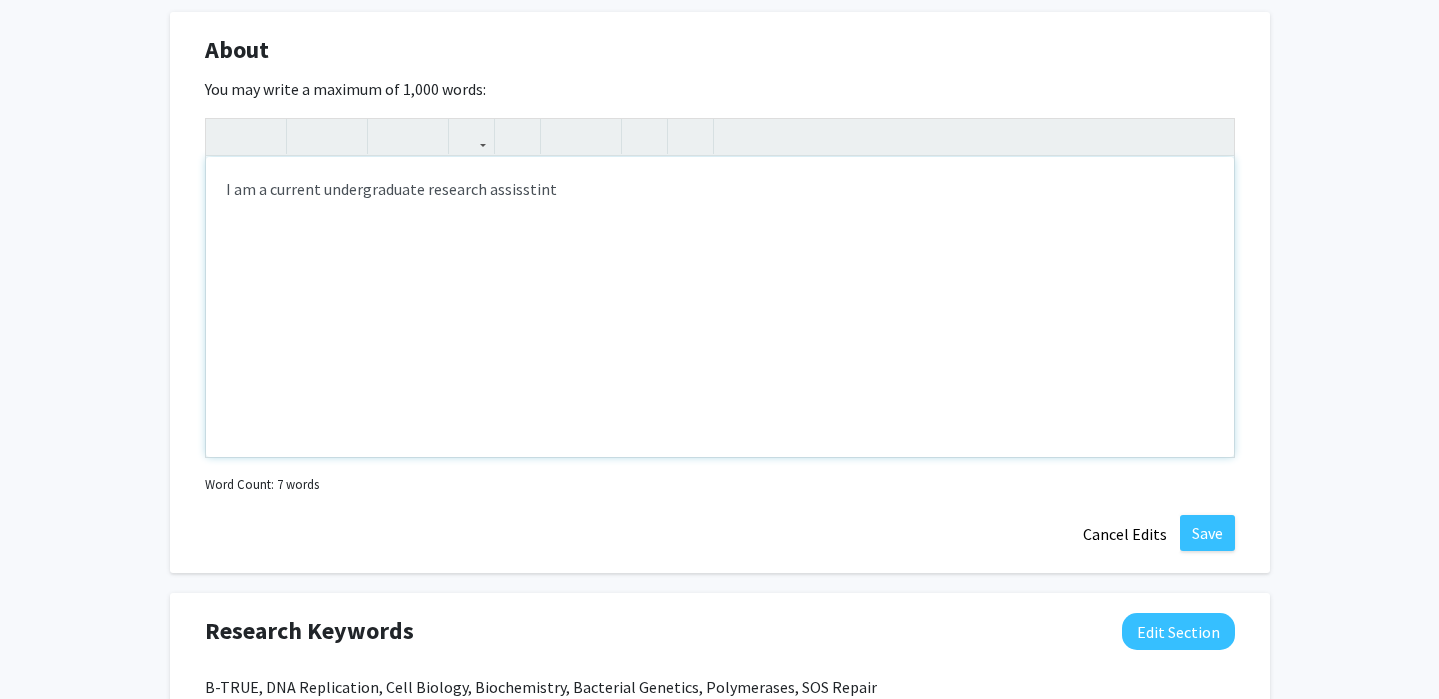 click on "I am a current undergraduate research assisstint" at bounding box center [720, 307] 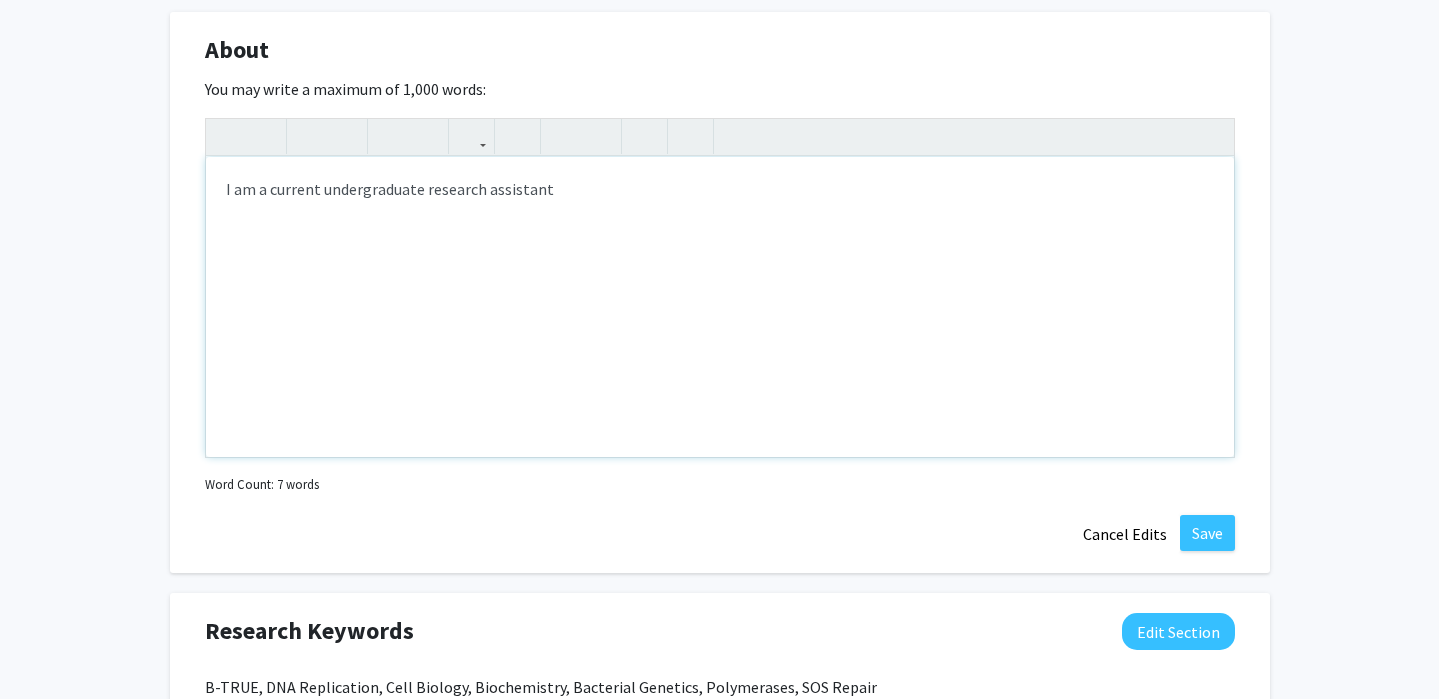 click on "I am a current undergraduate research assistant" at bounding box center (720, 307) 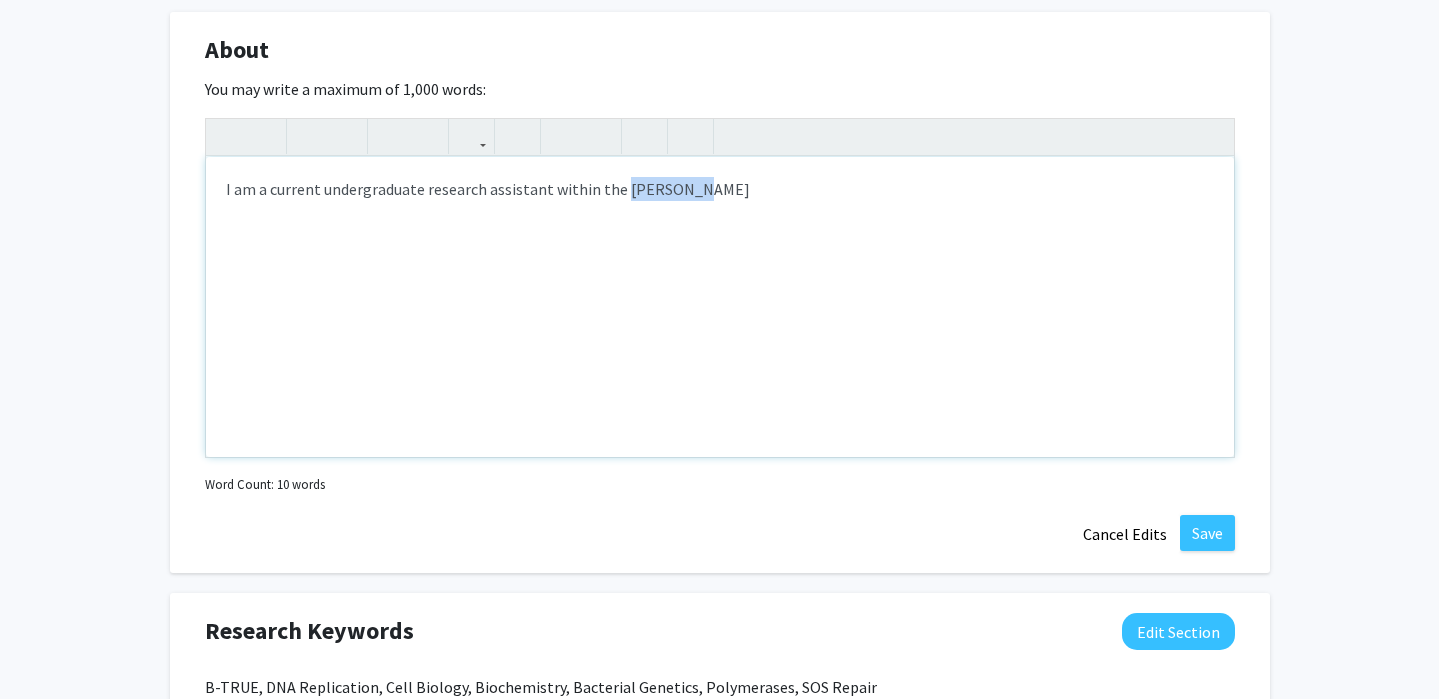 drag, startPoint x: 709, startPoint y: 189, endPoint x: 619, endPoint y: 189, distance: 90 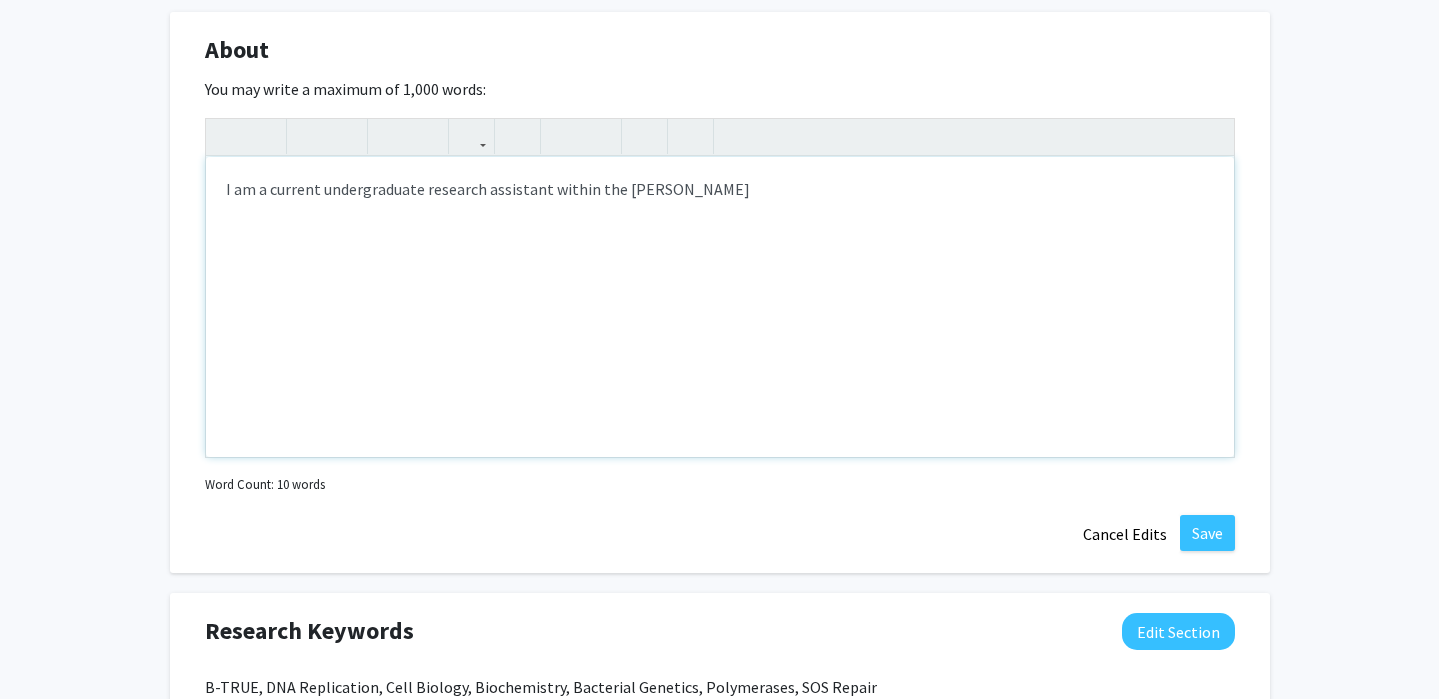 click on "I am a current undergraduate research assistant within the Trakselis" at bounding box center (720, 307) 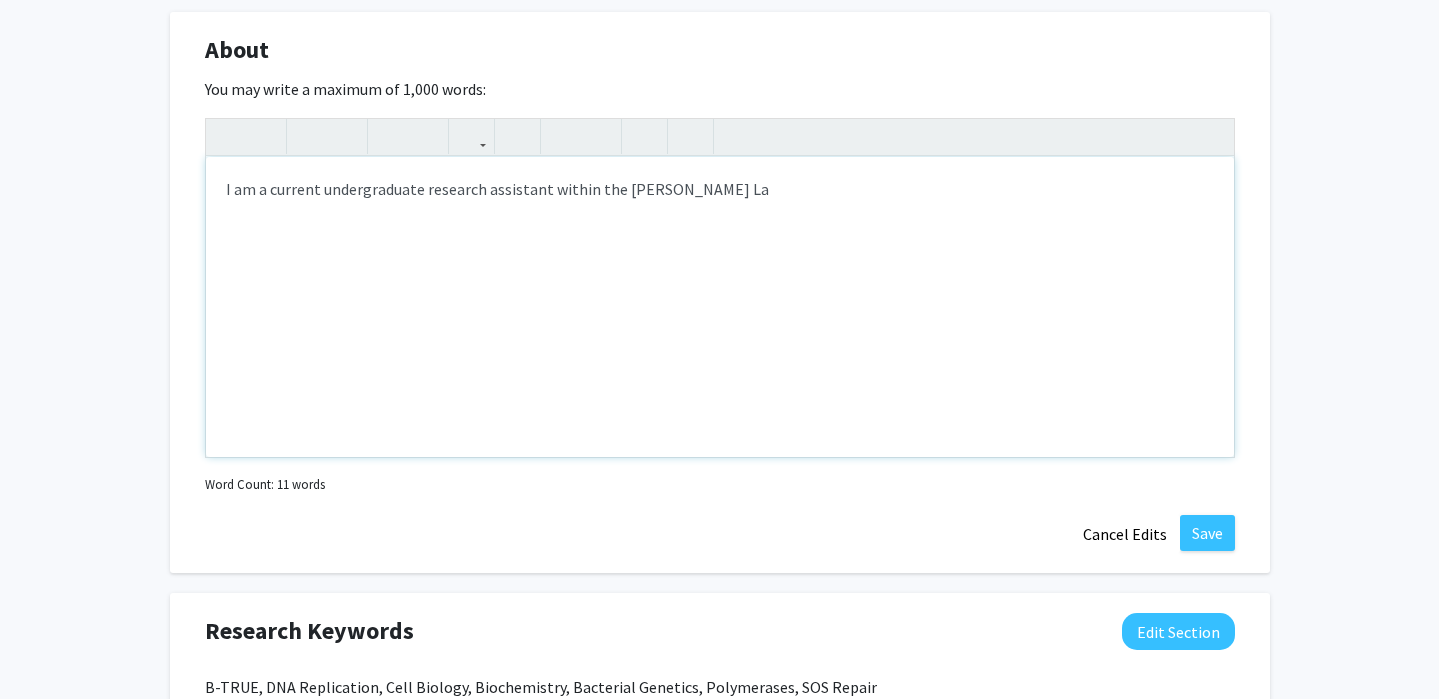 type on "I am a current undergraduate research assistant within the Trakselis Lab" 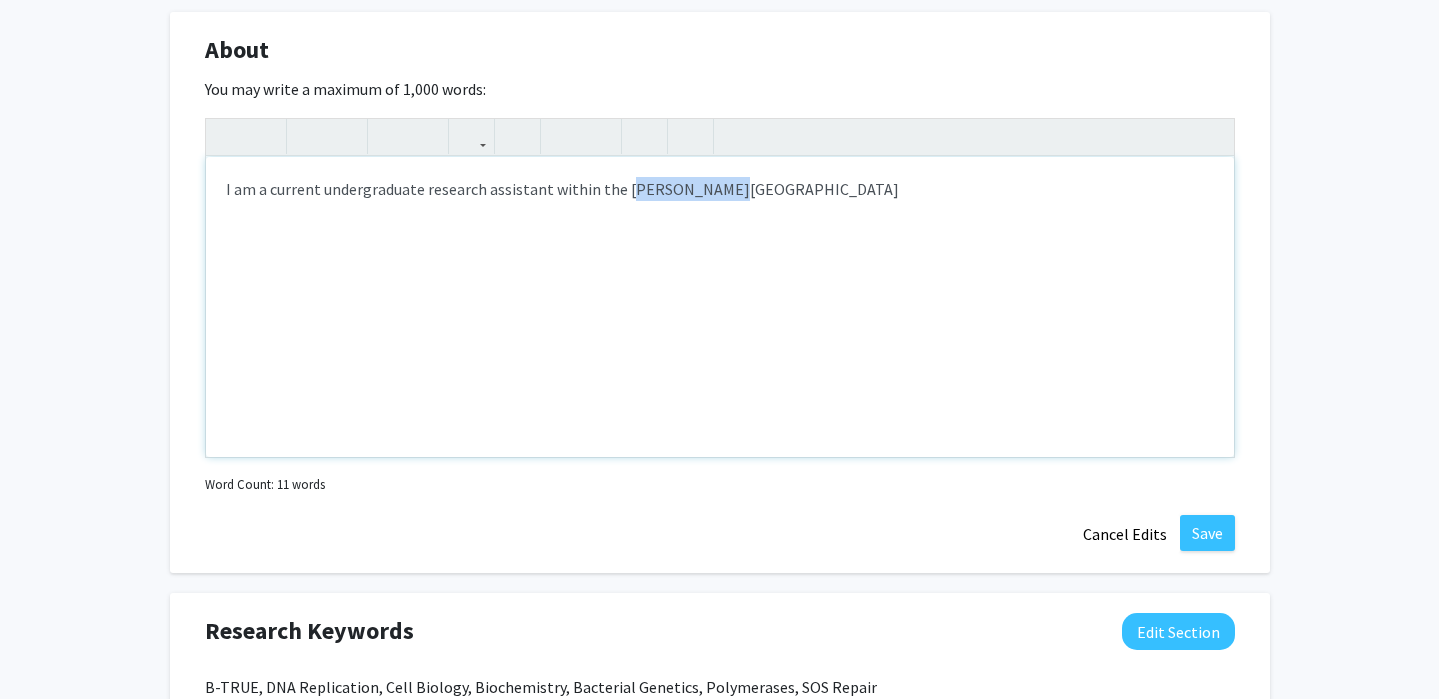 drag, startPoint x: 750, startPoint y: 184, endPoint x: 619, endPoint y: 193, distance: 131.30879 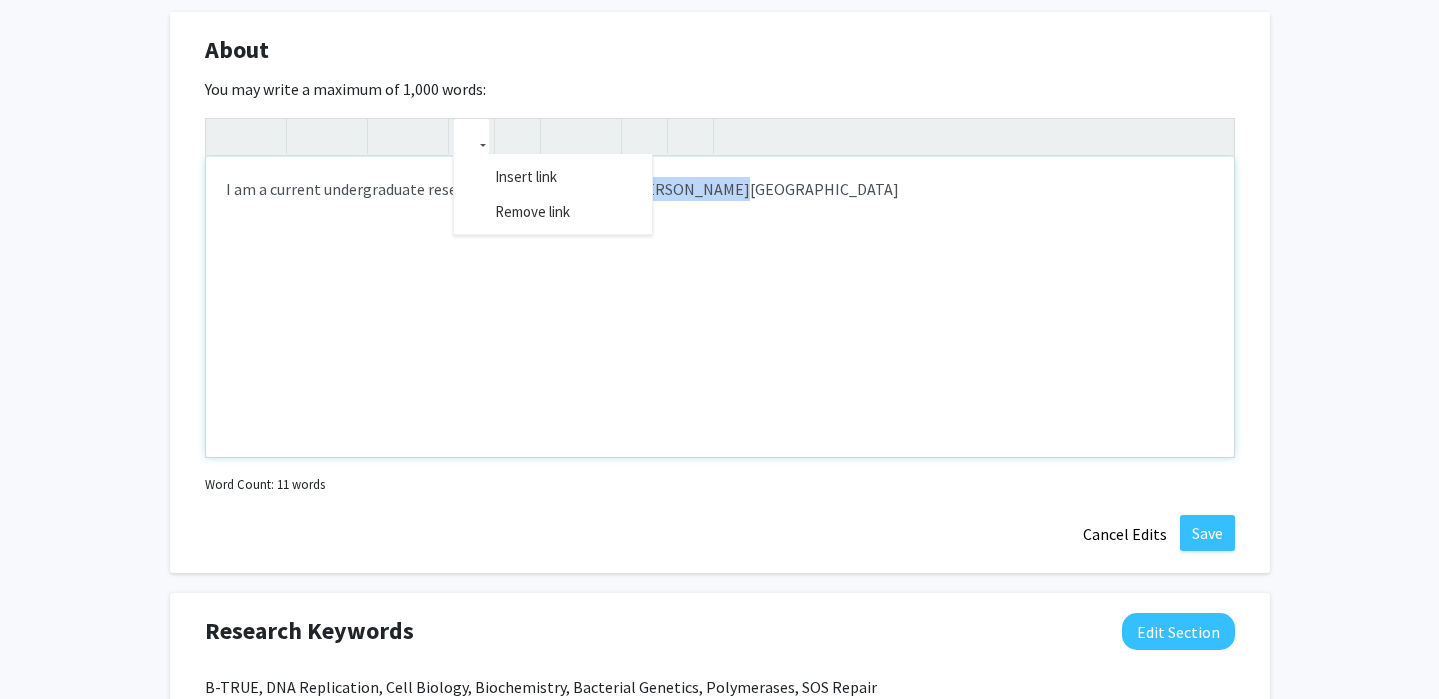 click 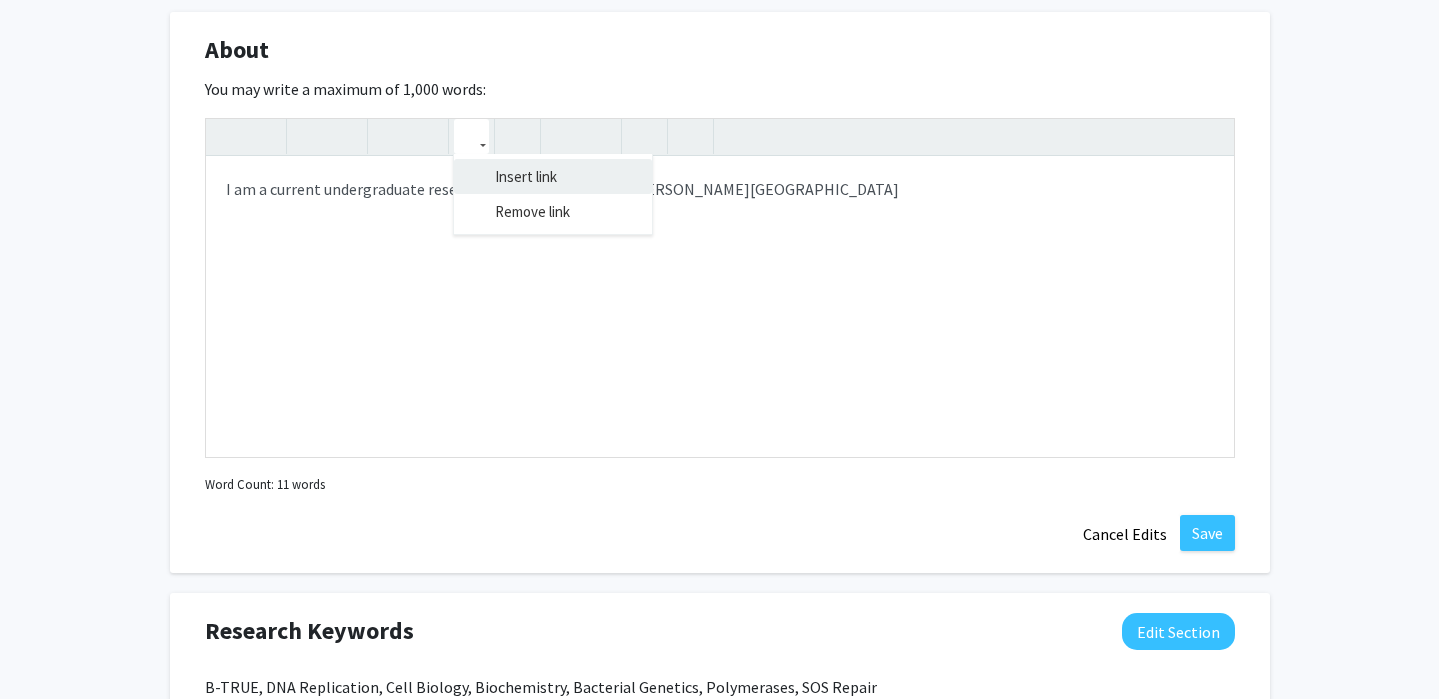 click on "Skip navigation  Home  Search  Bookmarks  Requests  Projects Messages  My   Profile  Steven Podczerwinski View Profile Account Settings Log Out Complete your profile ×  To continue, you need to make sure you've filled out your name, major, and year on your profile so it can be shared with faculty members.  Trust us, we’re here to save you time!  Continue exploring the site   Go to profile   Steven Podczerwinski  Edit Section  See Public View  help  Degree Level:   Undergraduate Student   Year:   Senior   Expected Graduation:   2026   GPA:   3.76   Major:  Biochemistry  Skills:  Colony PCR, Gene Knockout, Cell Cultures and Plating Seeking Opportunities?  Indicate to faculty/staff and other users that you are looking for opportunities to join collaborative projects.    Seeking Collaborators?  Indicate if you are looking for other students to join you on collaborative projects.       Supplemental Files    Allow supplemental files to be publicly visible?  help  File Name Uploaded Date  07/08/2025" at bounding box center (719, -634) 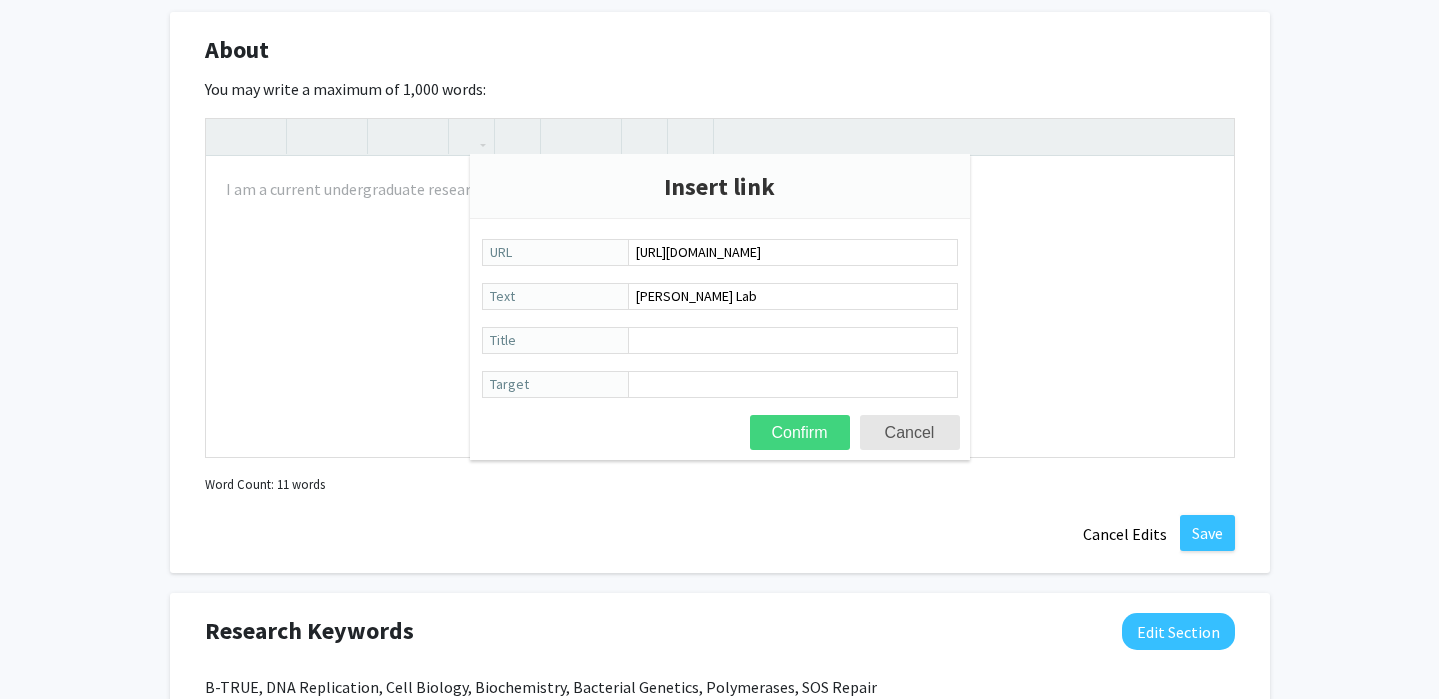 type on "https://sites.baylor.edu/trakselisgroup/" 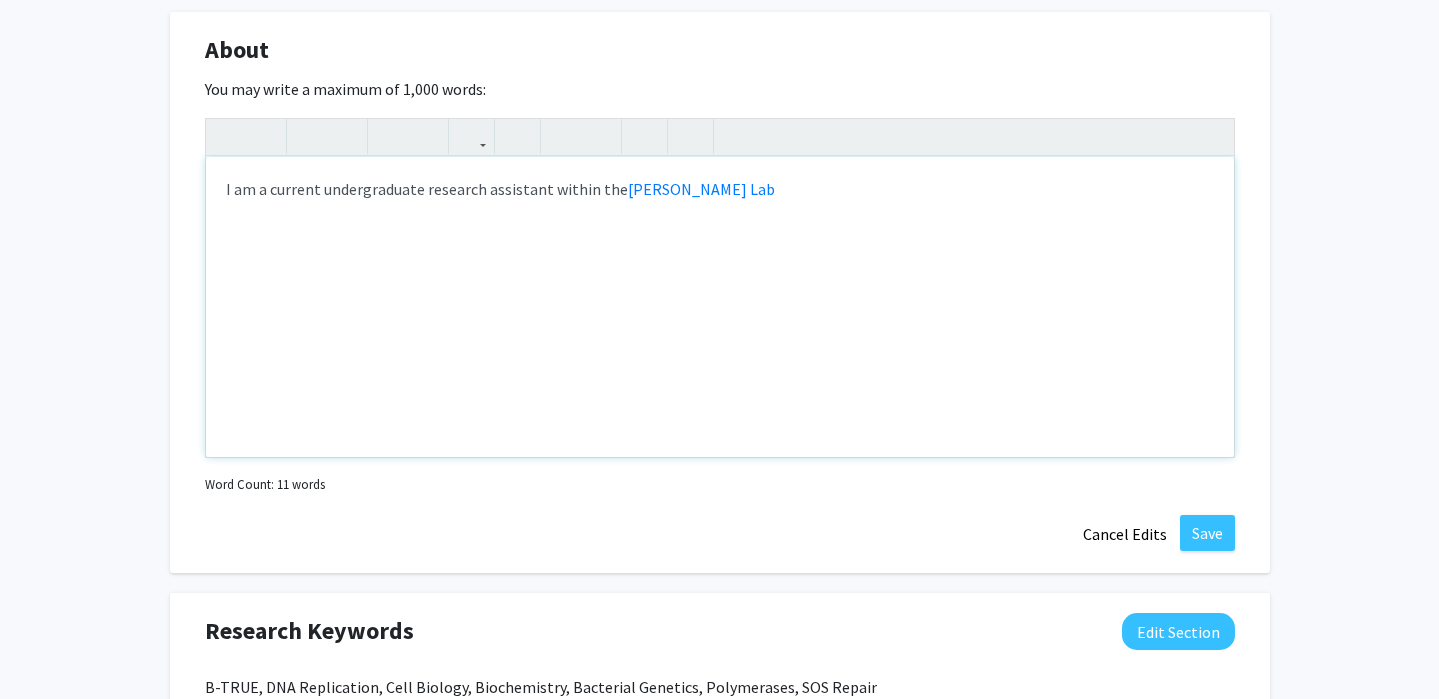 click on "I am a current undergraduate research assistant within the  Trakselis Lab" at bounding box center (720, 307) 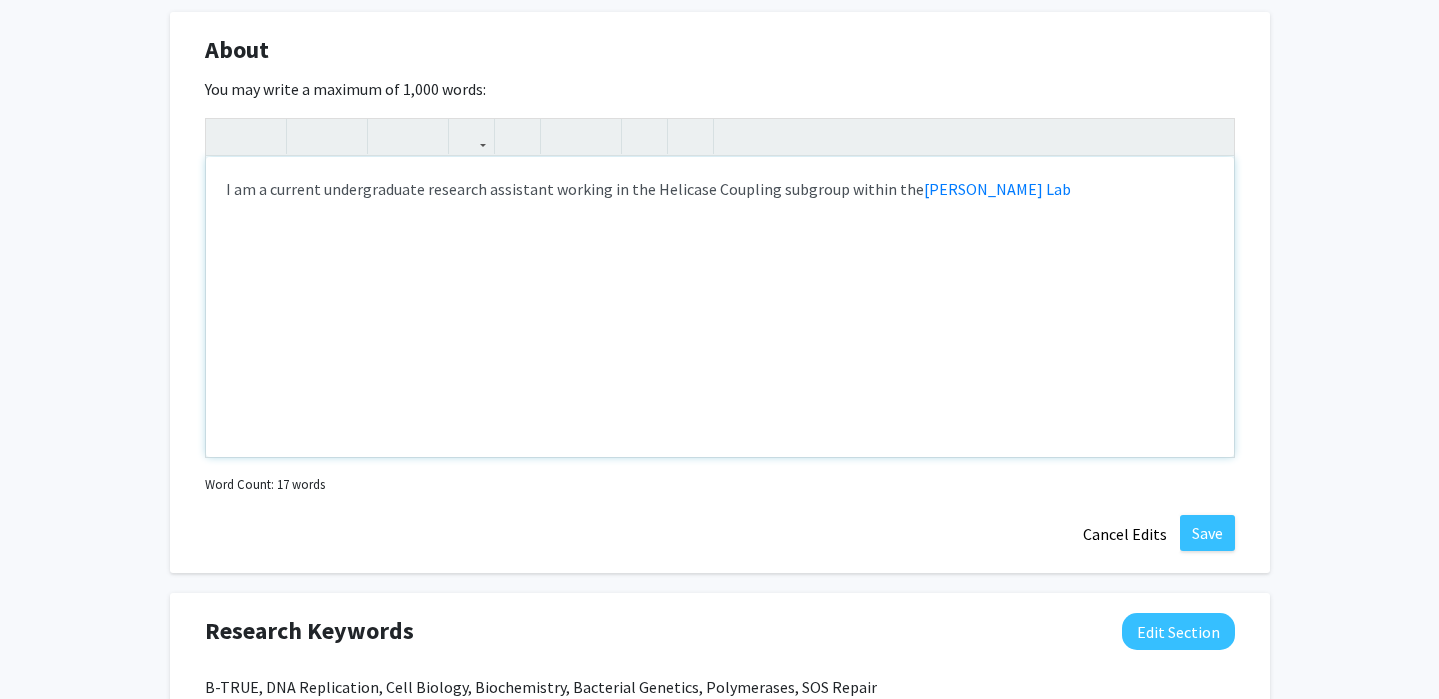 click on "I am a current undergraduate research assistant working in the Helicase Coupling subgroup within the  Trakselis Lab" at bounding box center [720, 307] 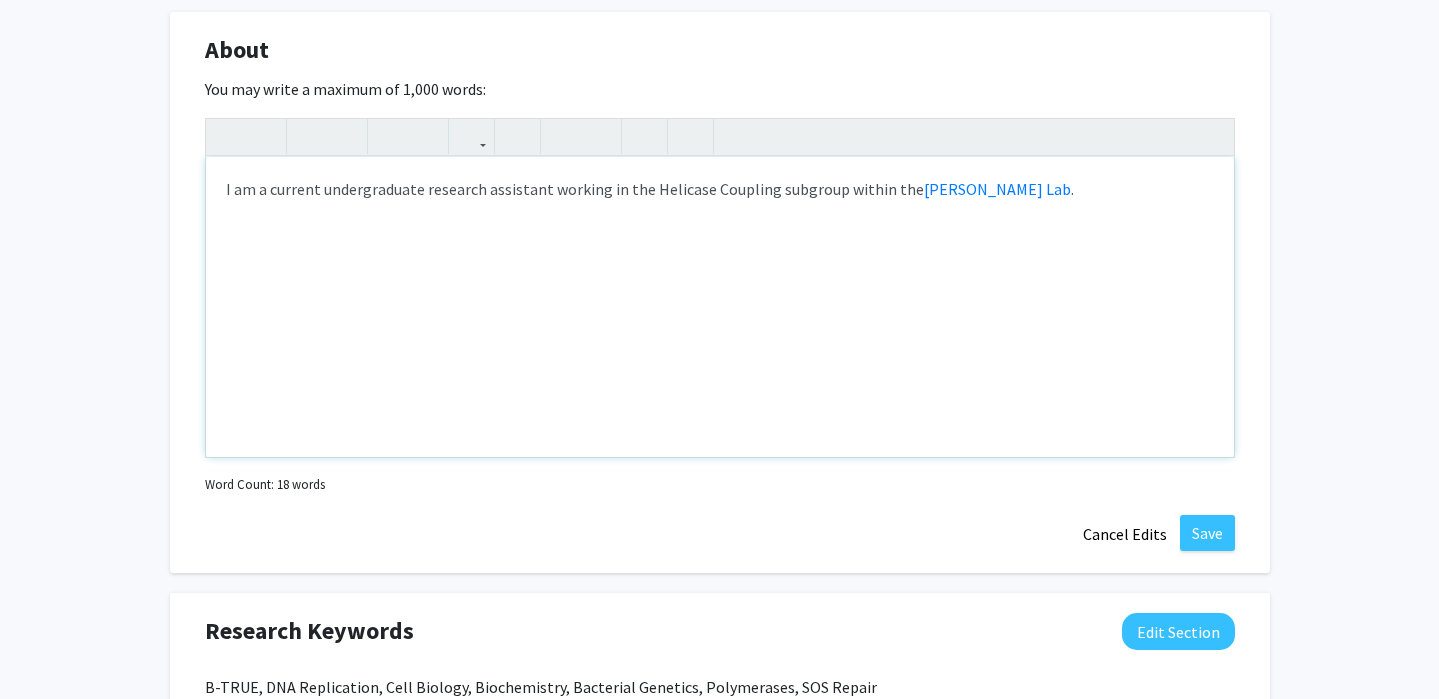 click on "I am a current undergraduate research assistant working in the Helicase Coupling subgroup within the  Trakselis Lab ." at bounding box center [720, 307] 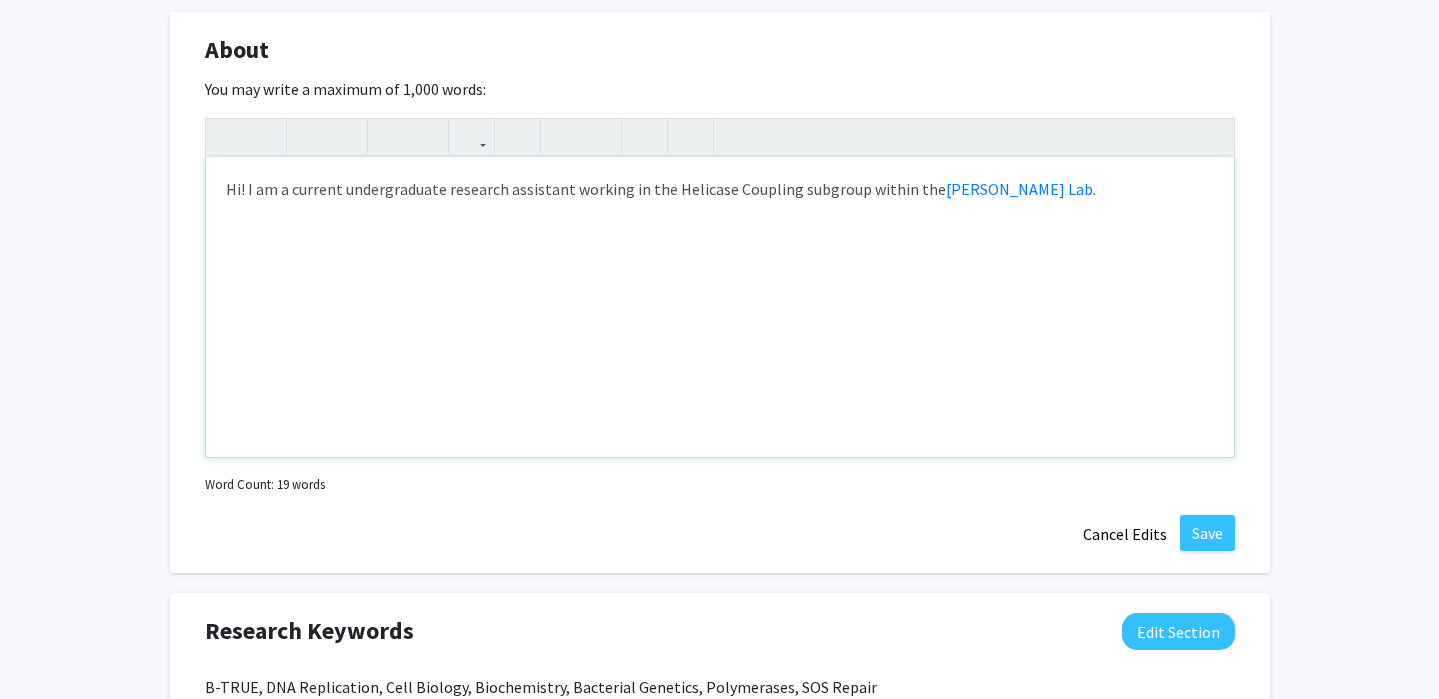 click on "Hi! I am a current undergraduate research assistant working in the Helicase Coupling subgroup within the  Trakselis Lab ." at bounding box center (720, 307) 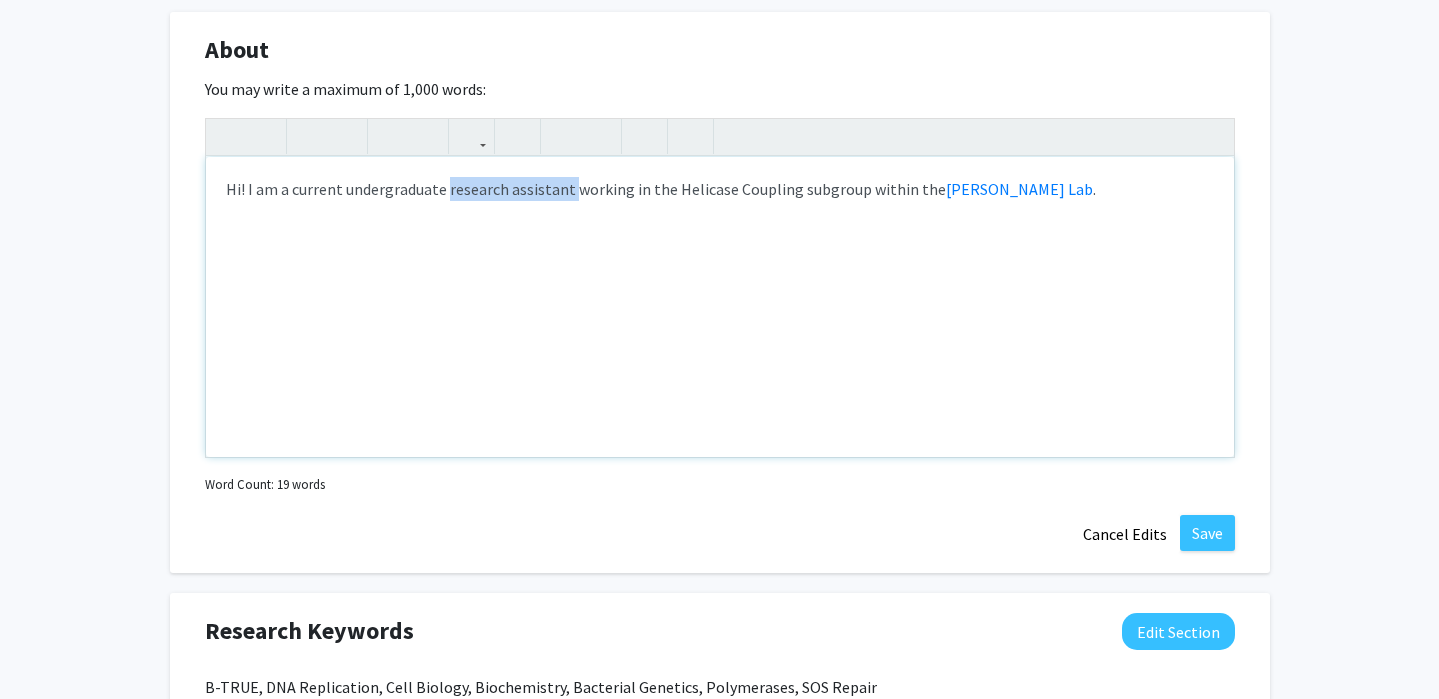 drag, startPoint x: 566, startPoint y: 186, endPoint x: 448, endPoint y: 185, distance: 118.004234 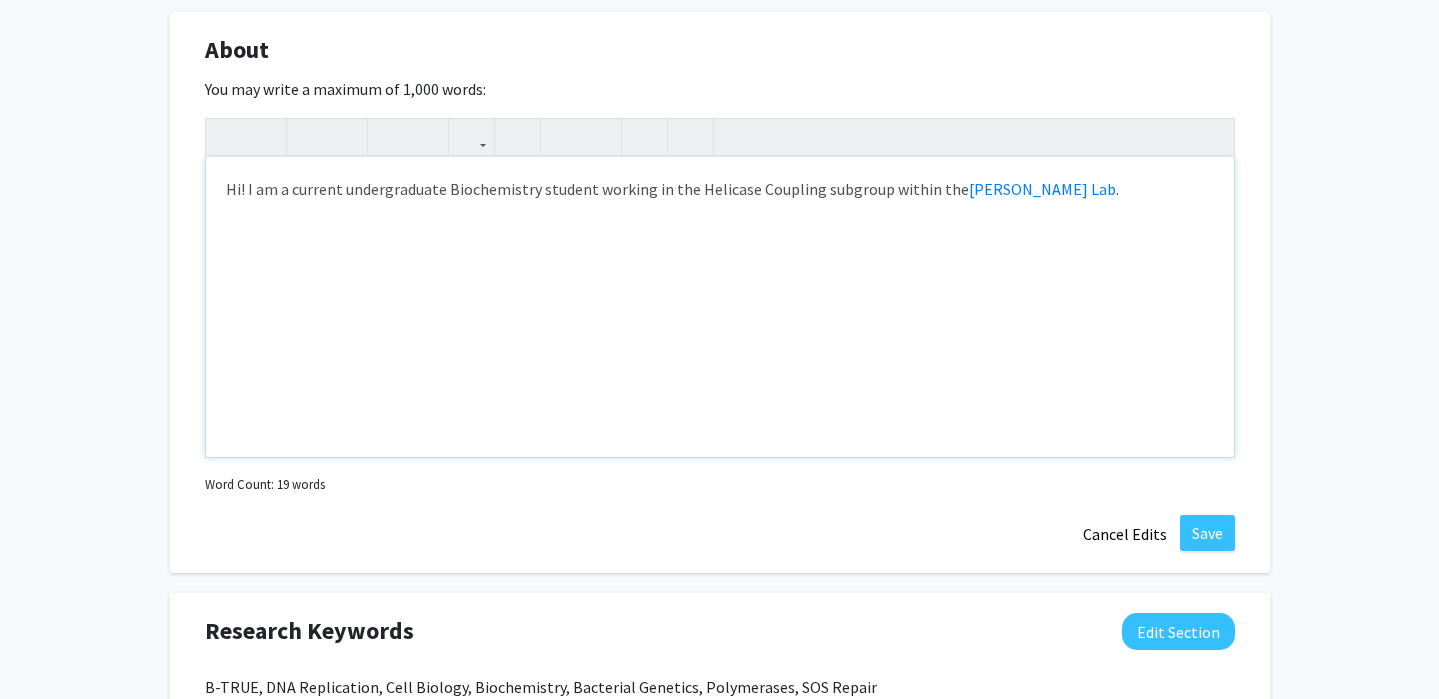 click on "Hi! I am a current undergraduate Biochemistry student working in the Helicase Coupling subgroup within the  Trakselis Lab ." at bounding box center (720, 307) 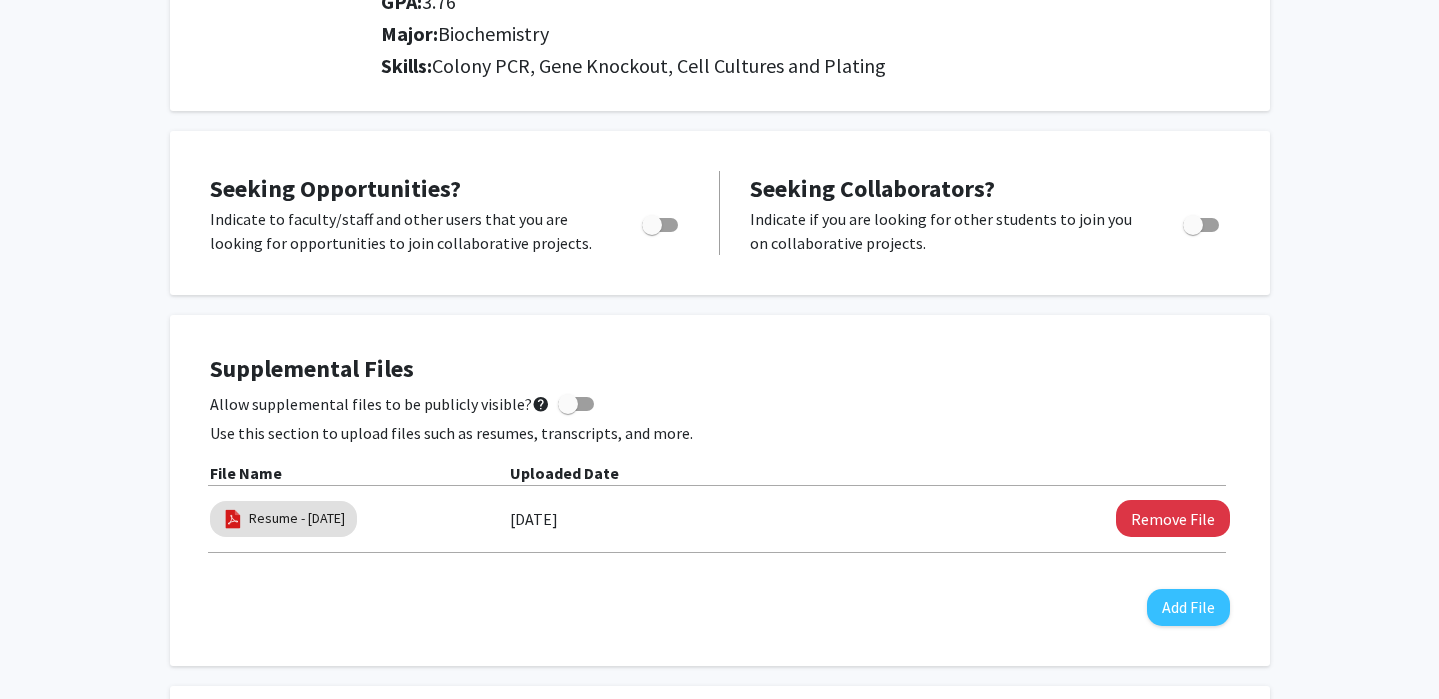 scroll, scrollTop: 0, scrollLeft: 0, axis: both 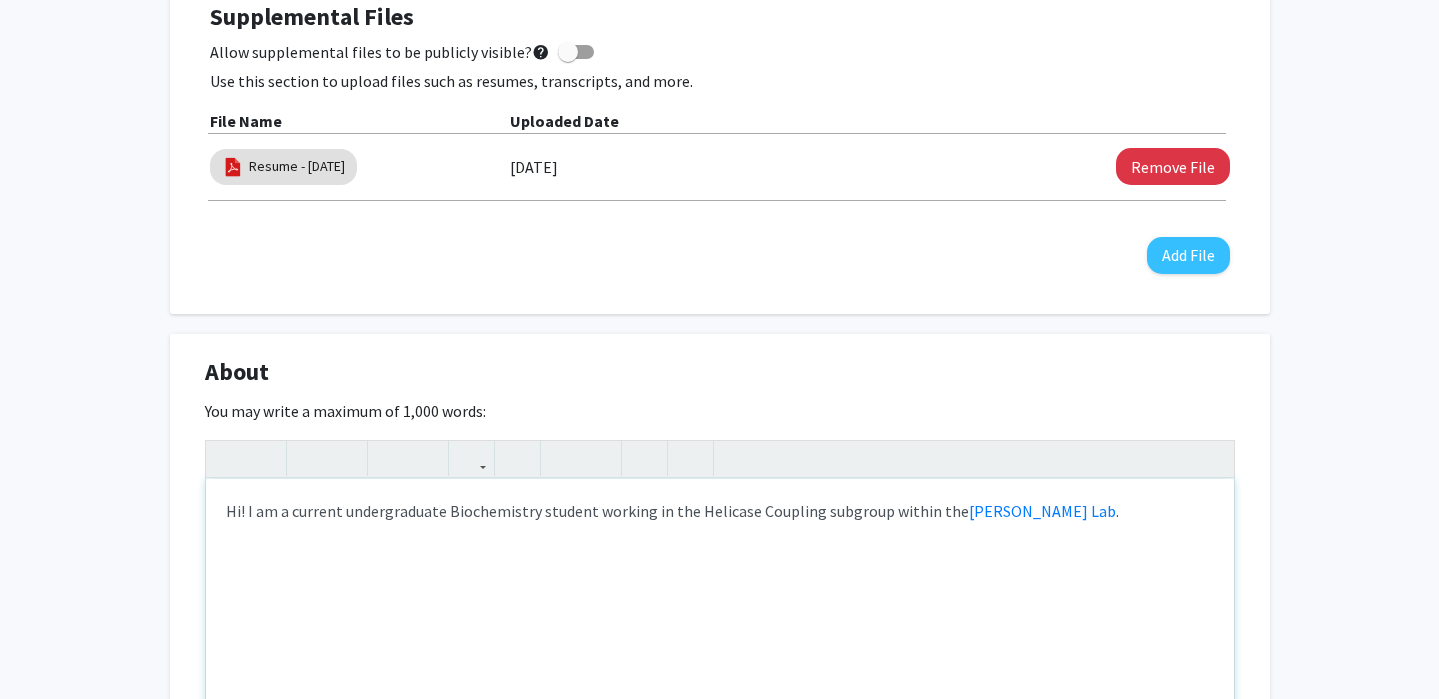 click on "Hi! I am a current undergraduate Biochemistry student working in the Helicase Coupling subgroup within the  Trakselis Lab ." at bounding box center [720, 629] 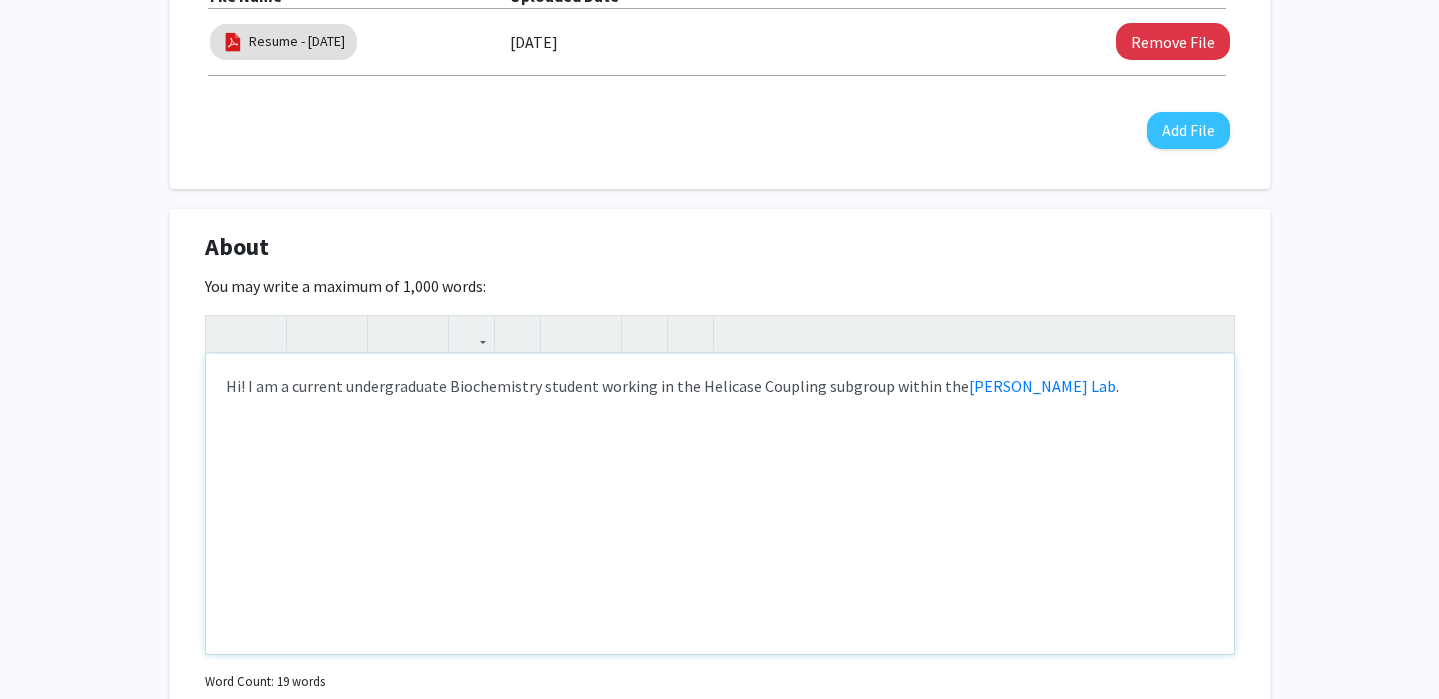 scroll, scrollTop: 801, scrollLeft: 0, axis: vertical 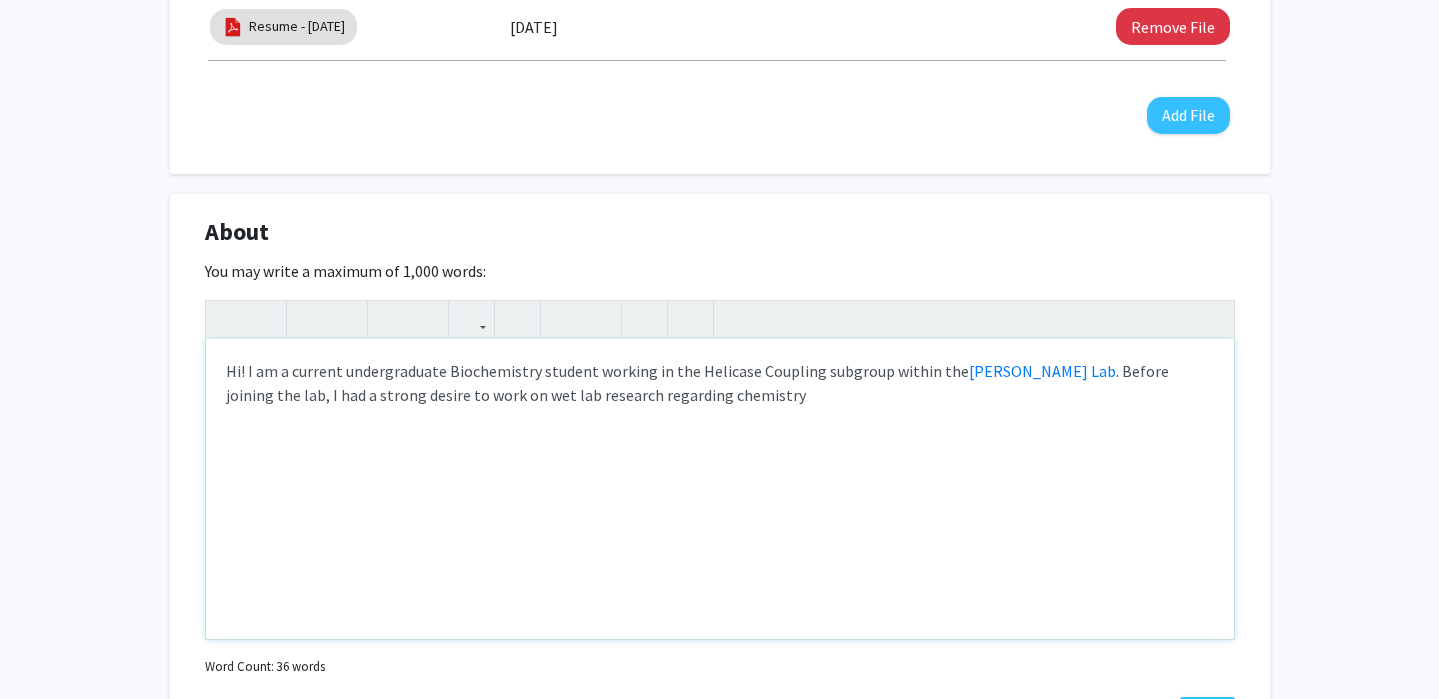 click on "Hi! I am a current undergraduate Biochemistry student working in the Helicase Coupling subgroup within the  Trakselis Lab . Before joining the lab, I had a strong desire to work on wet lab research regarding chemistry" at bounding box center (720, 489) 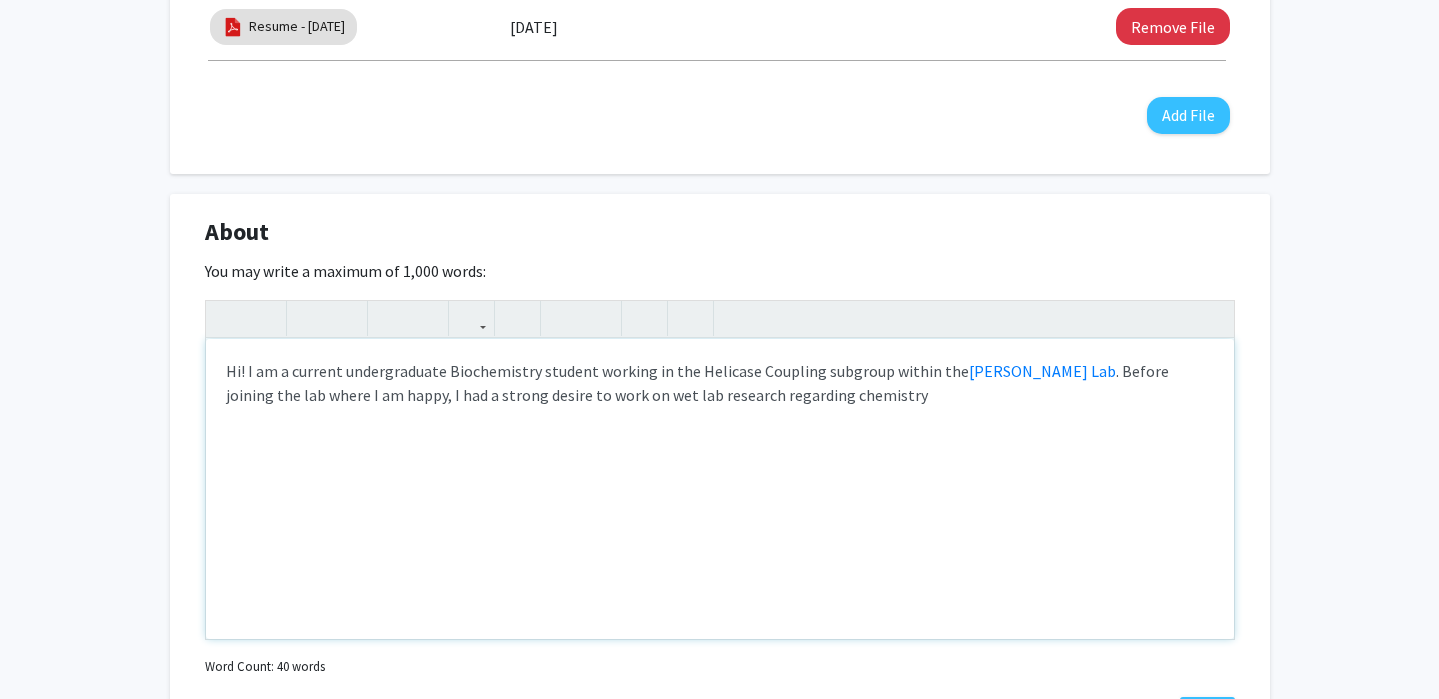 click on "Hi! I am a current undergraduate Biochemistry student working in the Helicase Coupling subgroup within the  Trakselis Lab . Before joining the lab where I am happy, I had a strong desire to work on wet lab research regarding chemistry" at bounding box center [720, 489] 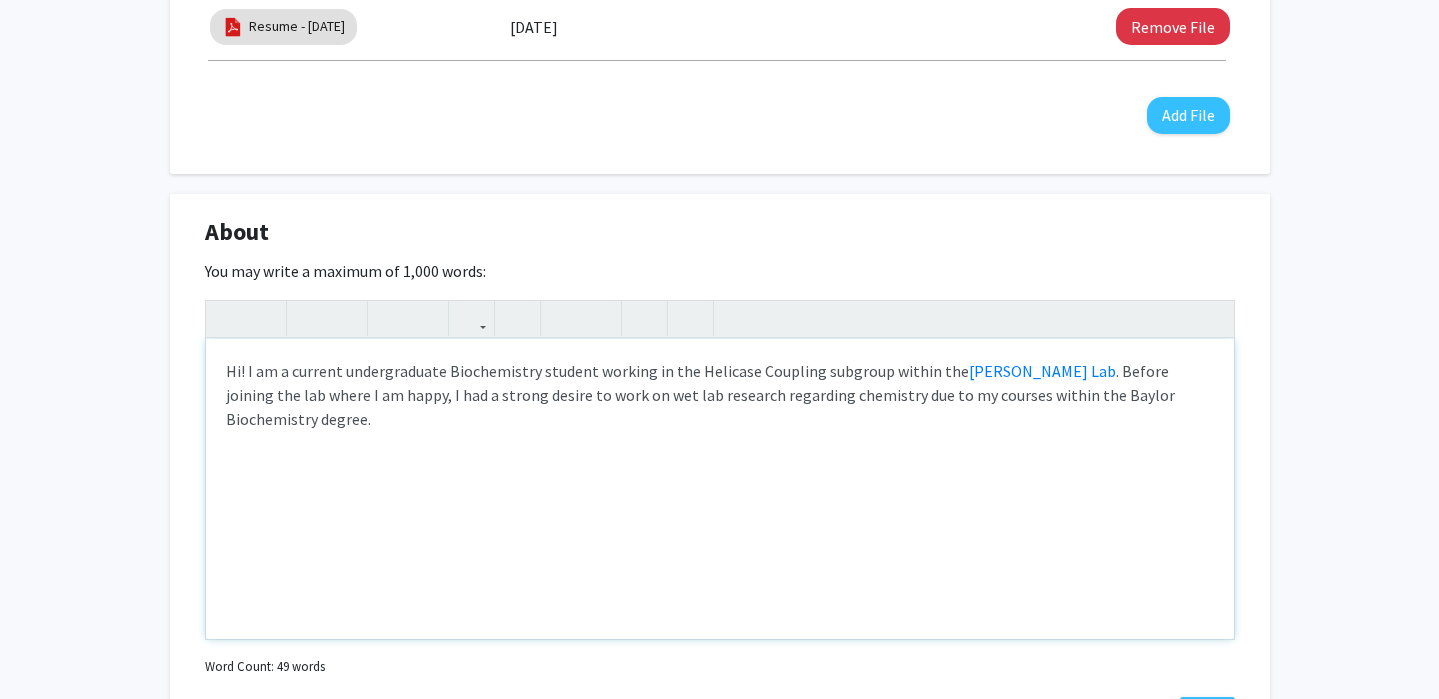 click on "Hi! I am a current undergraduate Biochemistry student working in the Helicase Coupling subgroup within the  Trakselis Lab . Before joining the lab where I am happy, I had a strong desire to work on wet lab research regarding chemistry due to my courses within the Baylor Biochemistry degree." at bounding box center [720, 489] 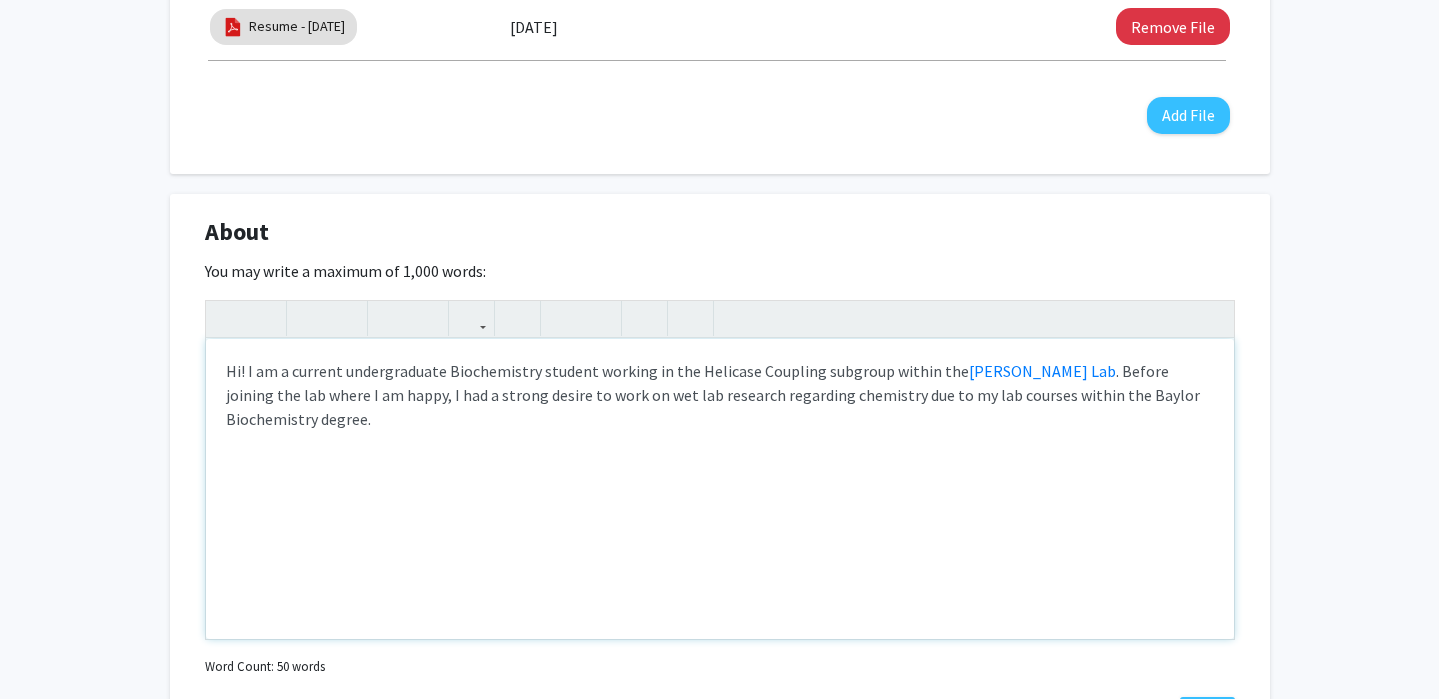click on "Hi! I am a current undergraduate Biochemistry student working in the Helicase Coupling subgroup within the  Trakselis Lab . Before joining the lab where I am happy, I had a strong desire to work on wet lab research regarding chemistry due to my lab courses within the Baylor Biochemistry degree." at bounding box center (720, 489) 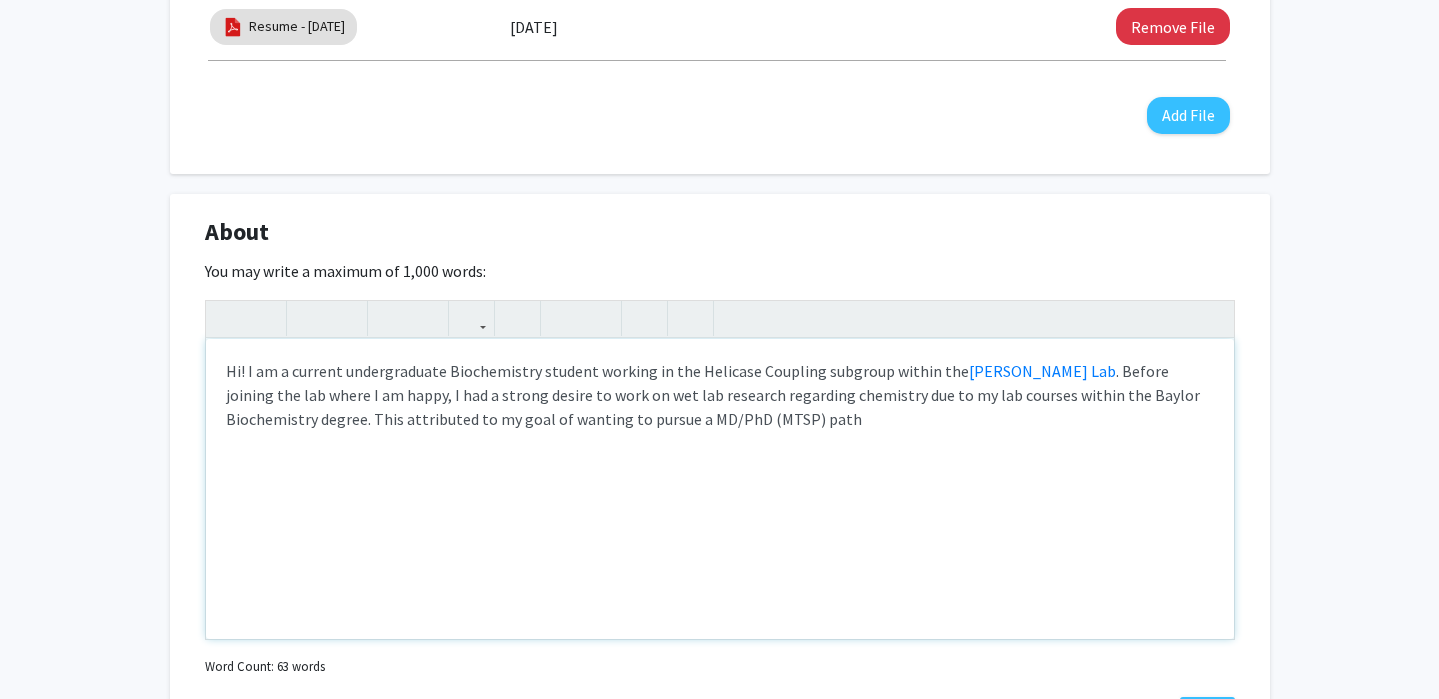 click on "Hi! I am a current undergraduate Biochemistry student working in the Helicase Coupling subgroup within the  Trakselis Lab . Before joining the lab where I am happy, I had a strong desire to work on wet lab research regarding chemistry due to my lab courses within the Baylor Biochemistry degree. This attributed to my goal of wanting to pursue a MD/PhD (MTSP) path" at bounding box center [720, 489] 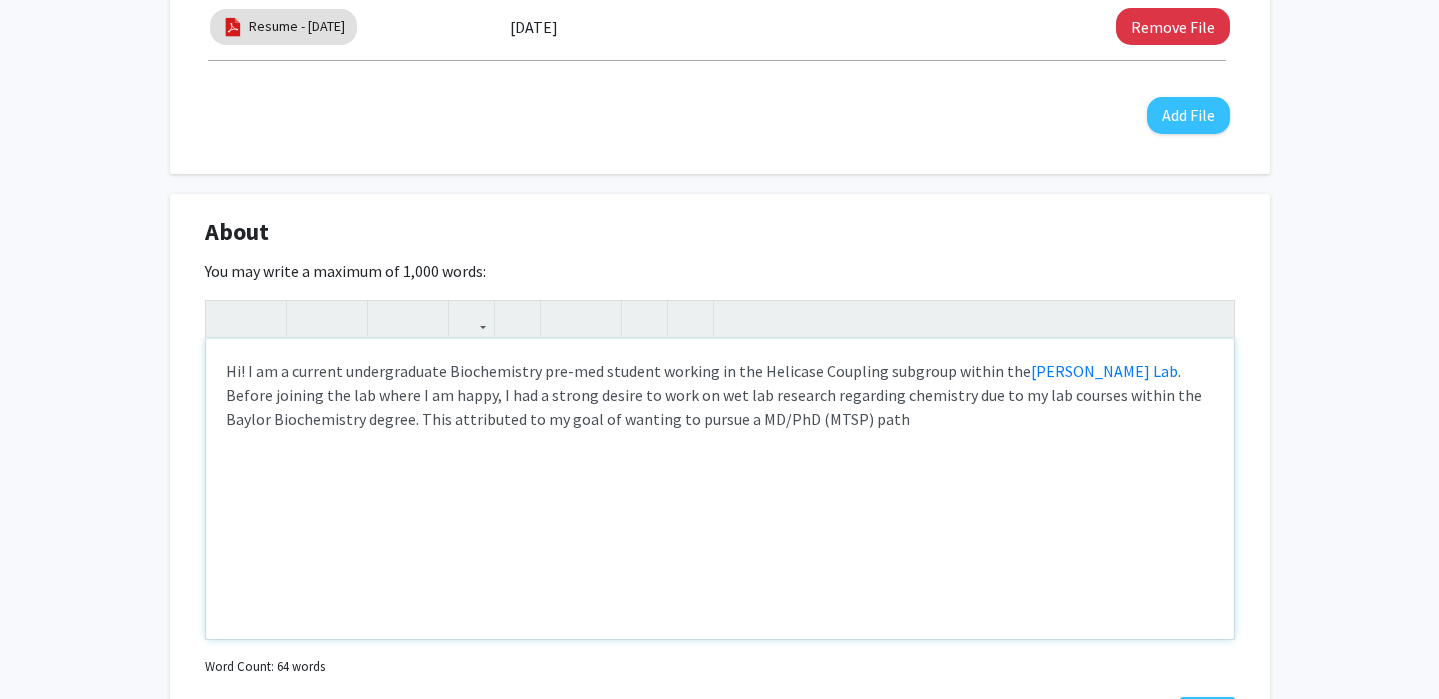 click on "Hi! I am a current undergraduate Biochemistry pre-med student working in the Helicase Coupling subgroup within the  Trakselis Lab . Before joining the lab where I am happy, I had a strong desire to work on wet lab research regarding chemistry due to my lab courses within the Baylor Biochemistry degree. This attributed to my goal of wanting to pursue a MD/PhD (MTSP) path" at bounding box center [720, 489] 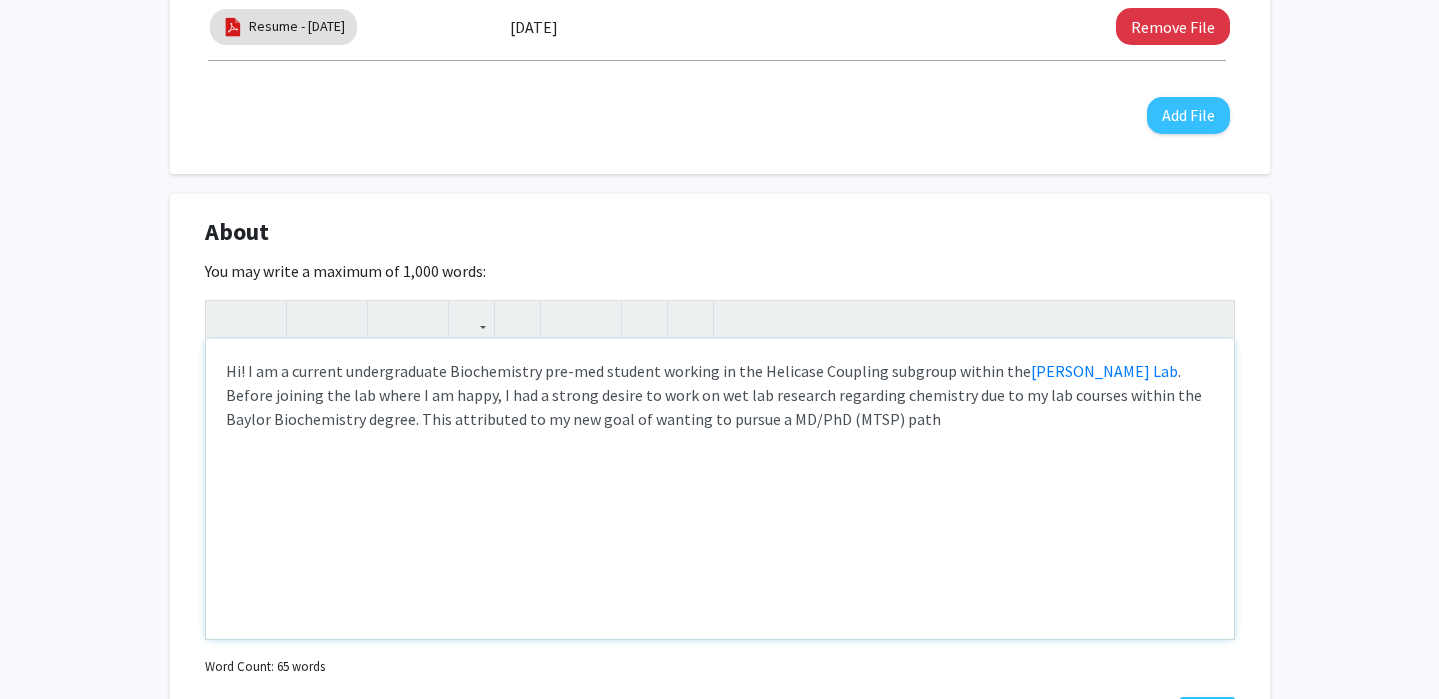 click on "Hi! I am a current undergraduate Biochemistry pre-med student working in the Helicase Coupling subgroup within the  Trakselis Lab . Before joining the lab where I am happy, I had a strong desire to work on wet lab research regarding chemistry due to my lab courses within the Baylor Biochemistry degree. This attributed to my new goal of wanting to pursue a MD/PhD (MTSP) path" at bounding box center (720, 489) 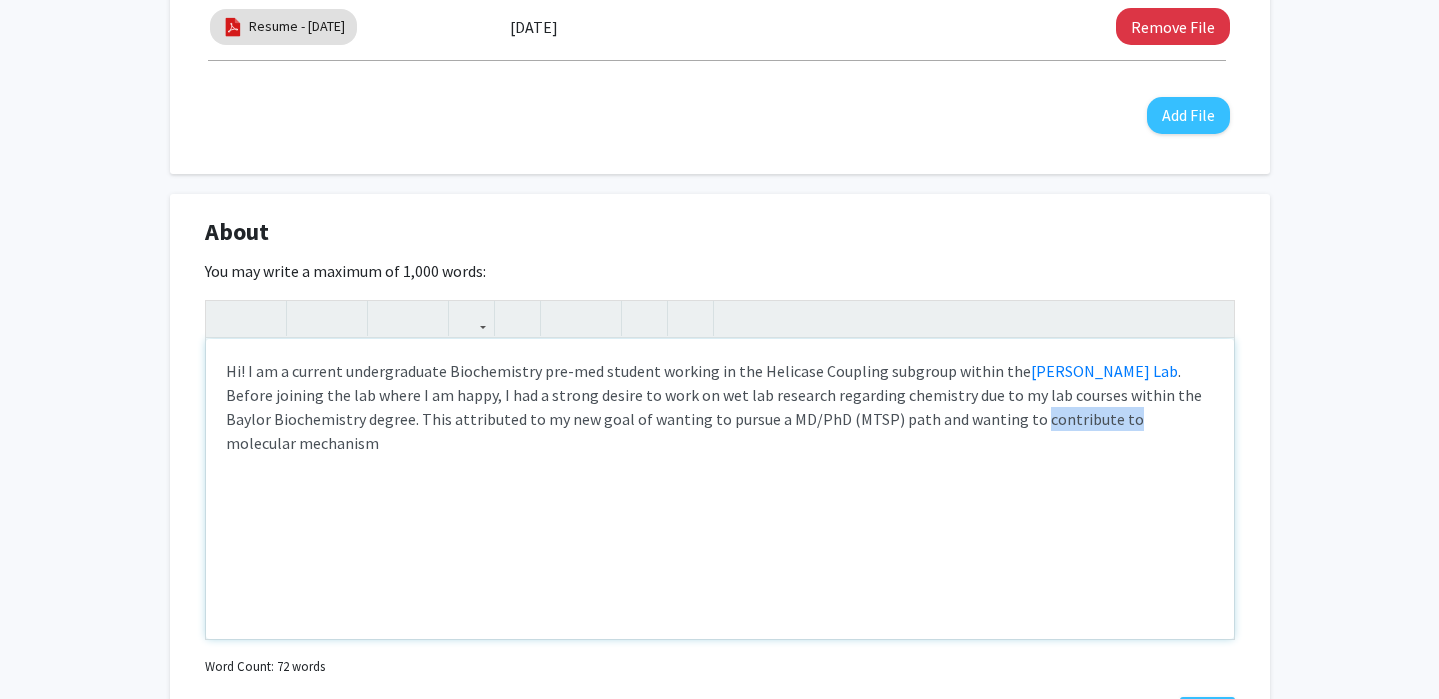 drag, startPoint x: 1059, startPoint y: 425, endPoint x: 971, endPoint y: 426, distance: 88.005684 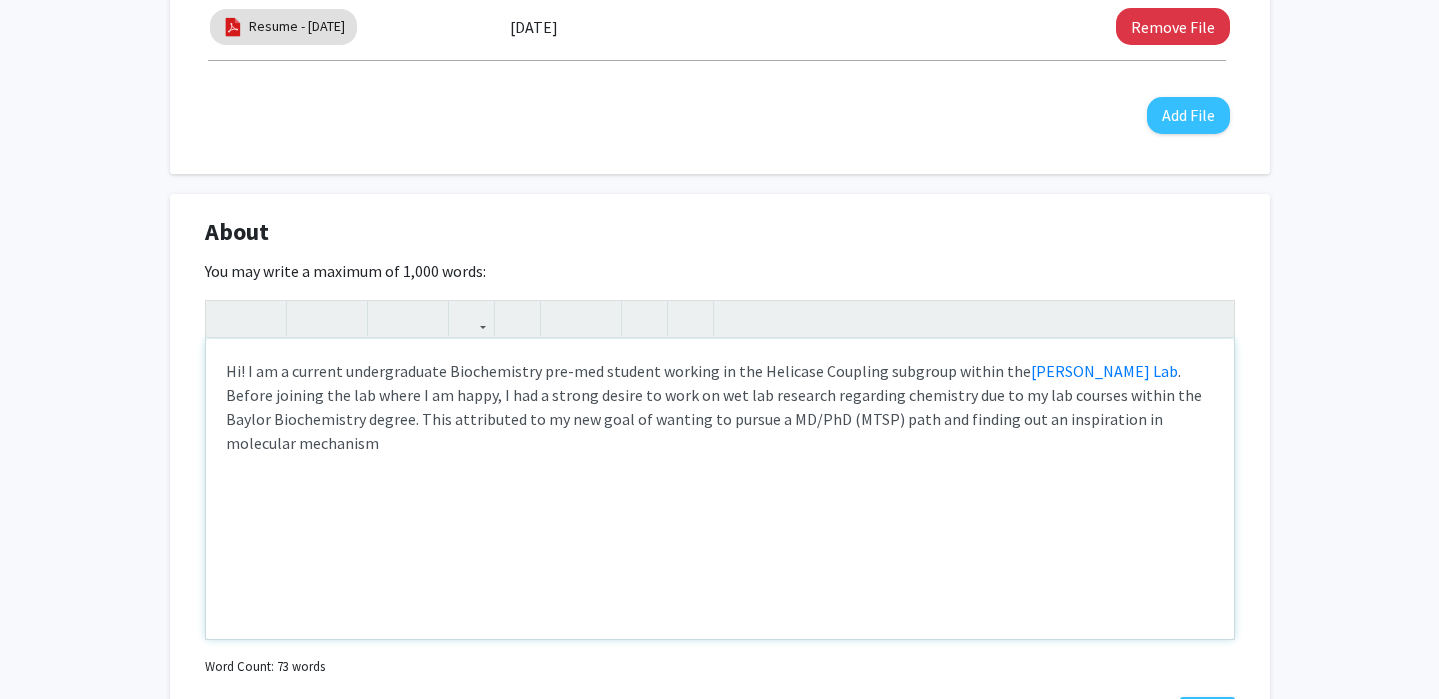 click on "Hi! I am a current undergraduate Biochemistry pre-med student working in the Helicase Coupling subgroup within the  Trakselis Lab . Before joining the lab where I am happy, I had a strong desire to work on wet lab research regarding chemistry due to my lab courses within the Baylor Biochemistry degree. This attributed to my new goal of wanting to pursue a MD/PhD (MTSP) path and finding out an inspiration in molecular mechanism" at bounding box center (720, 489) 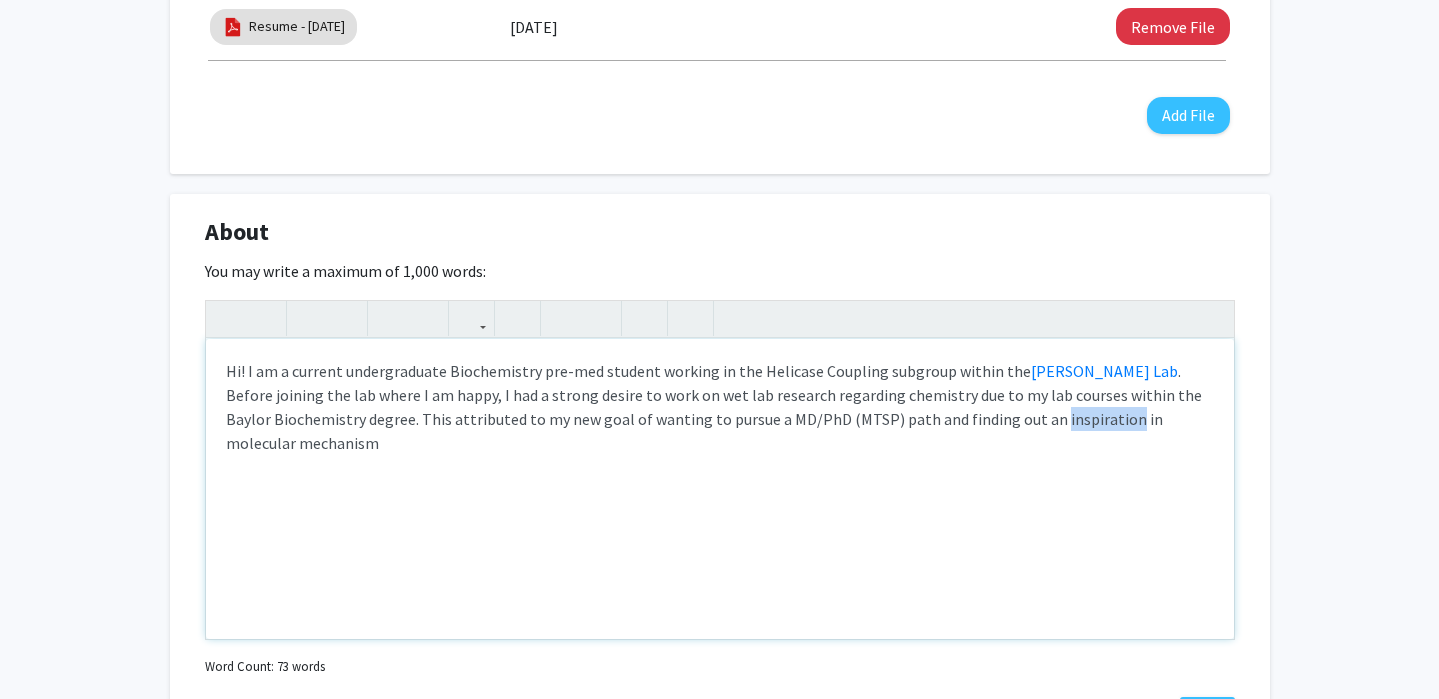 drag, startPoint x: 1066, startPoint y: 424, endPoint x: 994, endPoint y: 424, distance: 72 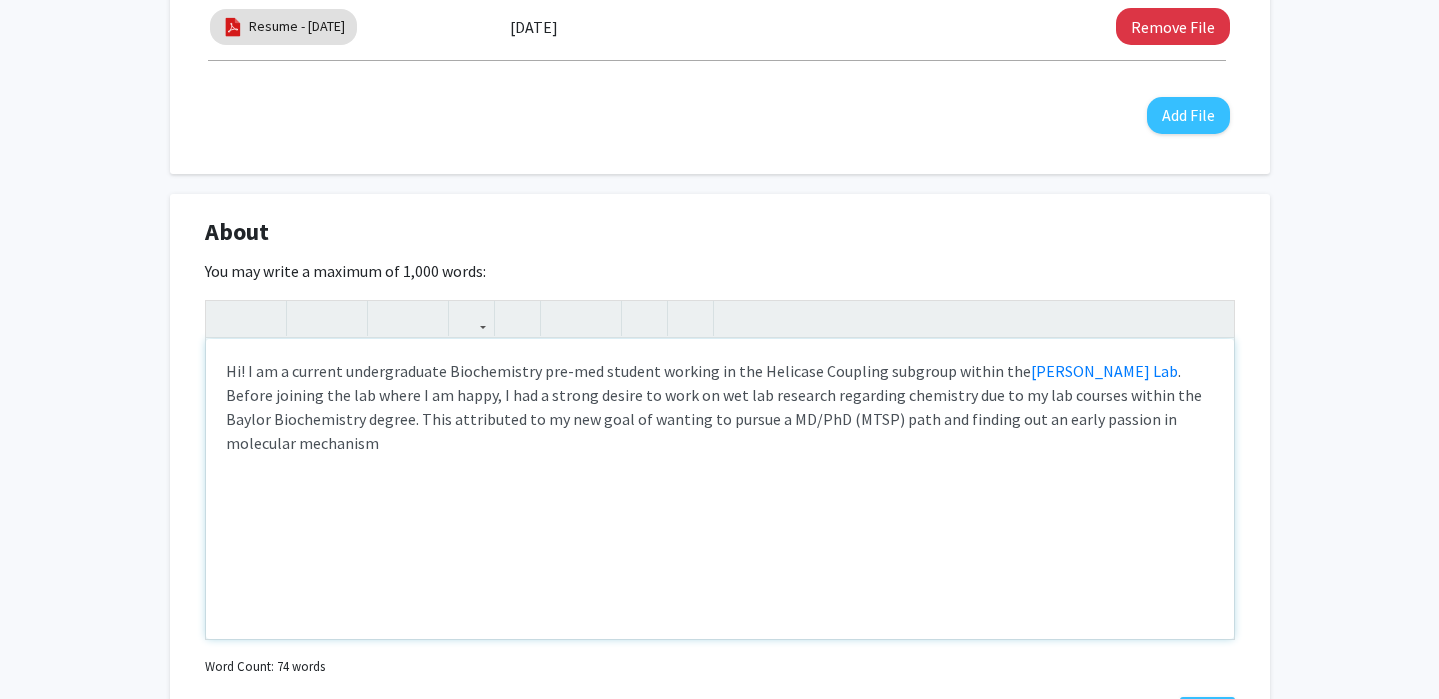 click on "Hi! I am a current undergraduate Biochemistry pre-med student working in the Helicase Coupling subgroup within the  Trakselis Lab . Before joining the lab where I am happy, I had a strong desire to work on wet lab research regarding chemistry due to my lab courses within the Baylor Biochemistry degree. This attributed to my new goal of wanting to pursue a MD/PhD (MTSP) path and finding out an early passion in molecular mechanism" at bounding box center [720, 489] 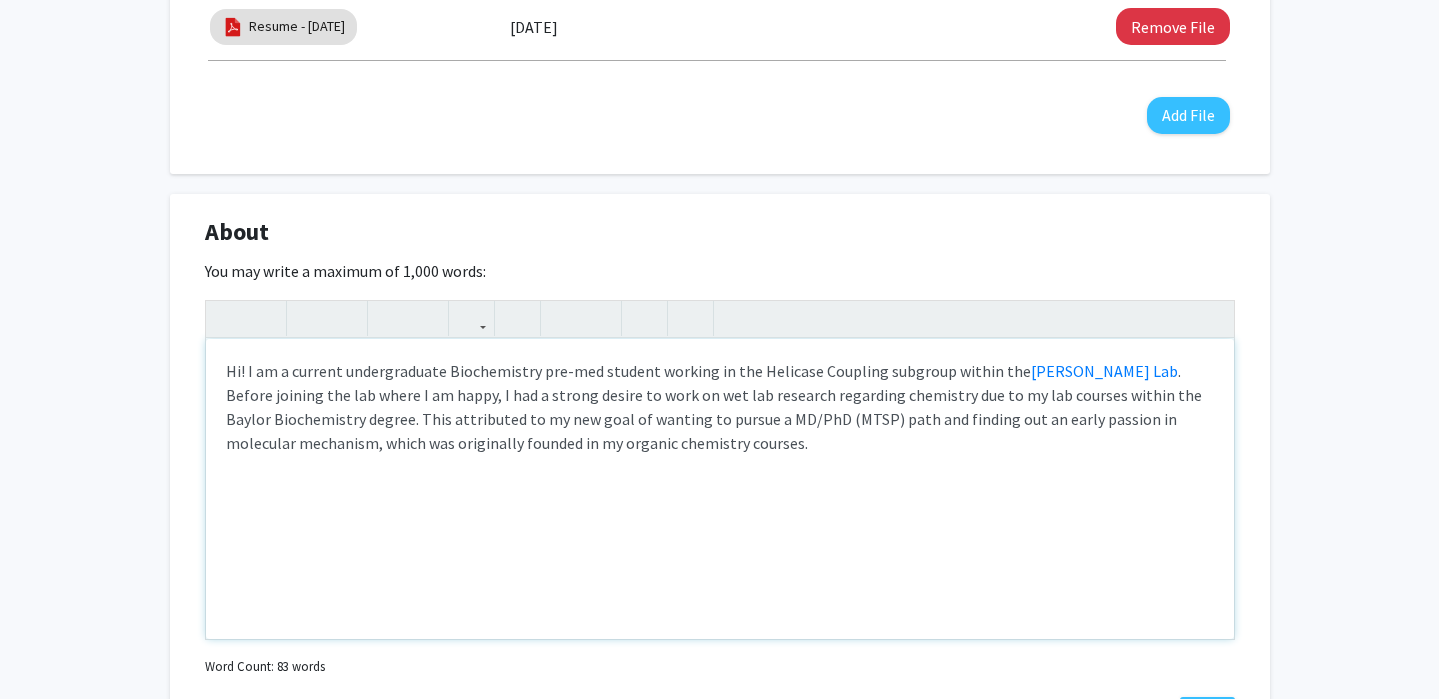type on "Hi! I am a current undergraduate Biochemistry pre-med student working in the Helicase Coupling subgroup within the <a href="https://sites.baylor.edu/trakselisgroup/">Trakselis Lab</a>. Before joining the lab where I am happy, I had a strong desire to work on wet lab research regarding chemistry due to my lab courses within the Baylor Biochemistry degree. This attributed to my new goal of wanting to pursue a MD/PhD (MTSP) path and finding out an early passion in molecular mechanism, which was originally founded in my organic chemistry courses.&nbsp;" 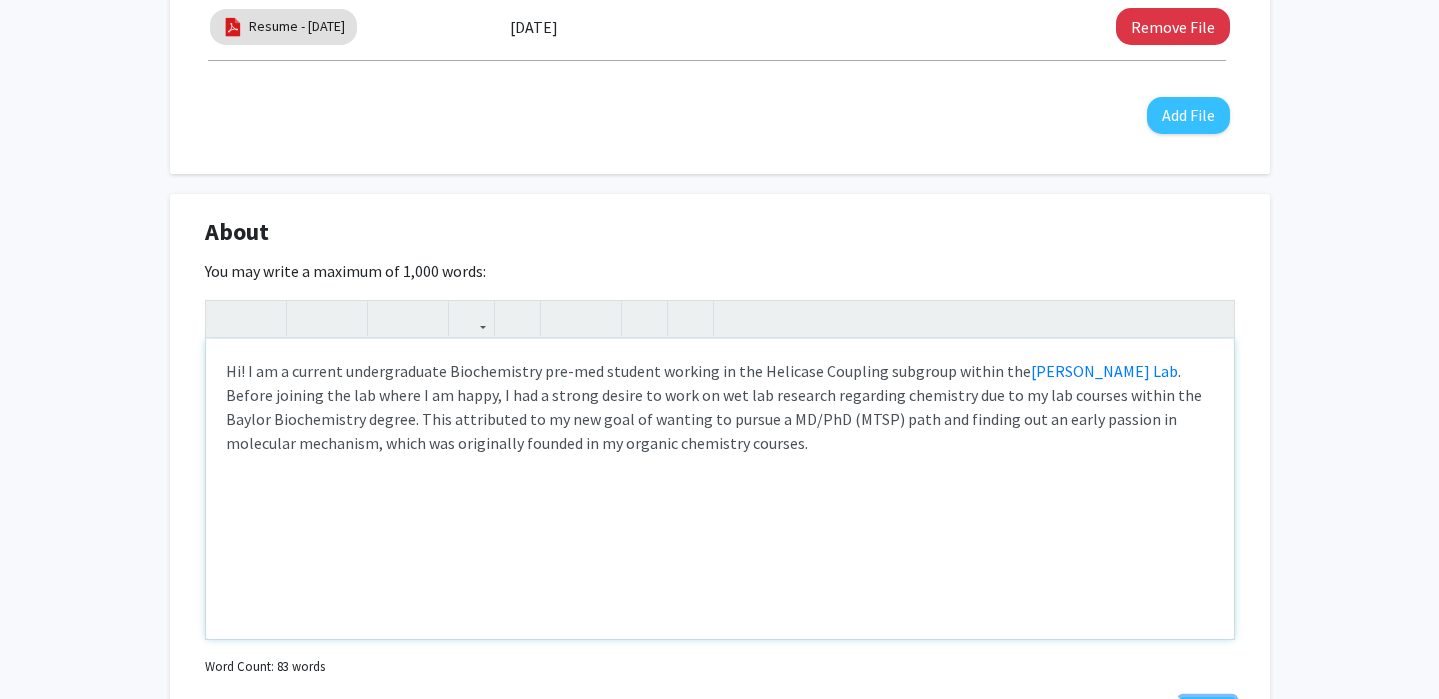 scroll, scrollTop: 835, scrollLeft: 0, axis: vertical 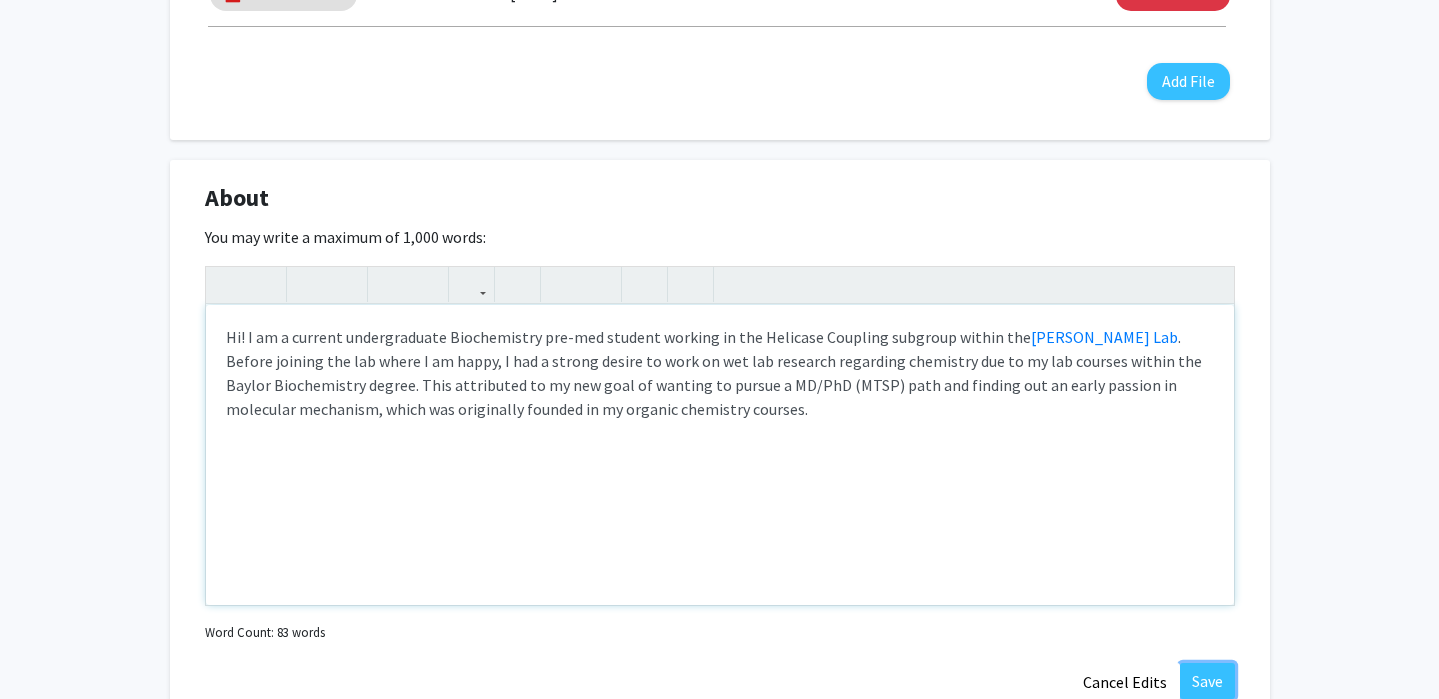 type 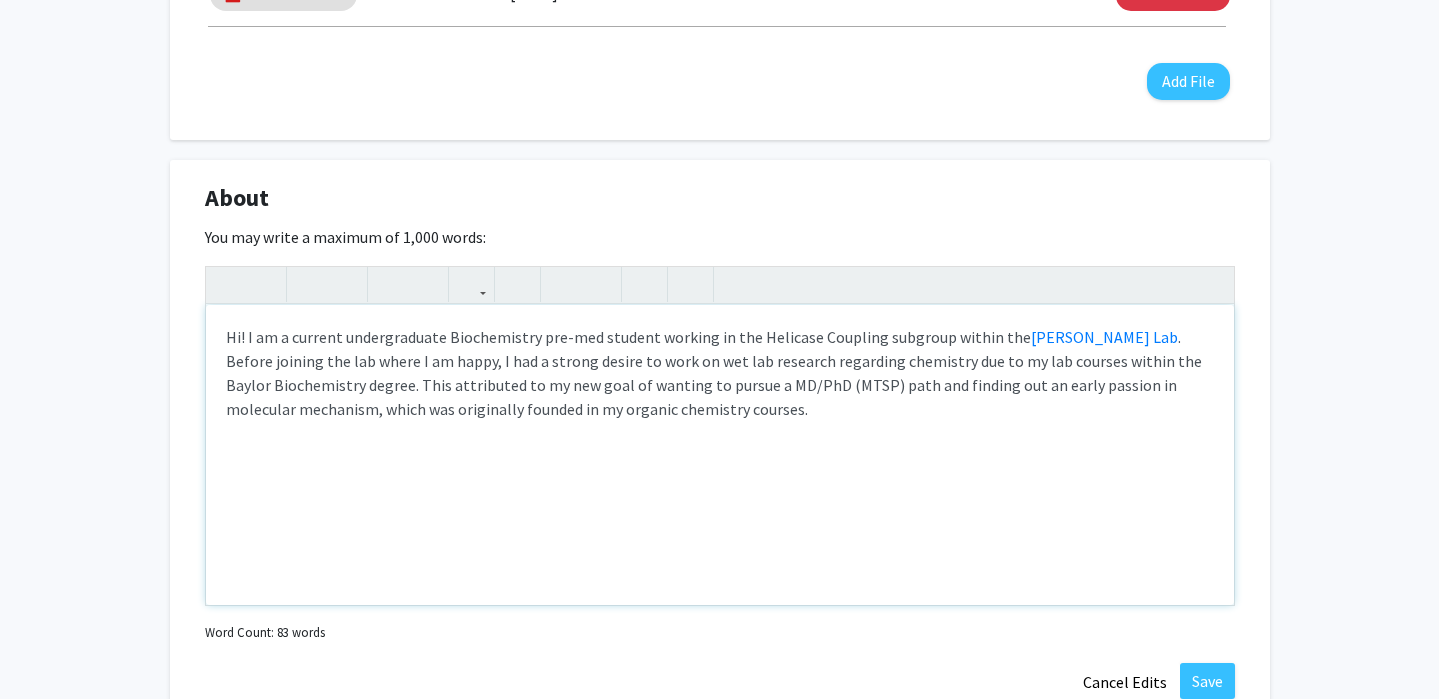 click on "Hi! I am a current undergraduate Biochemistry pre-med student working in the Helicase Coupling subgroup within the  Trakselis Lab . Before joining the lab where I am happy, I had a strong desire to work on wet lab research regarding chemistry due to my lab courses within the Baylor Biochemistry degree. This attributed to my new goal of wanting to pursue a MD/PhD (MTSP) path and finding out an early passion in molecular mechanism, which was originally founded in my organic chemistry courses." at bounding box center [720, 455] 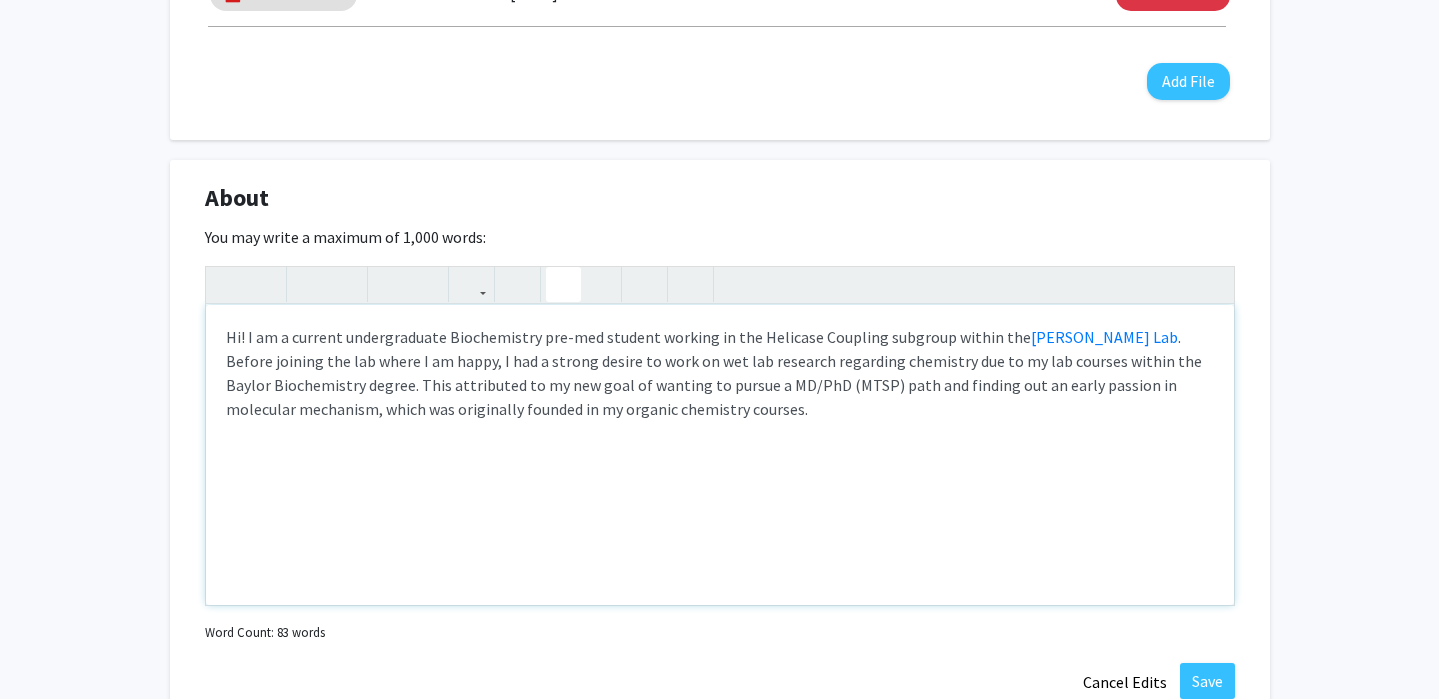 click 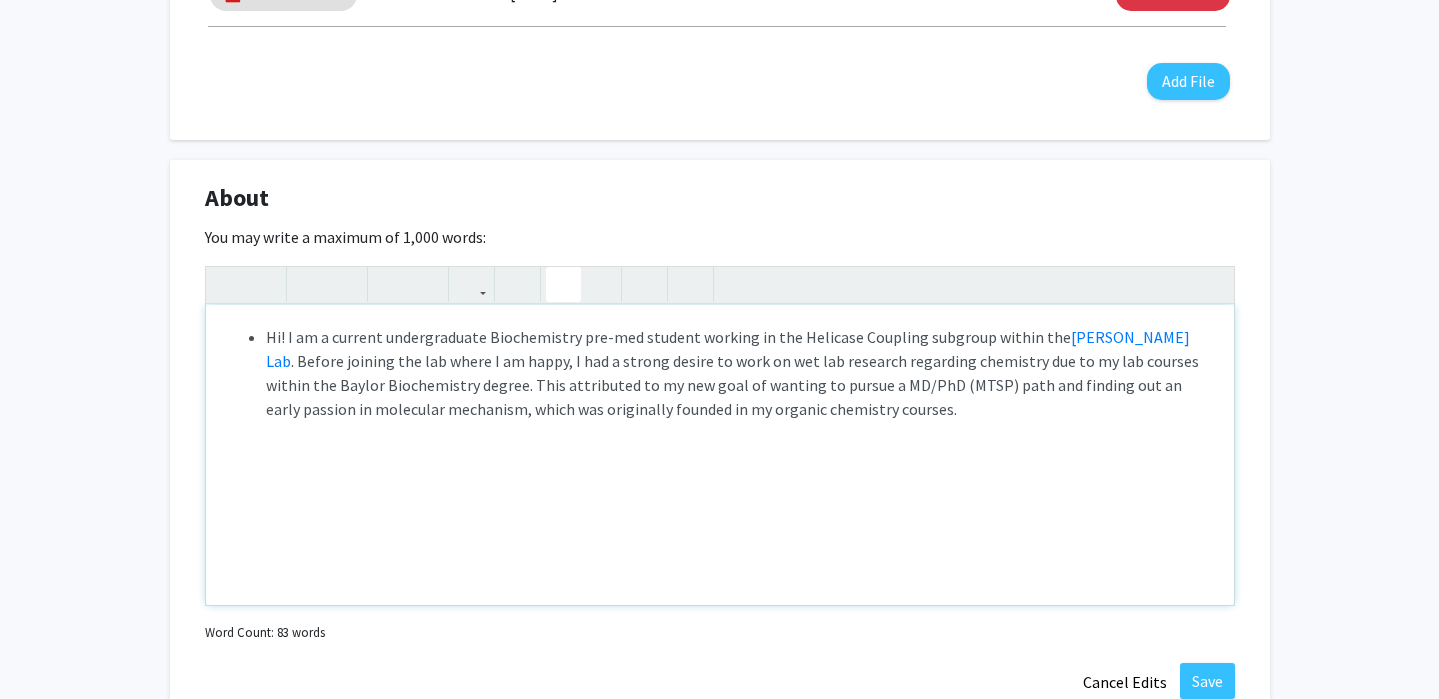 click 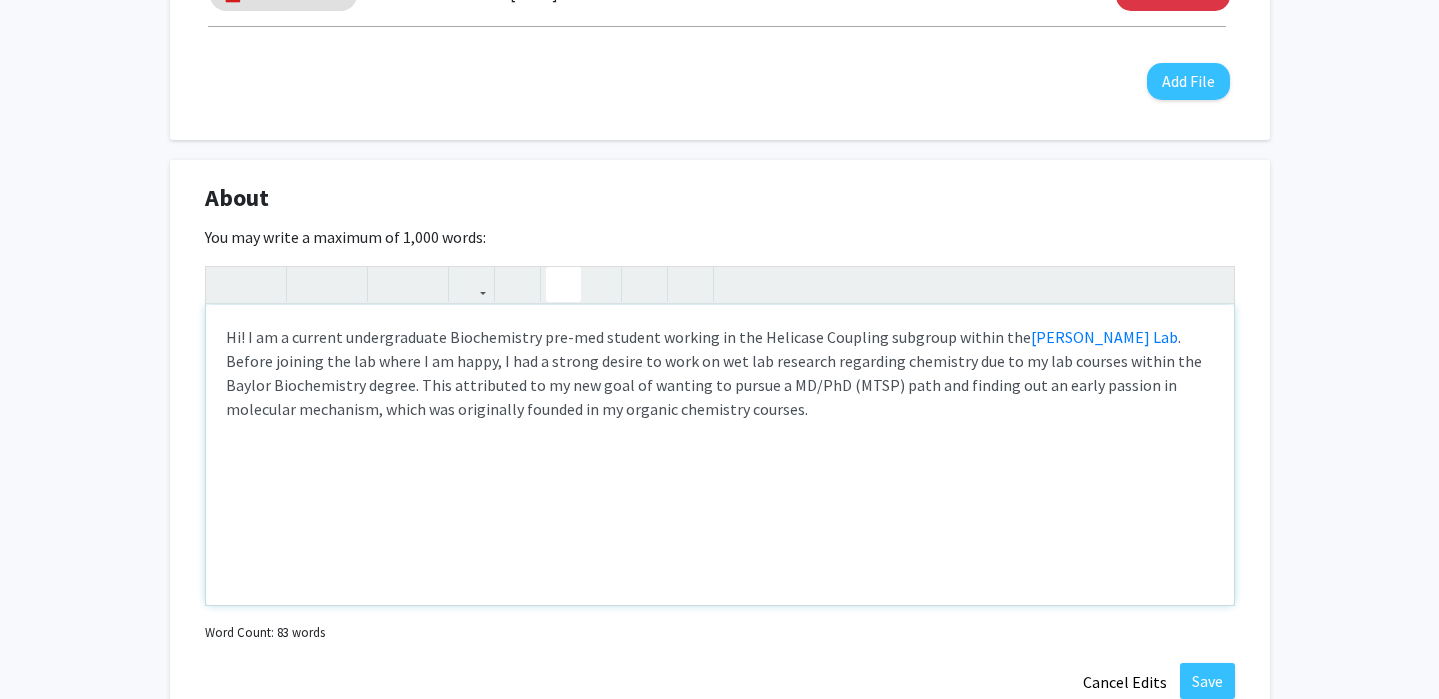 click 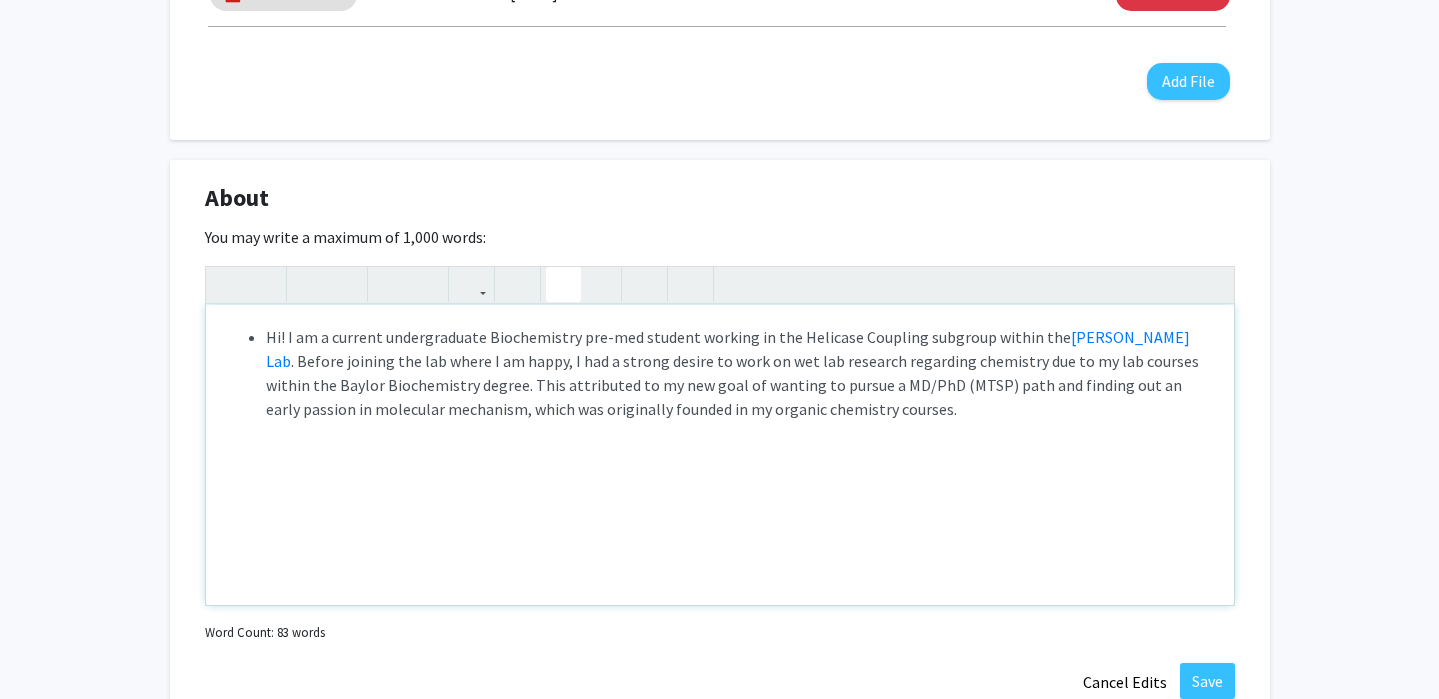 click 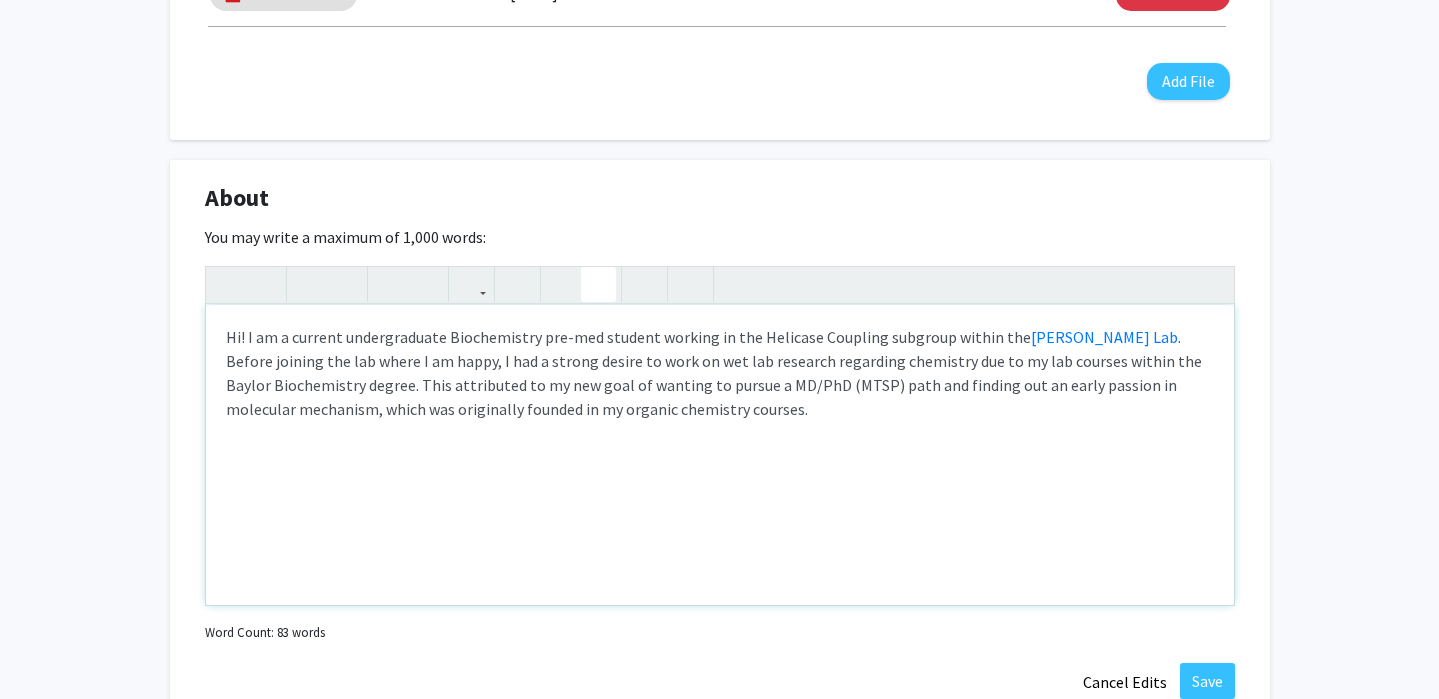 click 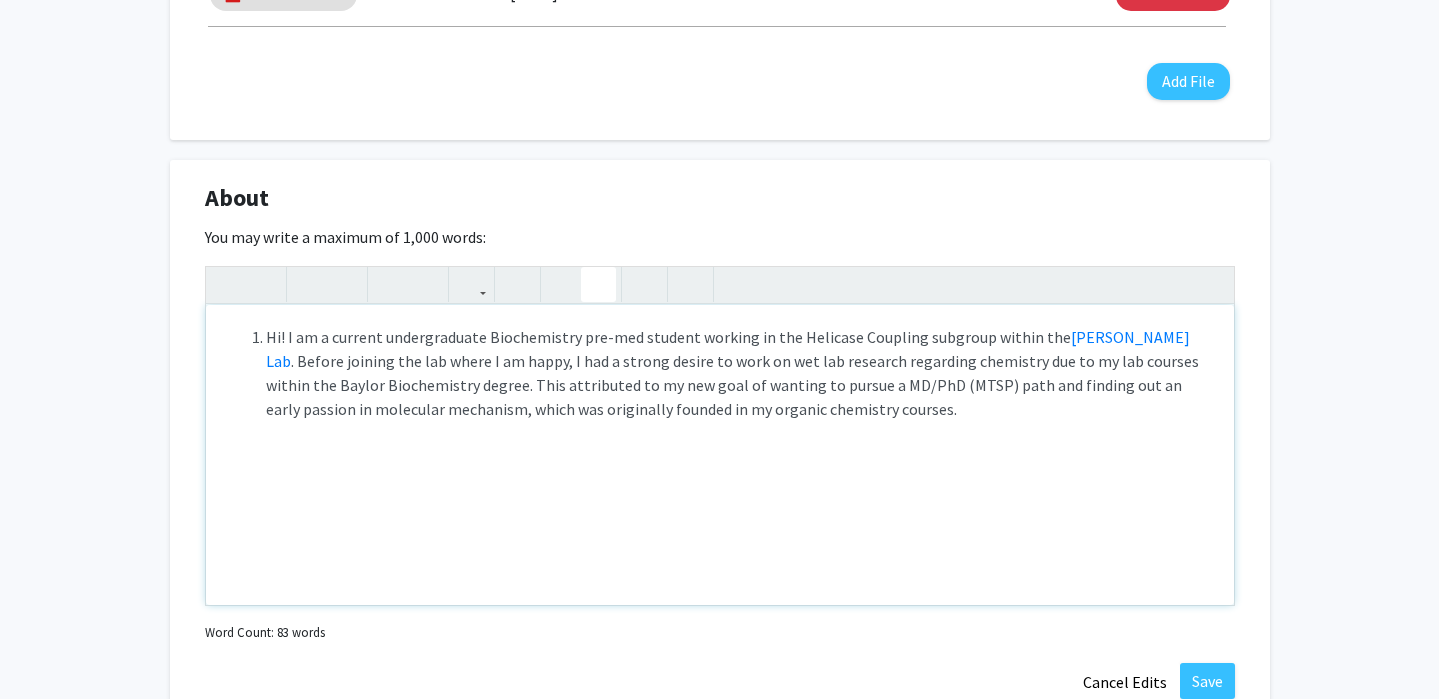 click 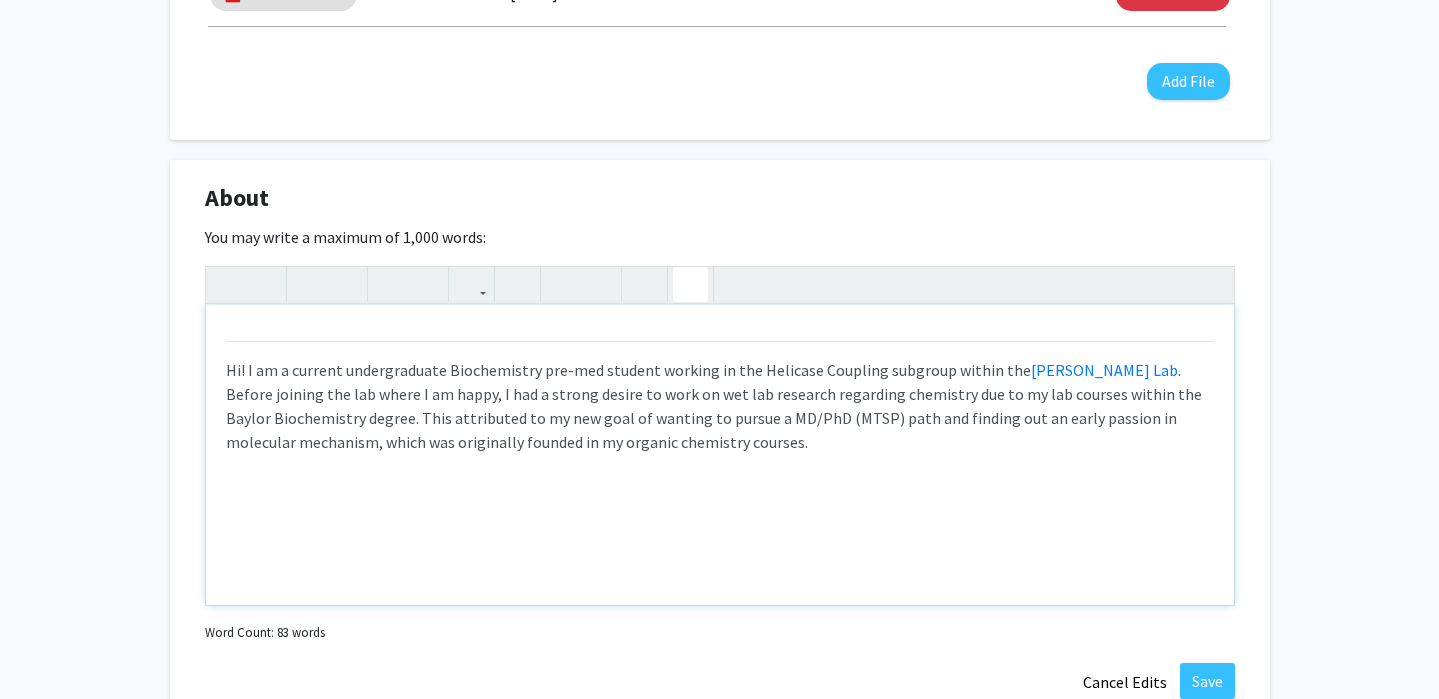 click 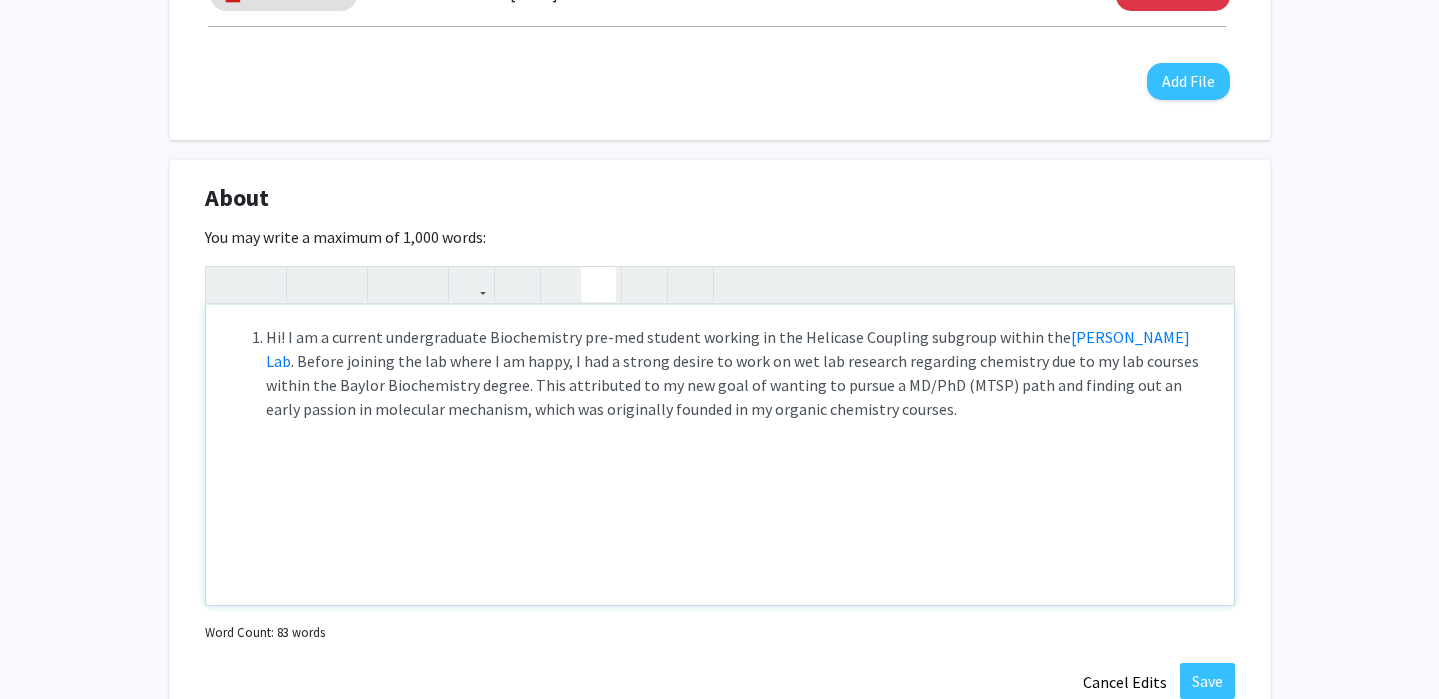 click 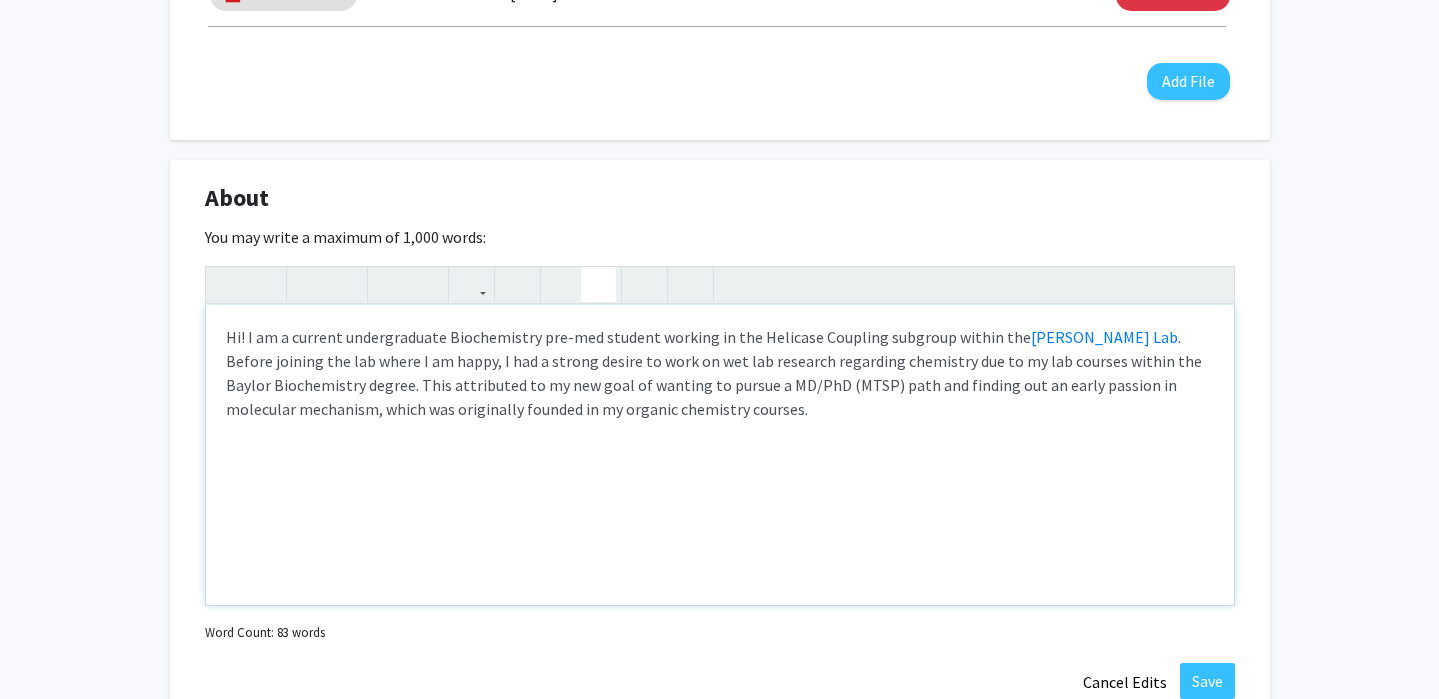 click 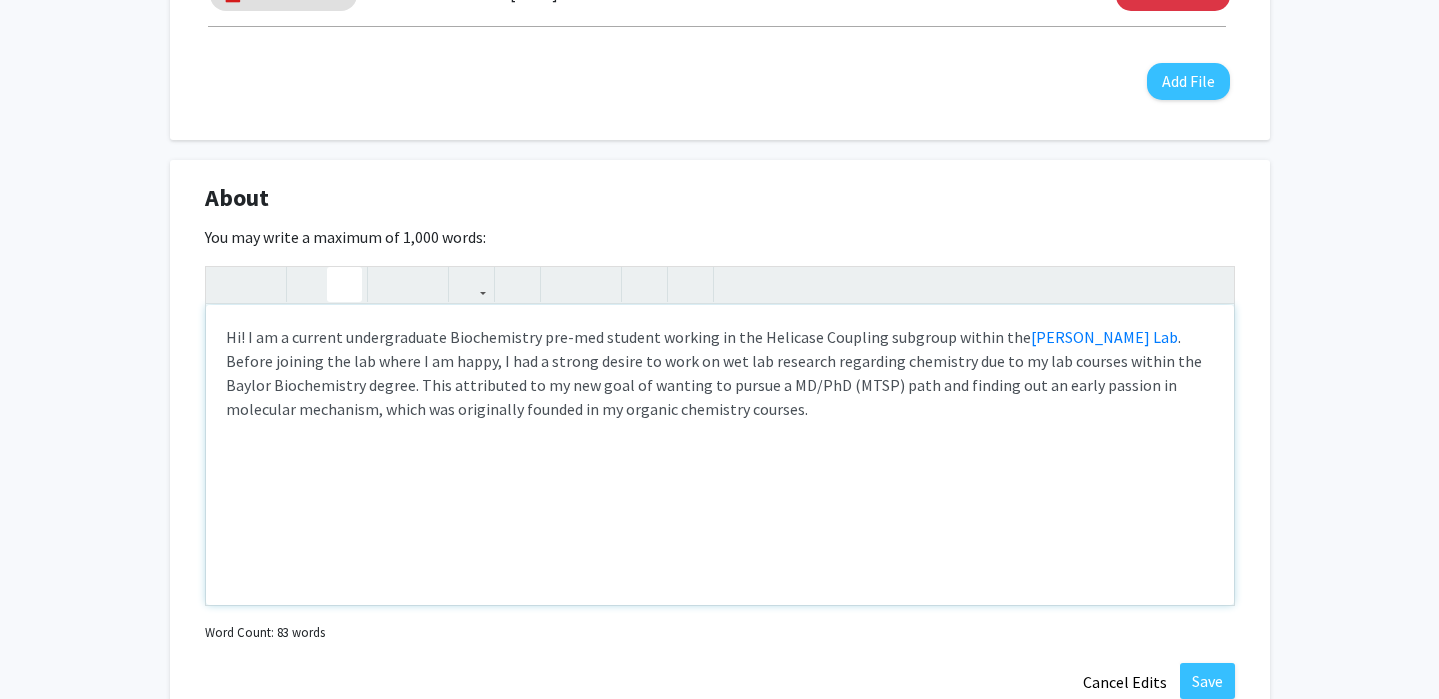 click 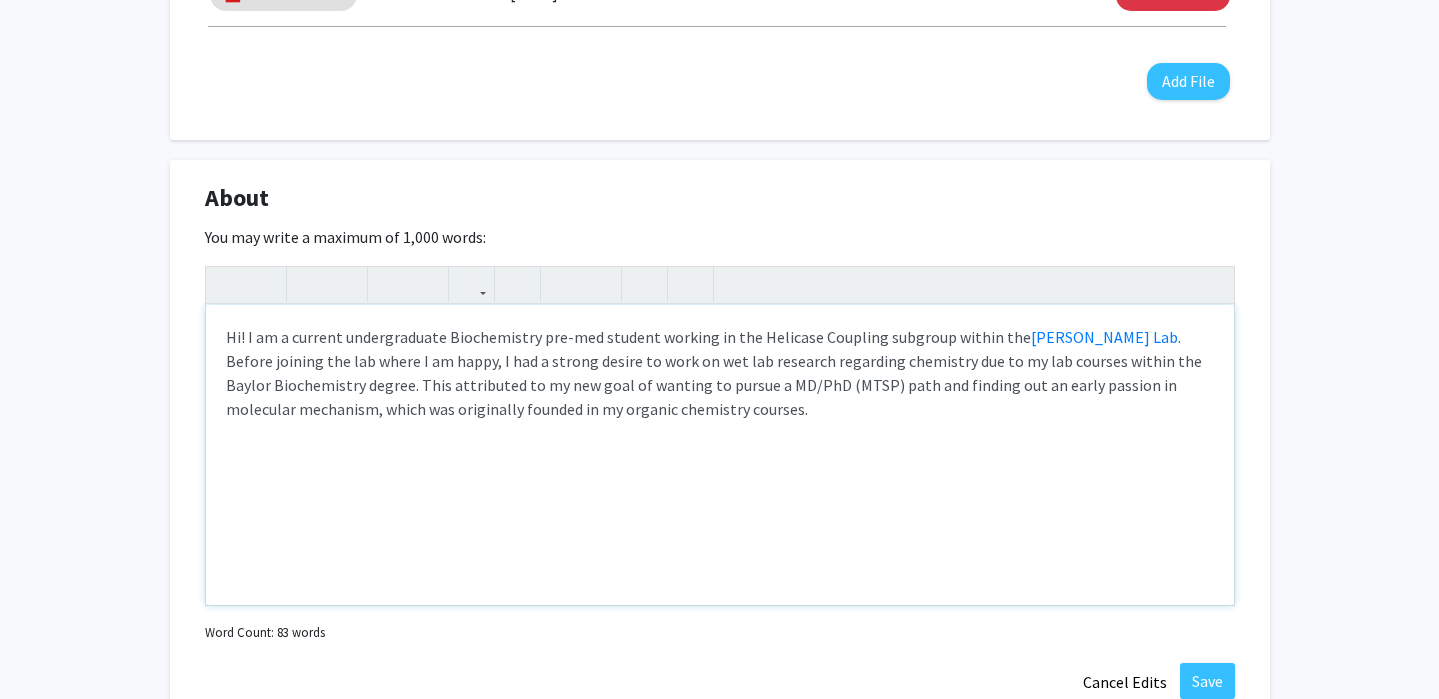 click on "Hi! I am a current undergraduate Biochemistry pre-med student working in the Helicase Coupling subgroup within the  Trakselis Lab . Before joining the lab where I am happy, I had a strong desire to work on wet lab research regarding chemistry due to my lab courses within the Baylor Biochemistry degree. This attributed to my new goal of wanting to pursue a MD/PhD (MTSP) path and finding out an early passion in molecular mechanism, which was originally founded in my organic chemistry courses." at bounding box center [720, 373] 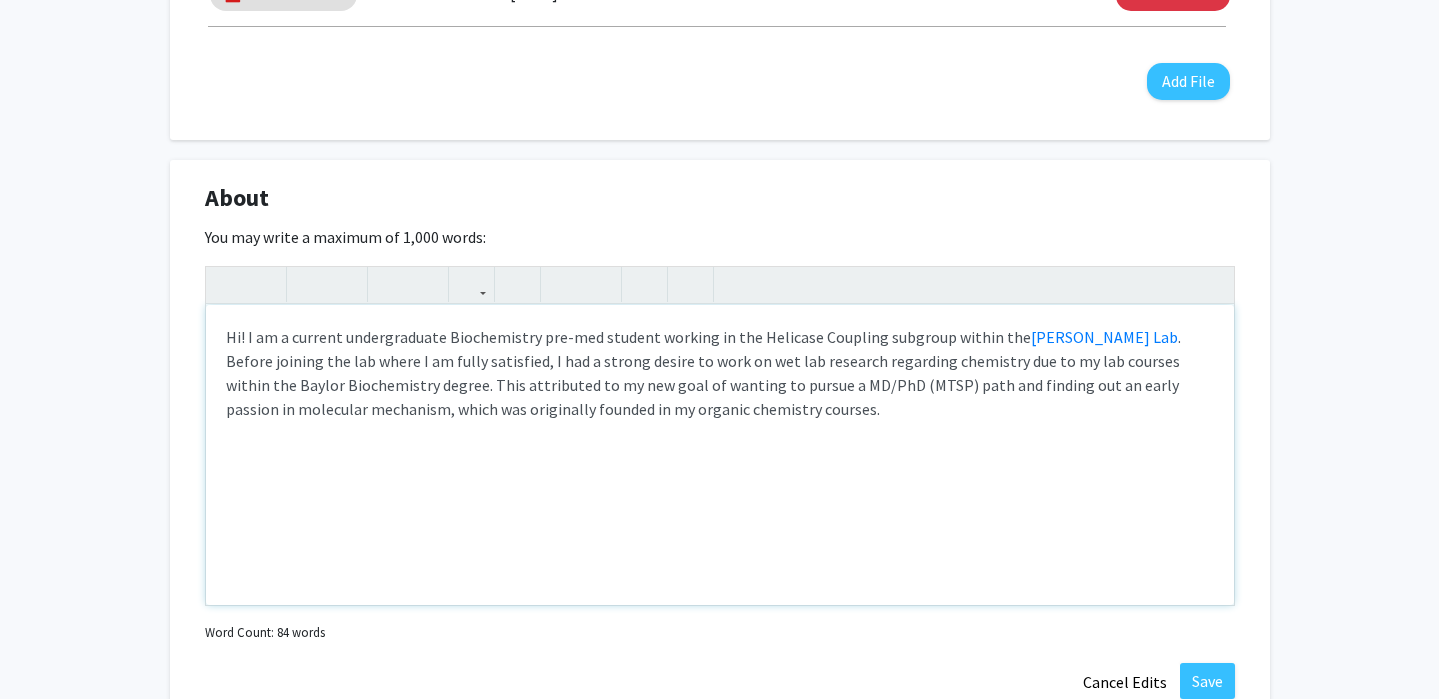 click on "Hi! I am a current undergraduate Biochemistry pre-med student working in the Helicase Coupling subgroup within the  Trakselis Lab . Before joining the lab where I am fully satisfied, I had a strong desire to work on wet lab research regarding chemistry due to my lab courses within the Baylor Biochemistry degree. This attributed to my new goal of wanting to pursue a MD/PhD (MTSP) path and finding out an early passion in molecular mechanism, which was originally founded in my organic chemistry courses." at bounding box center [720, 455] 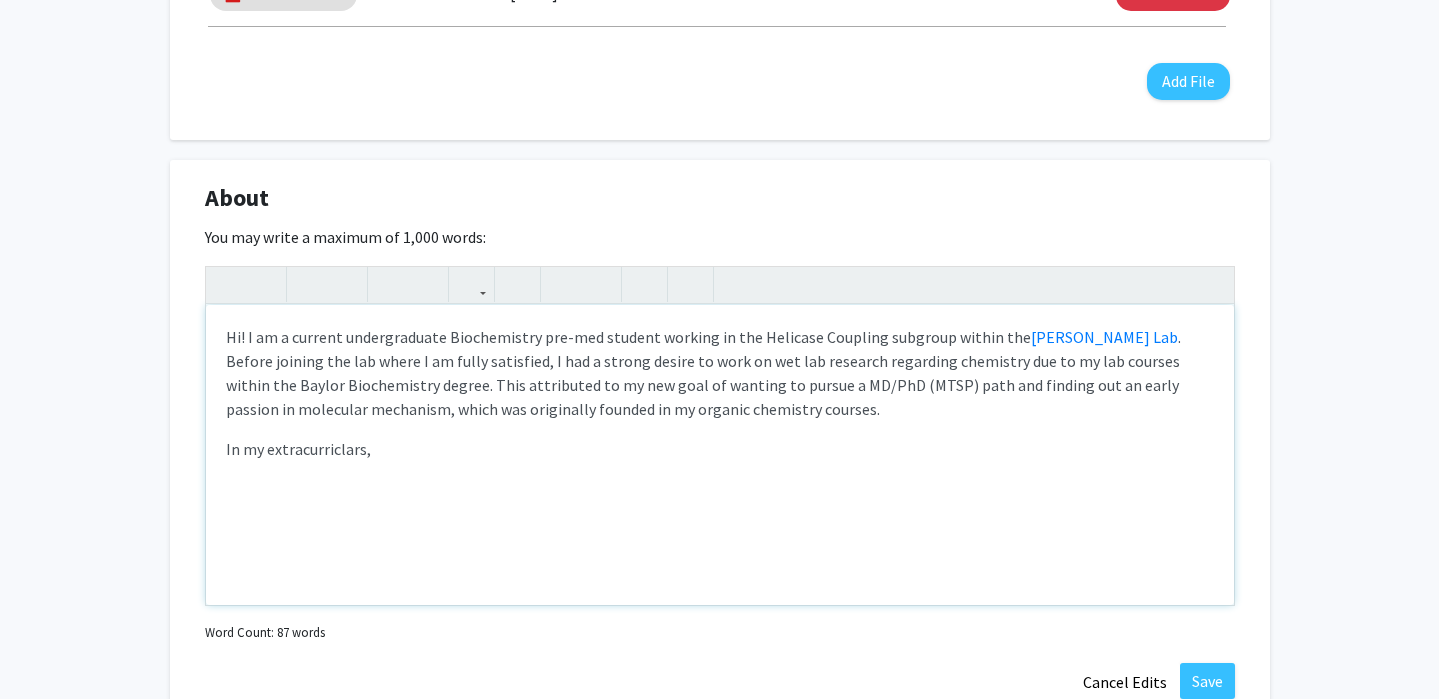 click on "In my extracurriclars," at bounding box center (298, 449) 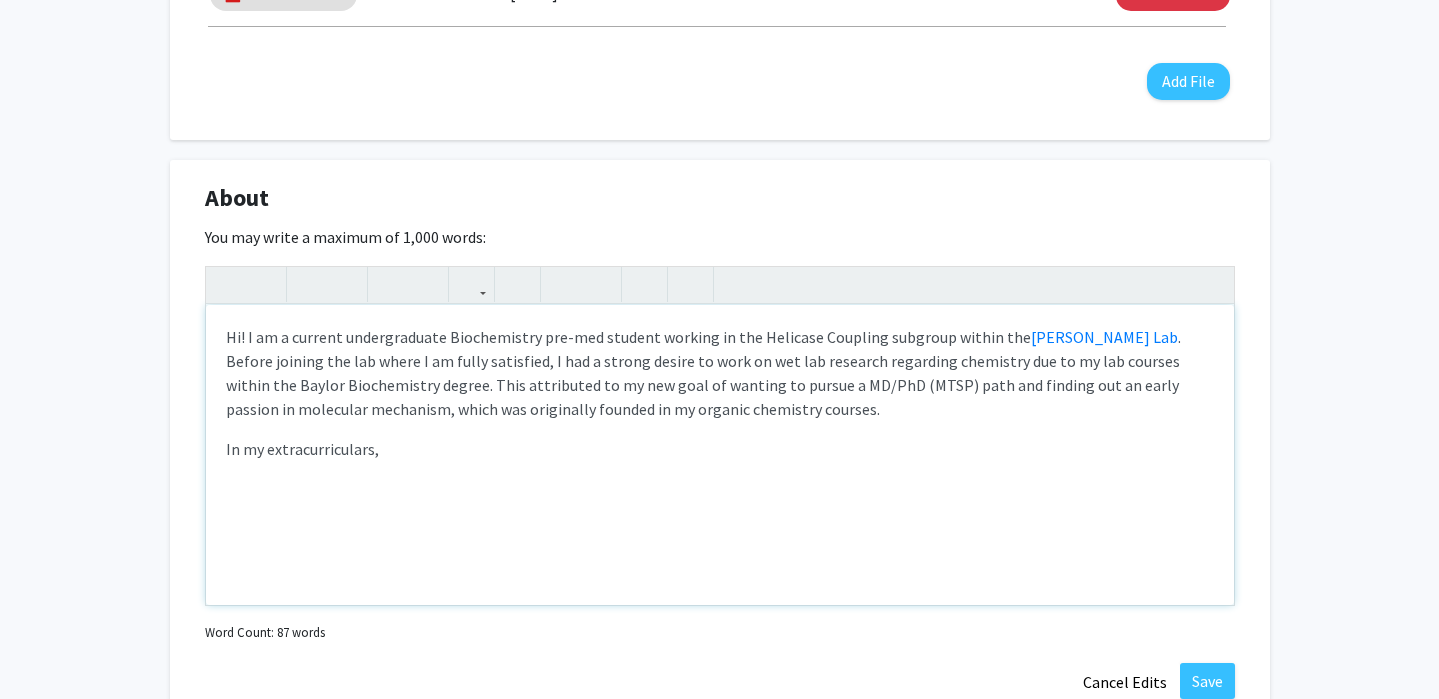 click on "Hi! I am a current undergraduate Biochemistry pre-med student working in the Helicase Coupling subgroup within the  Trakselis Lab . Before joining the lab where I am fully satisfied, I had a strong desire to work on wet lab research regarding chemistry due to my lab courses within the Baylor Biochemistry degree. This attributed to my new goal of wanting to pursue a MD/PhD (MTSP) path and finding out an early passion in molecular mechanism, which was originally founded in my organic chemistry courses.  In my extracurriculars," at bounding box center (720, 455) 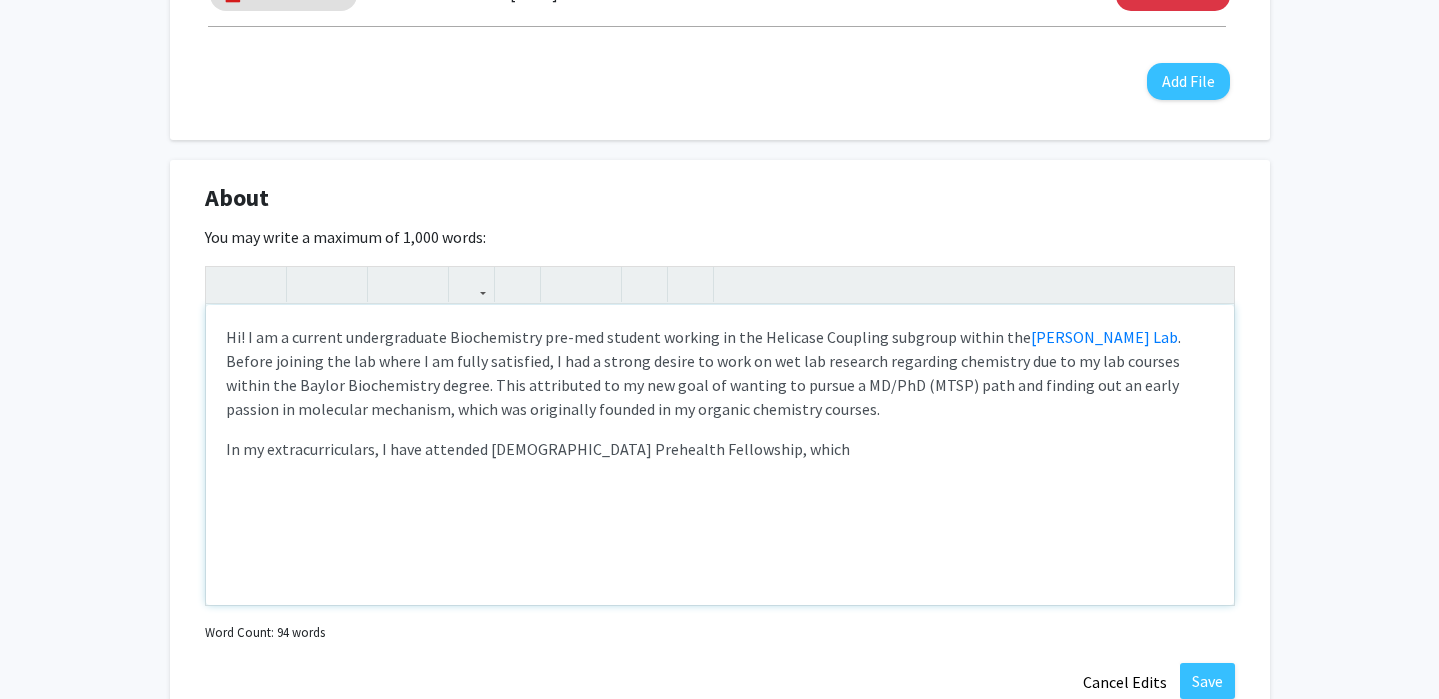 click on "In my extracurriculars, I have attended Christian Prehealth Fellowship, which" at bounding box center (538, 449) 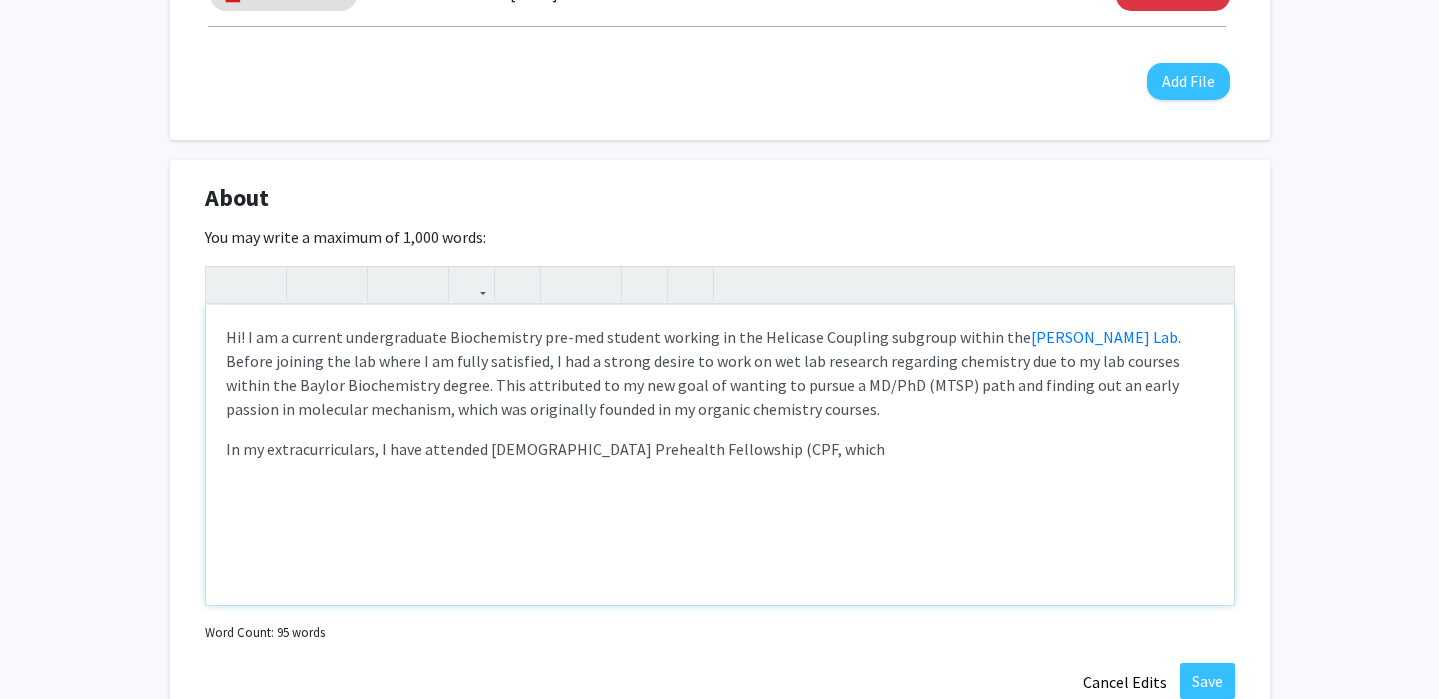 type on "<p><span style="font-size: 1rem;">Hi! I am a current undergraduate Biochemistry pre-med student working in the Helicase Coupling subgroup within the </span><a href="https://sites.baylor.edu/trakselisgroup/" style="font-size: 1rem; background-color: rgb(255, 255, 255);">Trakselis Lab</a><span style="font-size: 1rem;">. Before joining the lab where I am fully satisfied, I had a strong desire to work on wet lab research regarding chemistry due to my lab courses within the Baylor Biochemistry degree. This attributed to my new goal of wanting to pursue a MD/PhD (MTSP) path and finding out an early passion in molecular mechanism, which was originally founded in my organic chemistry courses.&nbsp;</span></p><span style="font-size: 1rem;">In my extracurriculars, I have attended Christian Prehealth Fellowship (CPF), which</span>" 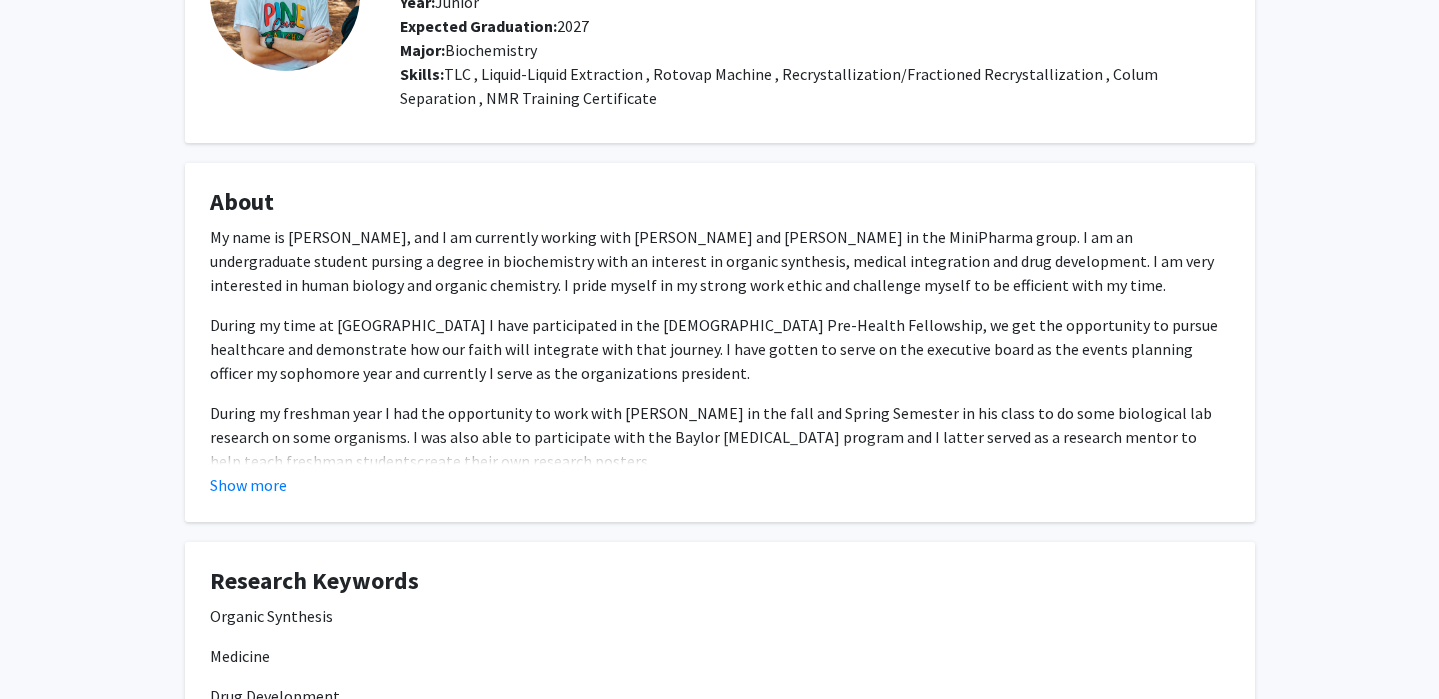scroll, scrollTop: 198, scrollLeft: 0, axis: vertical 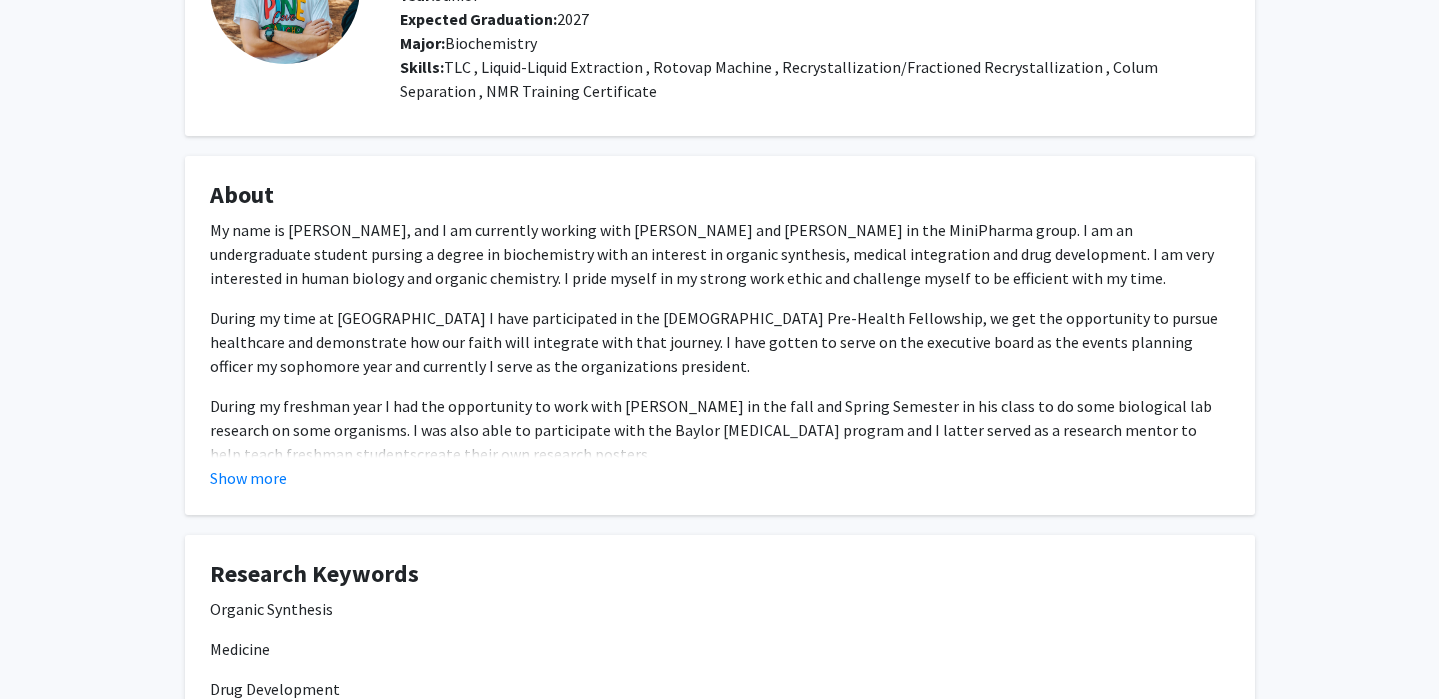 click on "About                My name is [PERSON_NAME], and I am currently working with [PERSON_NAME] and [PERSON_NAME] in the MiniPharma group. I am an undergraduate student pursing a degree in biochemistry with an interest in organic synthesis, medical integration and drug development. I am very interested in human biology and organic chemistry. I pride myself in my strong work ethic and challenge myself to be efficient with my time.         During my time at [GEOGRAPHIC_DATA] I have participated in the [DEMOGRAPHIC_DATA] Pre-Health Fellowship, we get the opportunity to pursue healthcare and demonstrate how our faith will integrate with that journey. I have gotten to serve on the executive board as the events planning officer my sophomore year and currently I serve as the organizations president.  create their own research posters.   Show more" 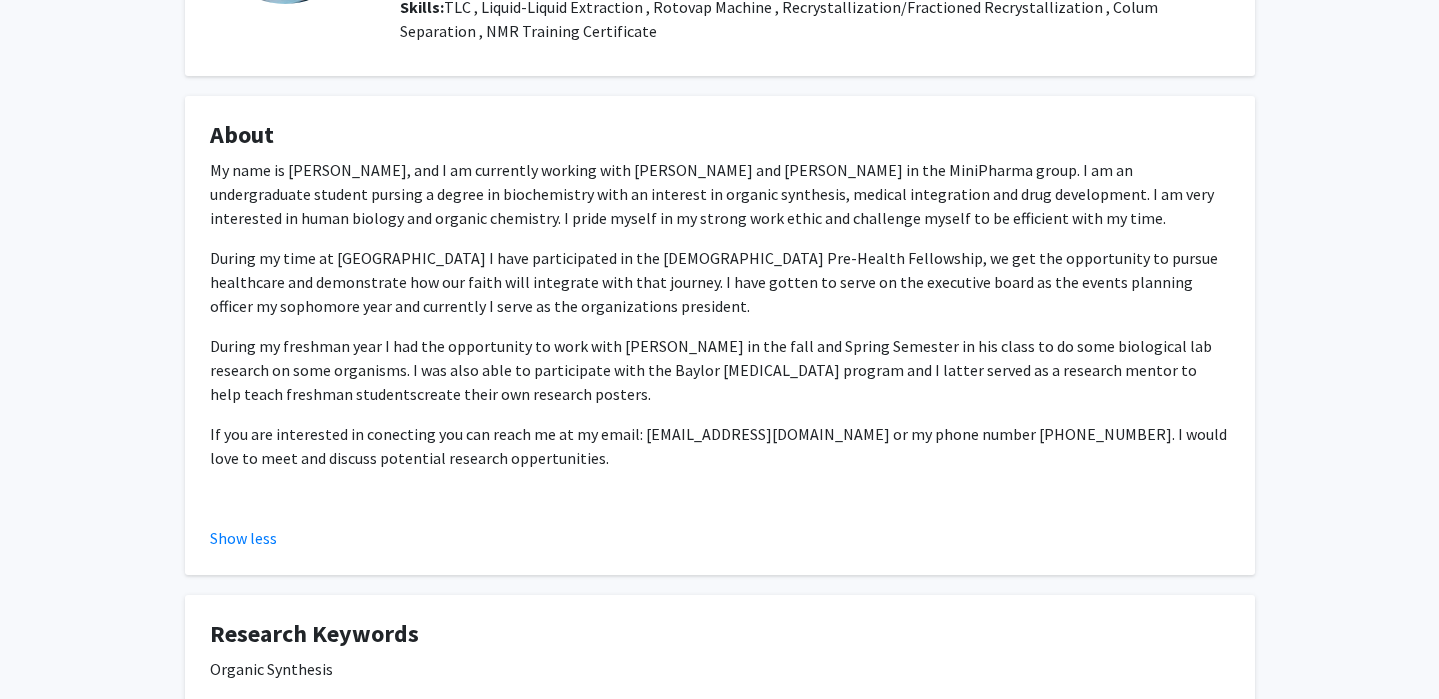scroll, scrollTop: 263, scrollLeft: 0, axis: vertical 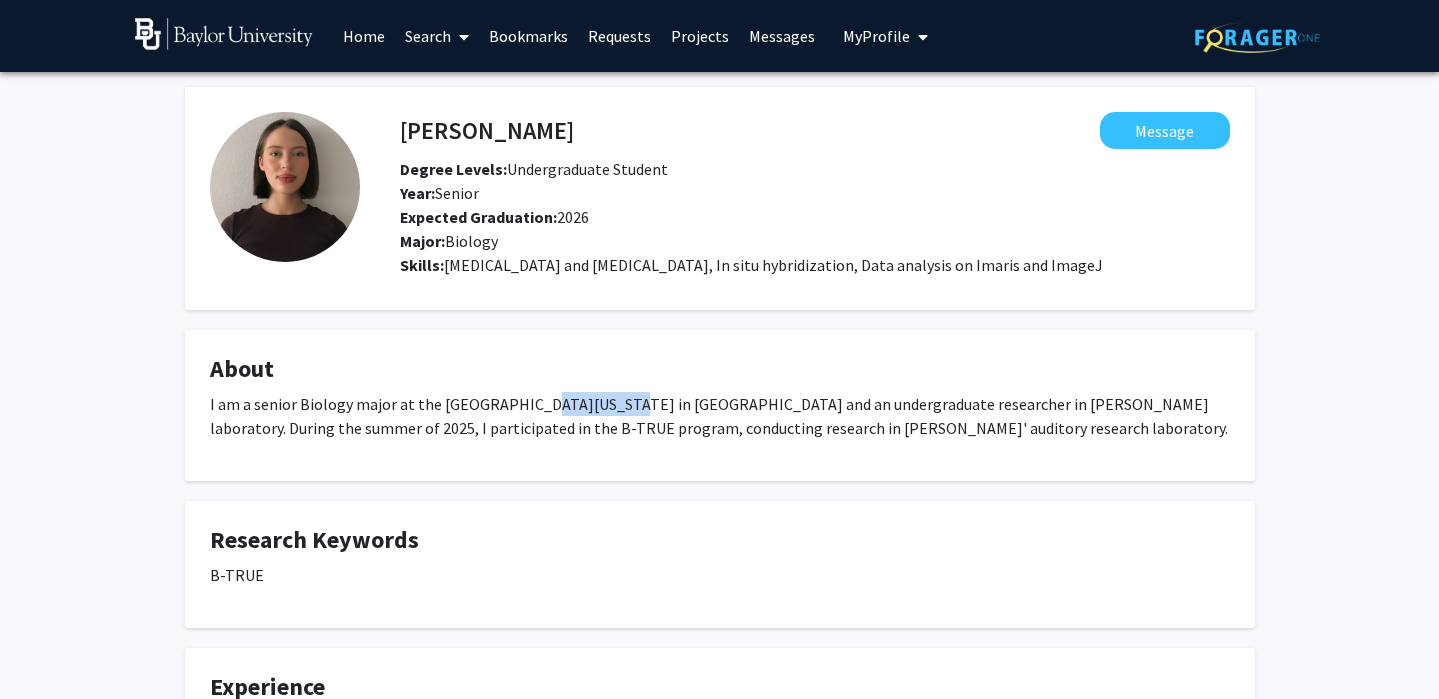 drag, startPoint x: 517, startPoint y: 405, endPoint x: 595, endPoint y: 403, distance: 78.025635 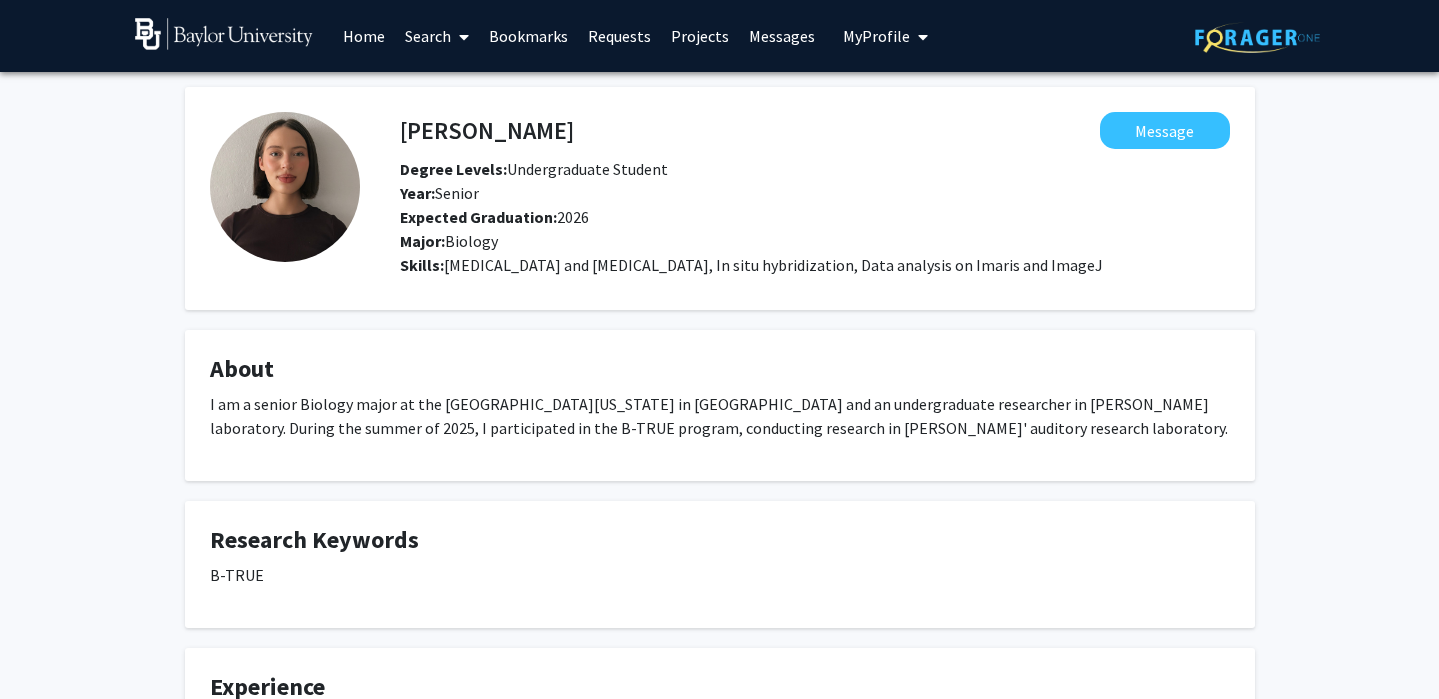 click on "I am a senior Biology major at the University of Puerto Rico in Cayey and an undergraduate researcher in Dr. Laura Vicente’s laboratory. During the summer of 2025, I participated in the B-TRUE program, conducting research in Dr. Simmons' auditory research laboratory." 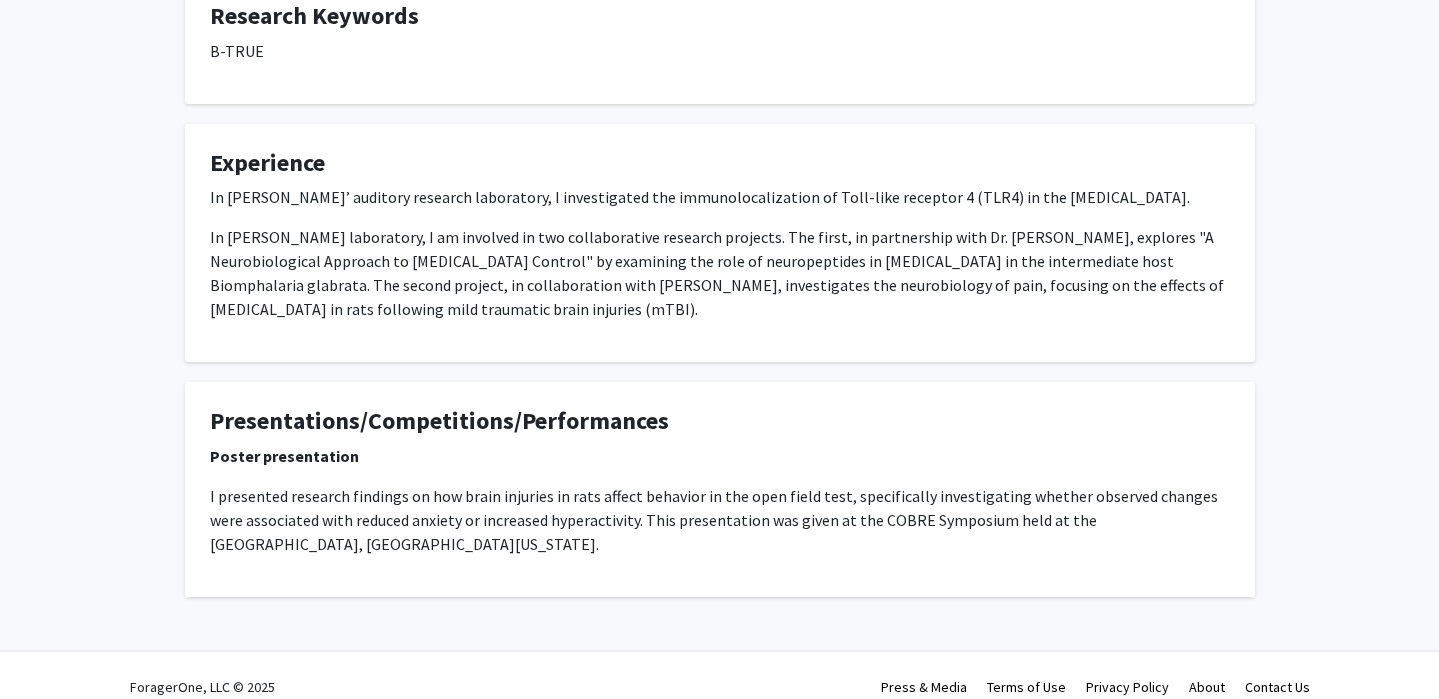 scroll, scrollTop: 547, scrollLeft: 0, axis: vertical 